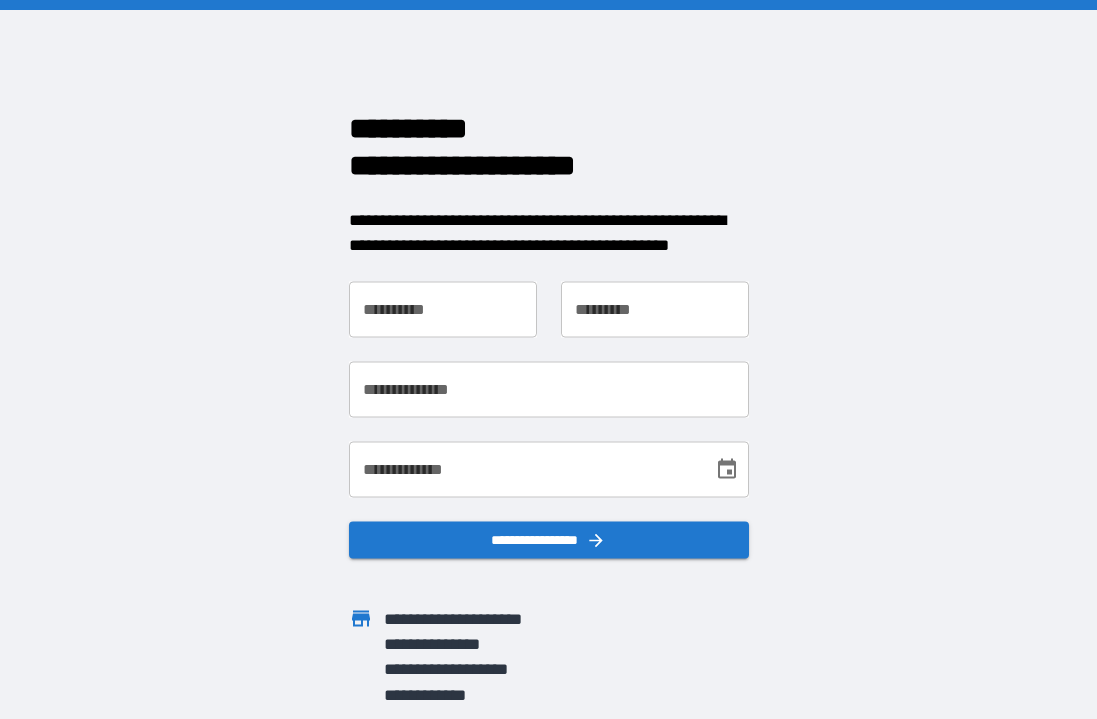 scroll, scrollTop: 0, scrollLeft: 0, axis: both 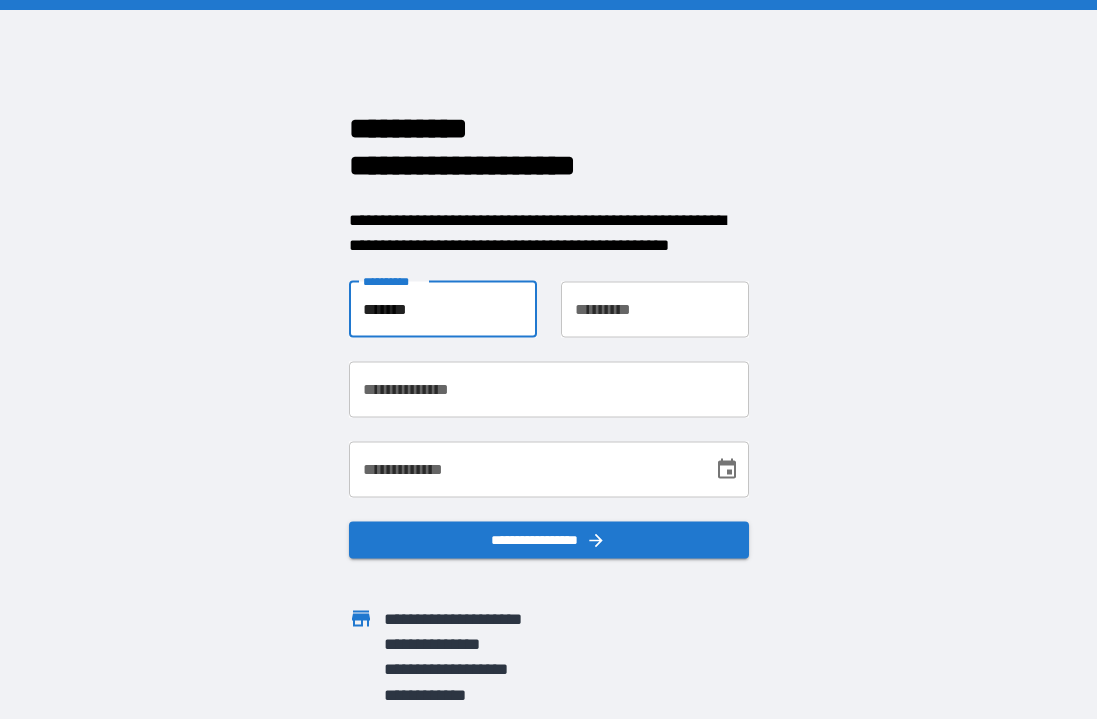 type on "*******" 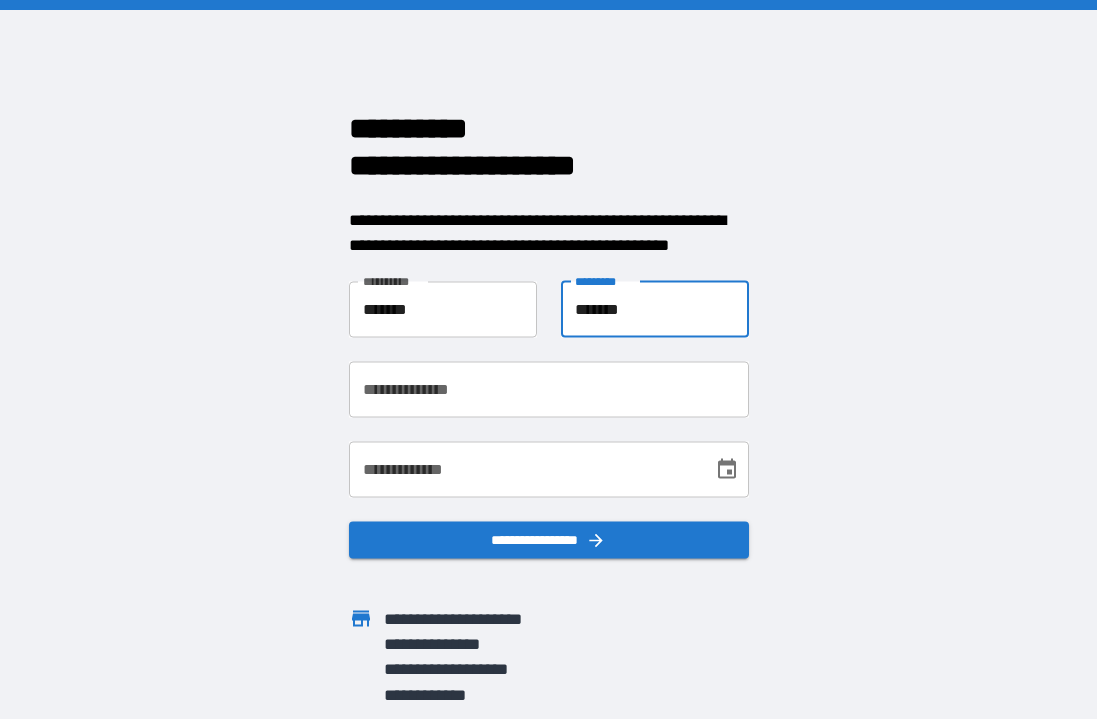 type on "*******" 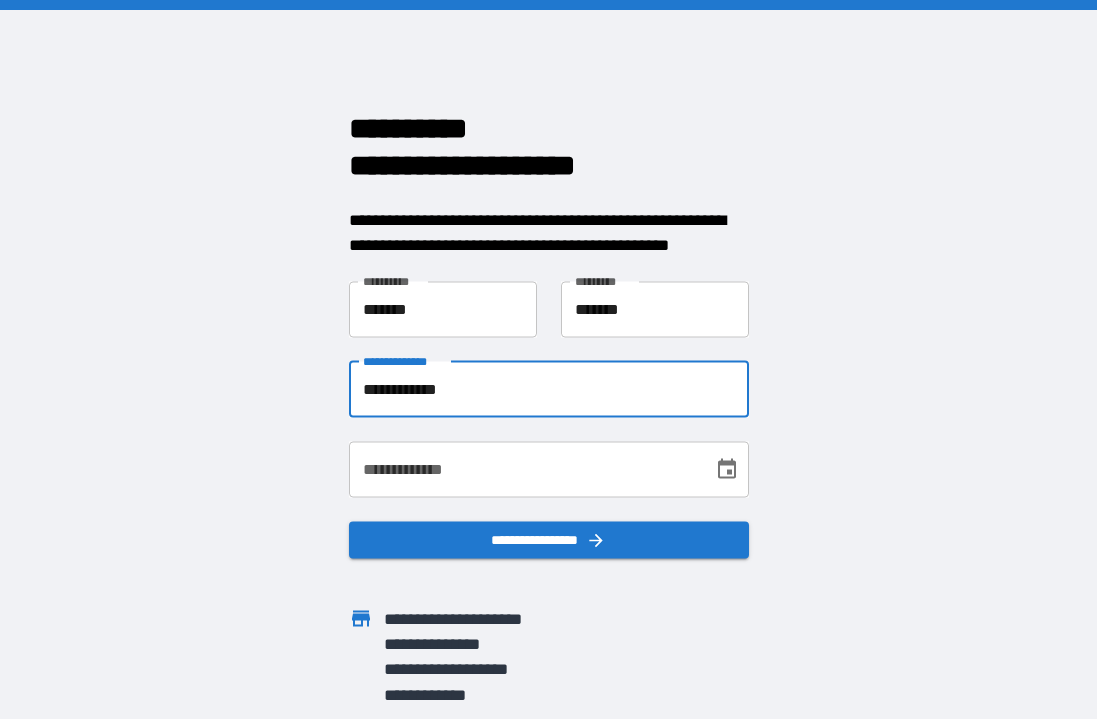 type on "**********" 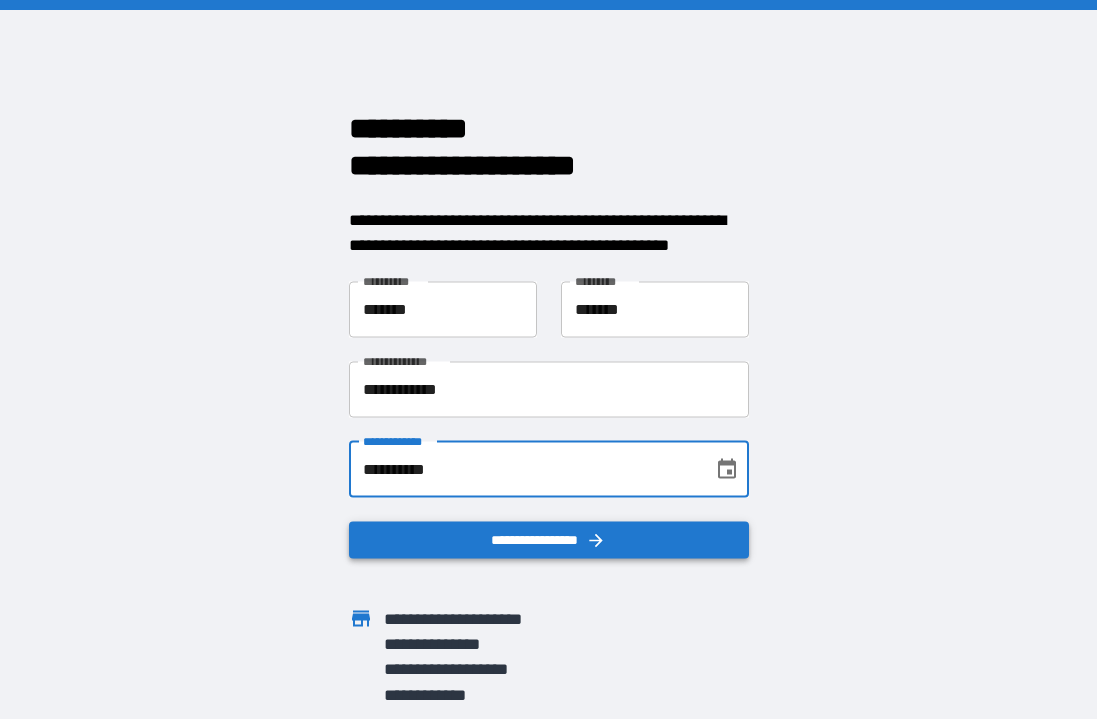 type on "**********" 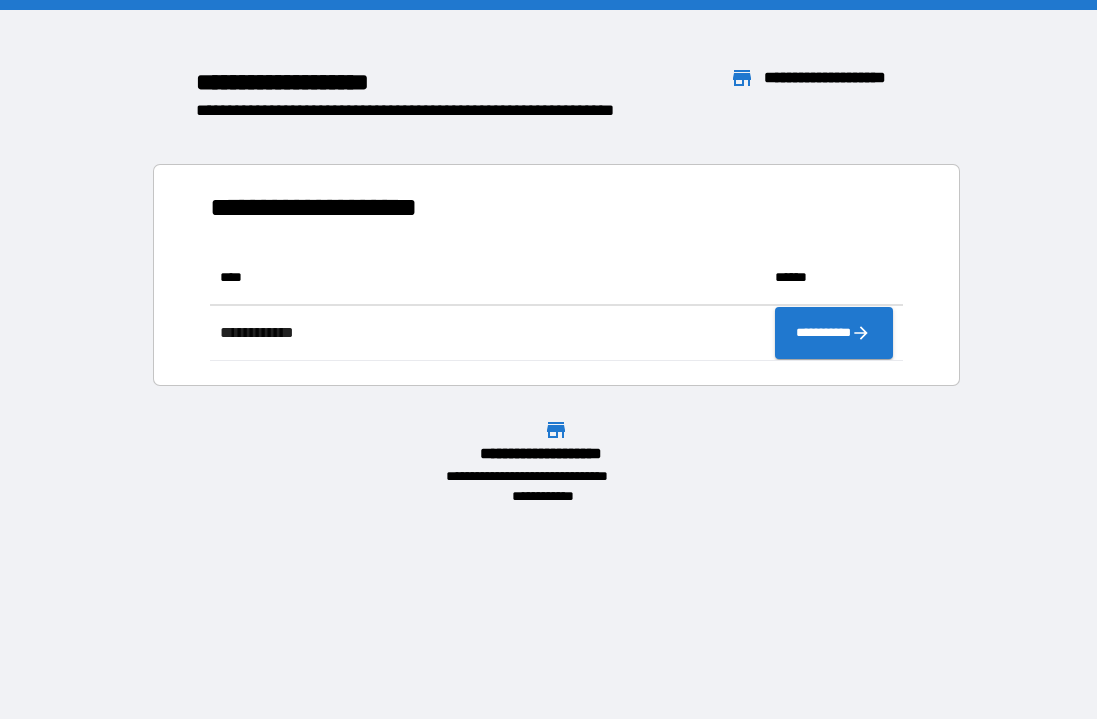 scroll, scrollTop: 1, scrollLeft: 1, axis: both 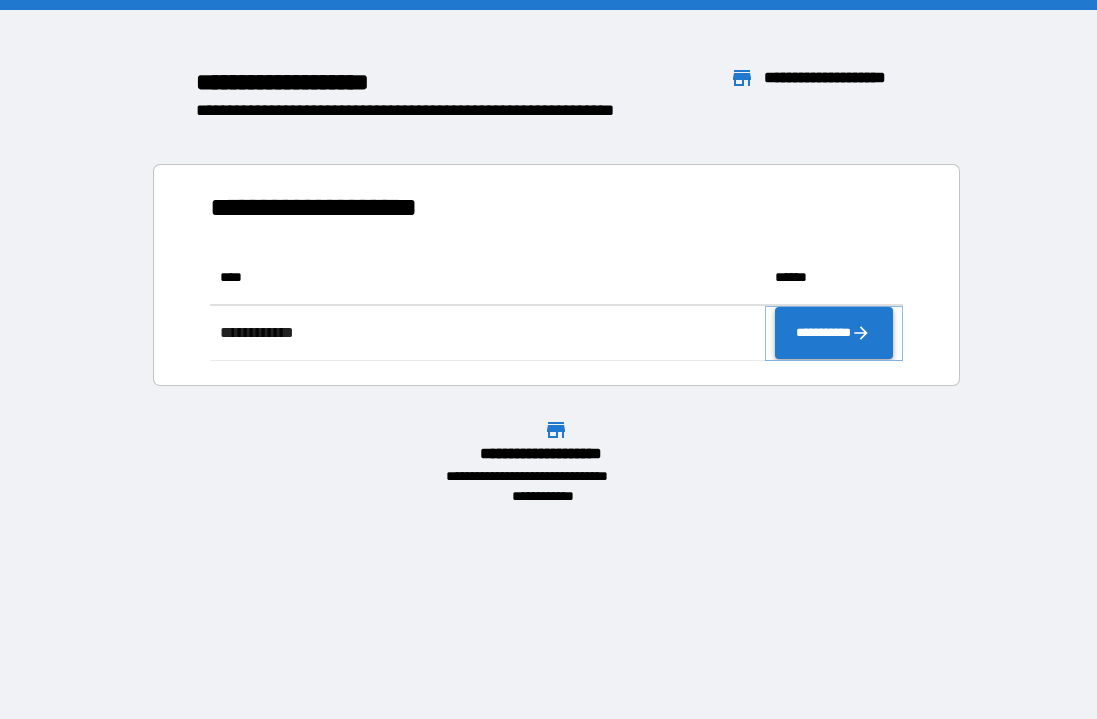 click on "**********" at bounding box center [834, 333] 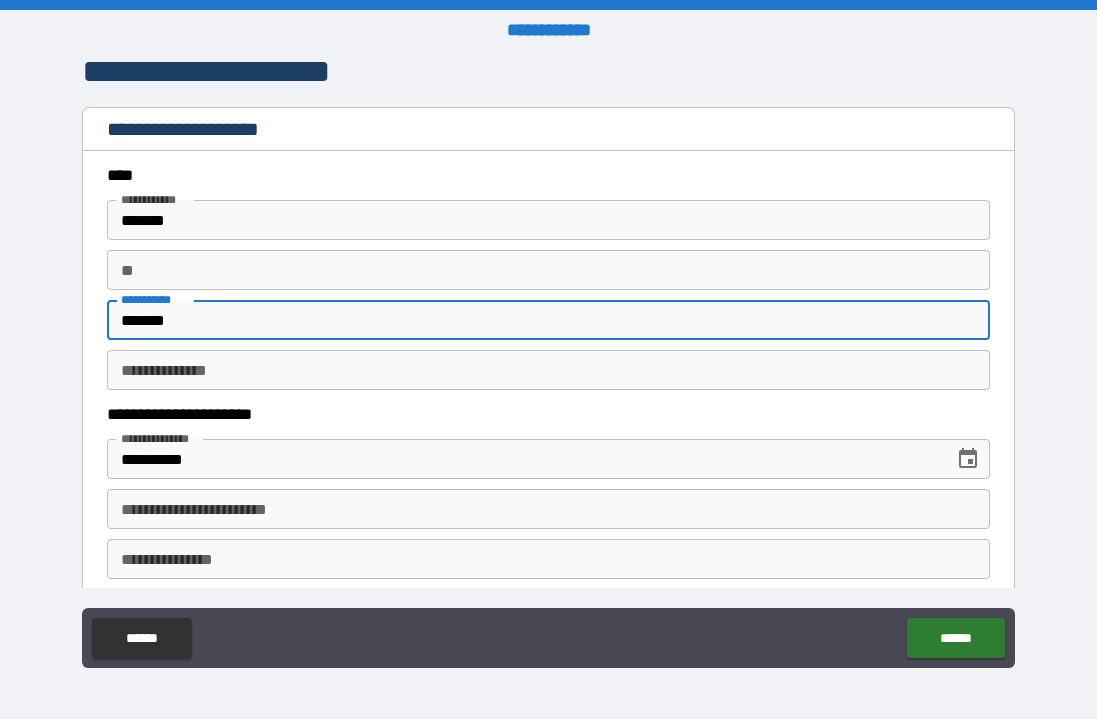 click on "*******" at bounding box center (549, 320) 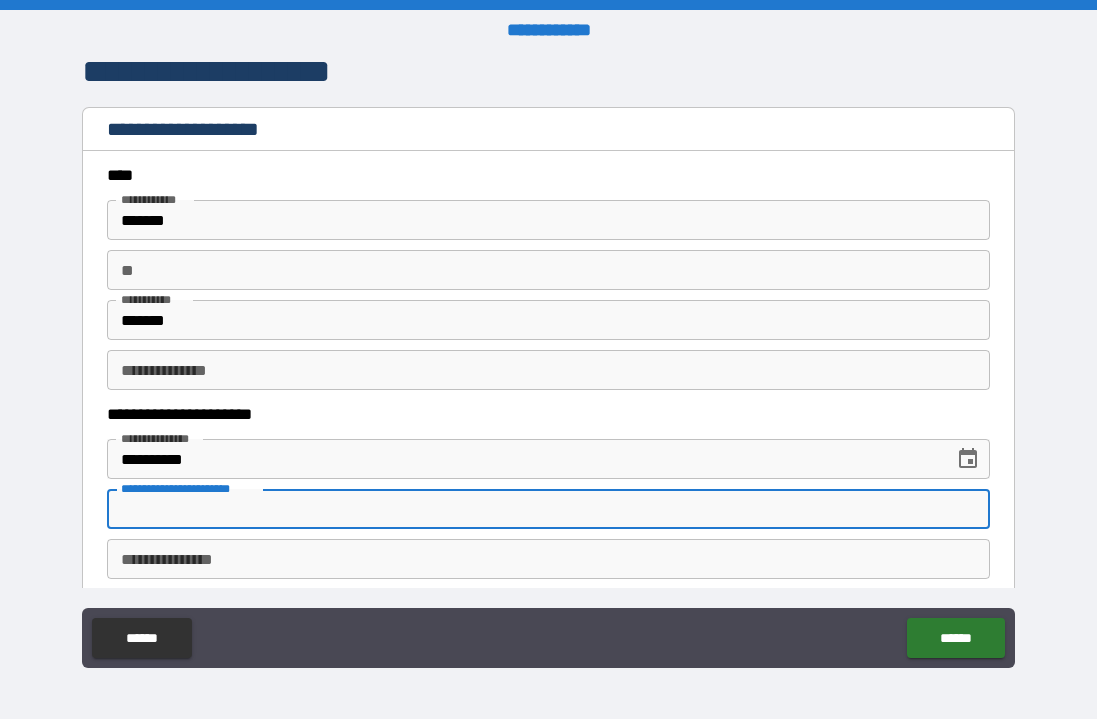 click on "**********" at bounding box center [549, 509] 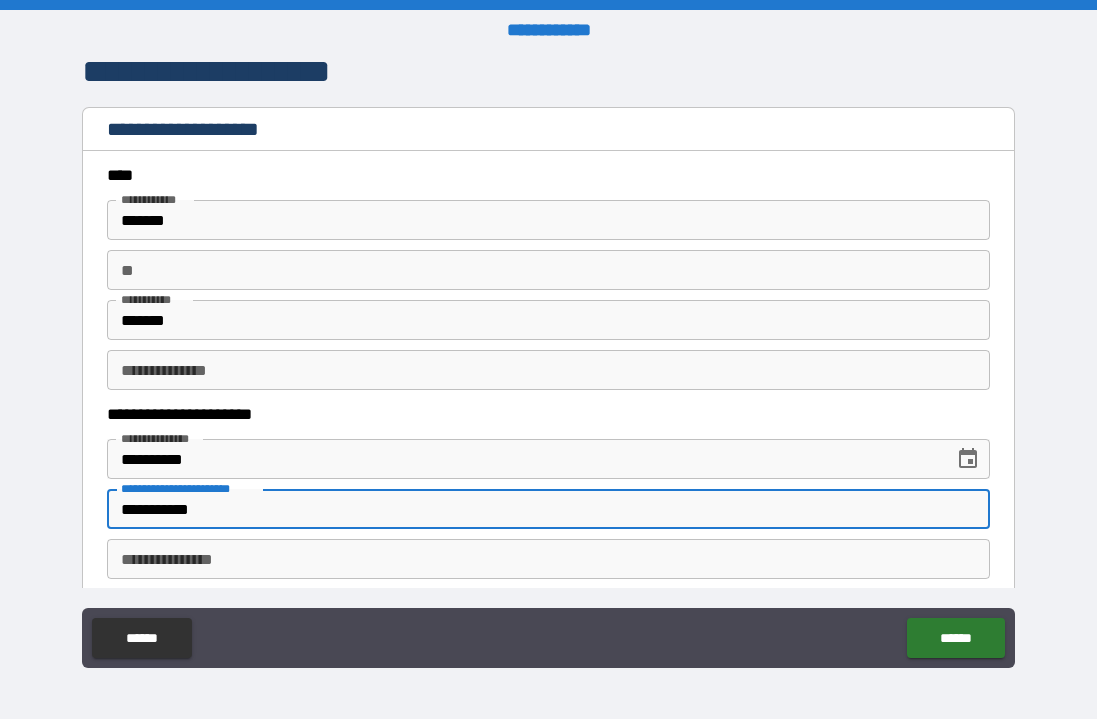 type on "**********" 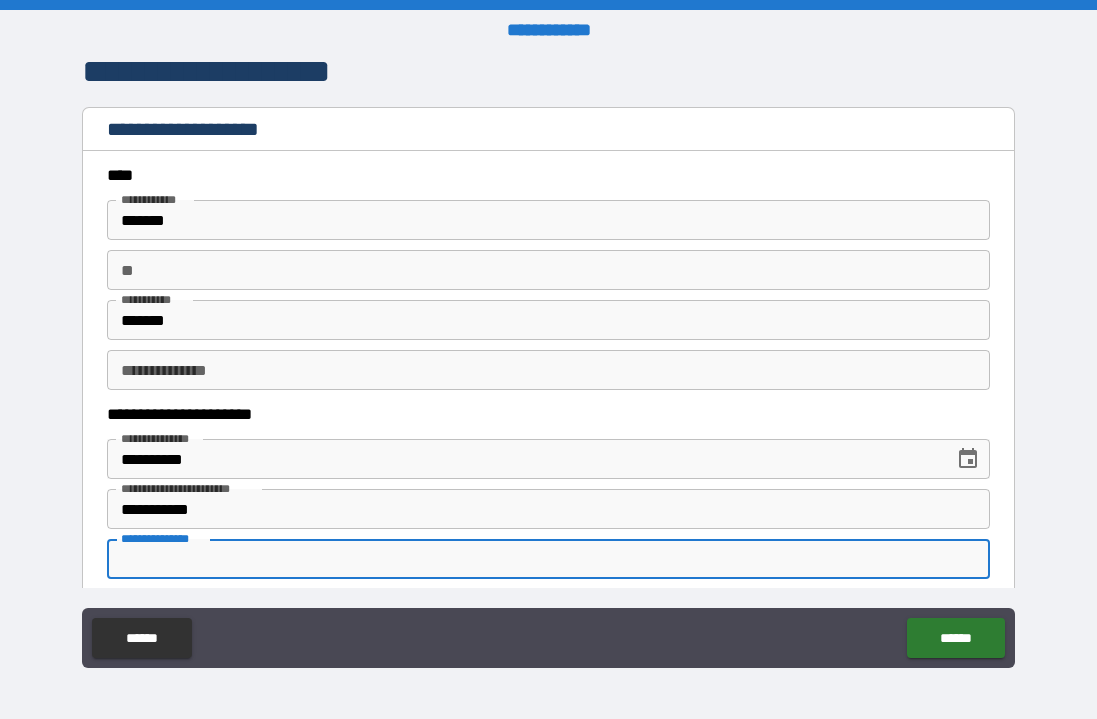 click on "**********" at bounding box center (549, 559) 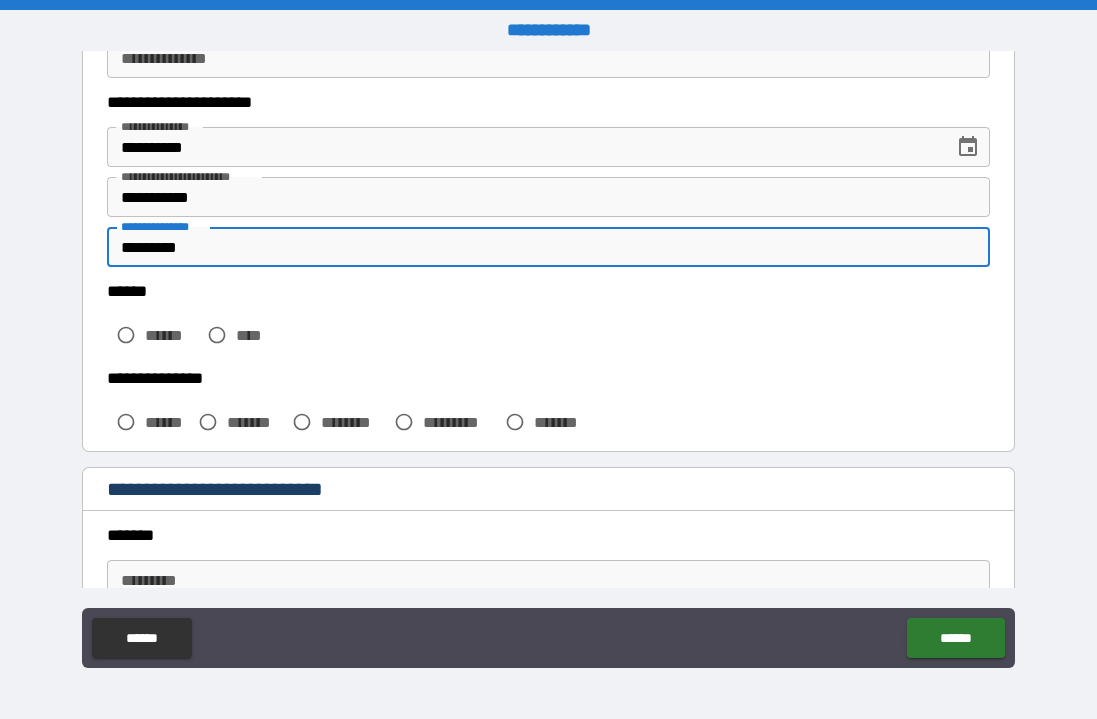 scroll, scrollTop: 313, scrollLeft: 0, axis: vertical 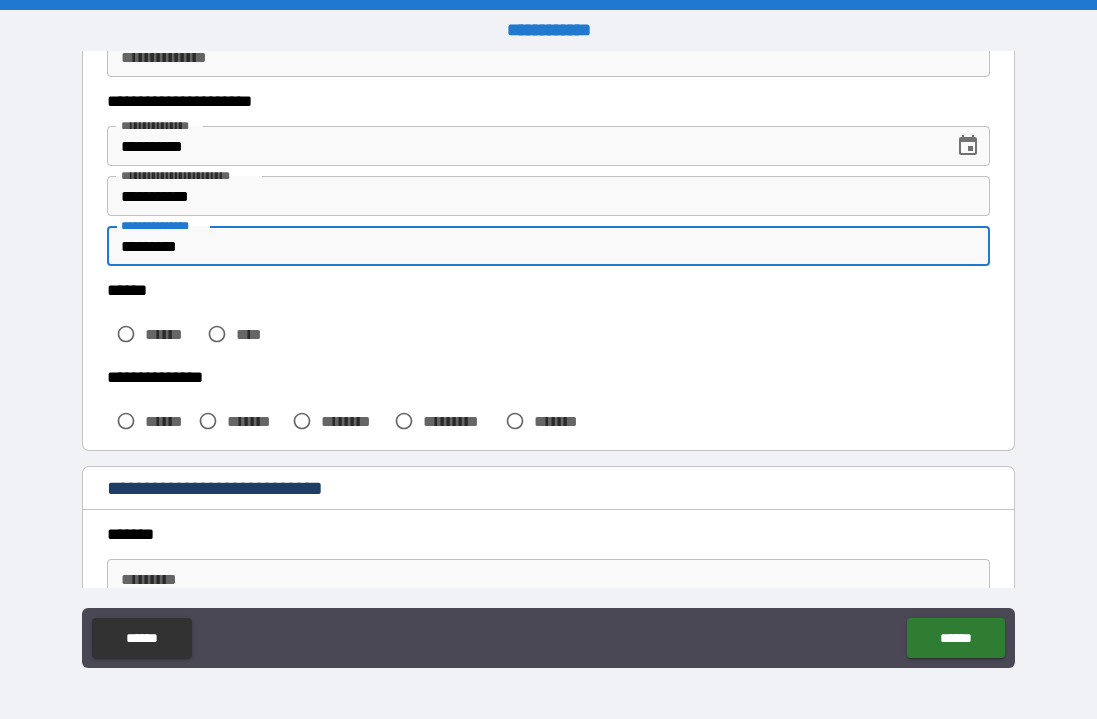 type on "*********" 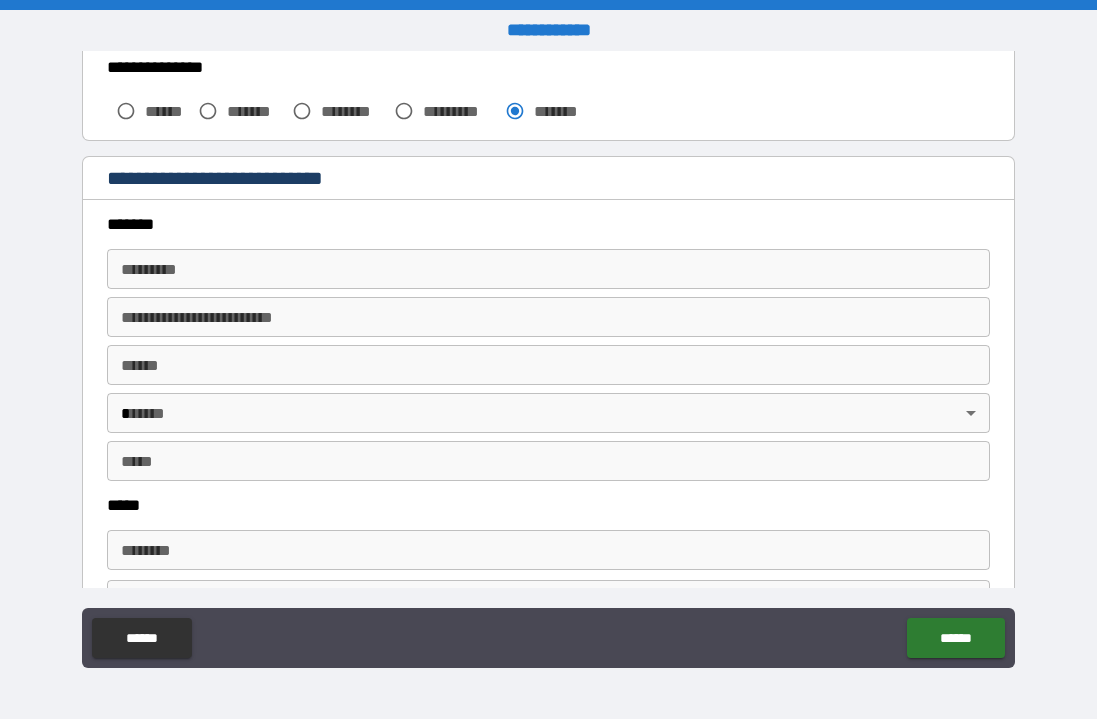 scroll, scrollTop: 629, scrollLeft: 0, axis: vertical 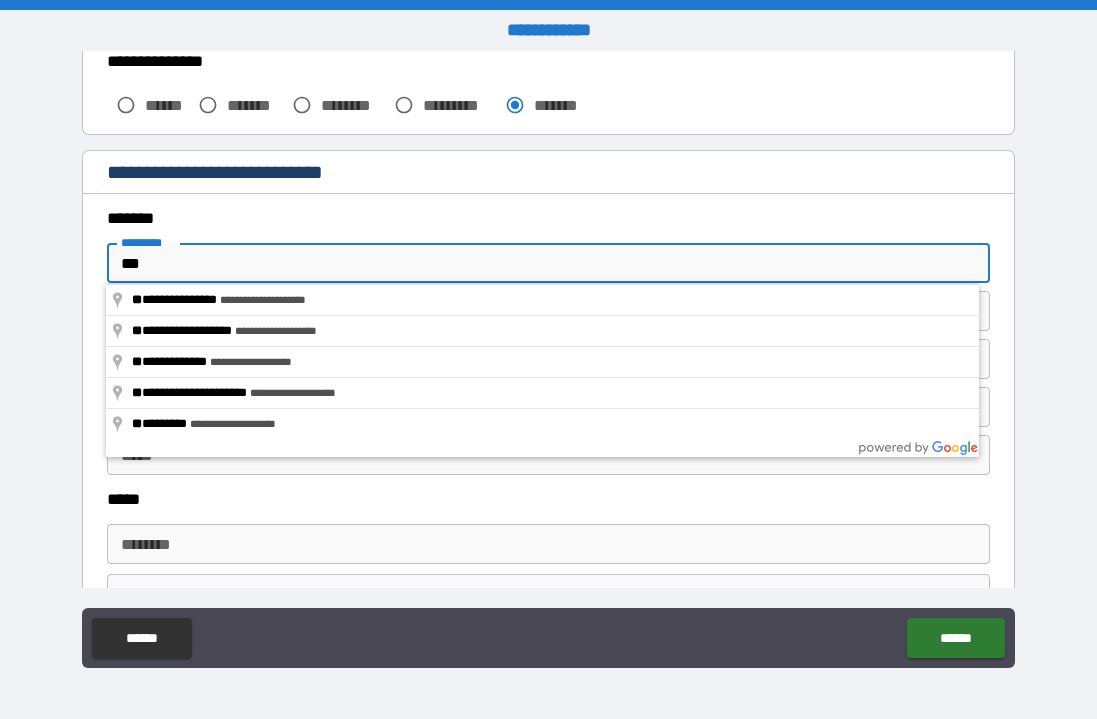 type on "***" 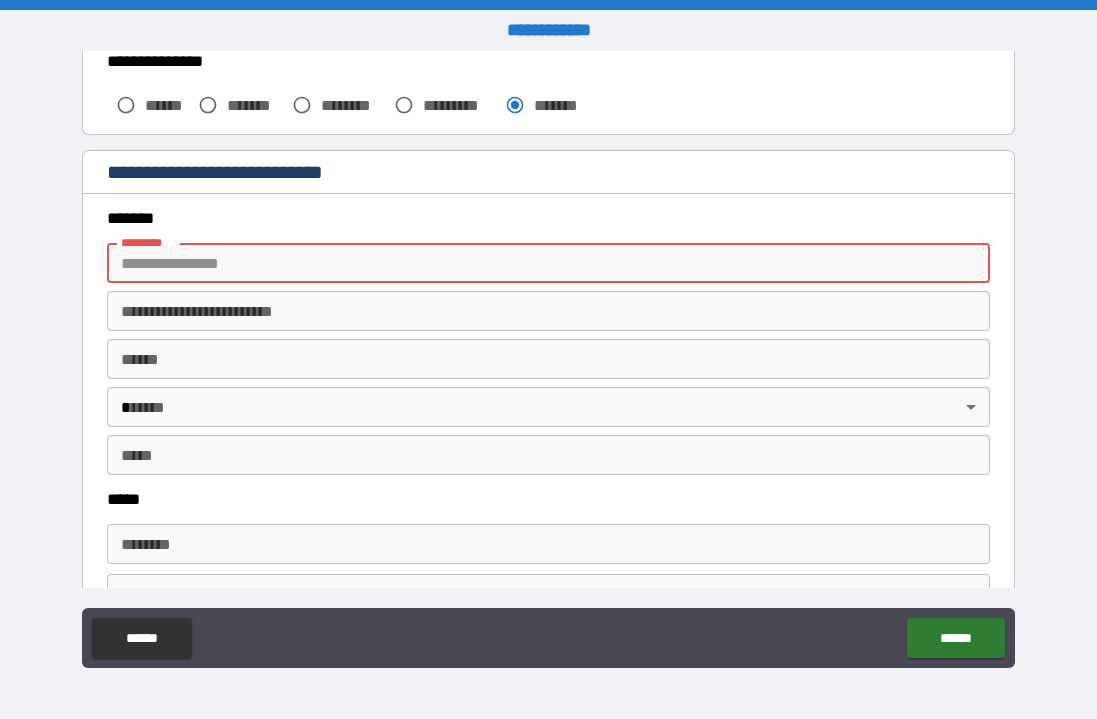 type on "**********" 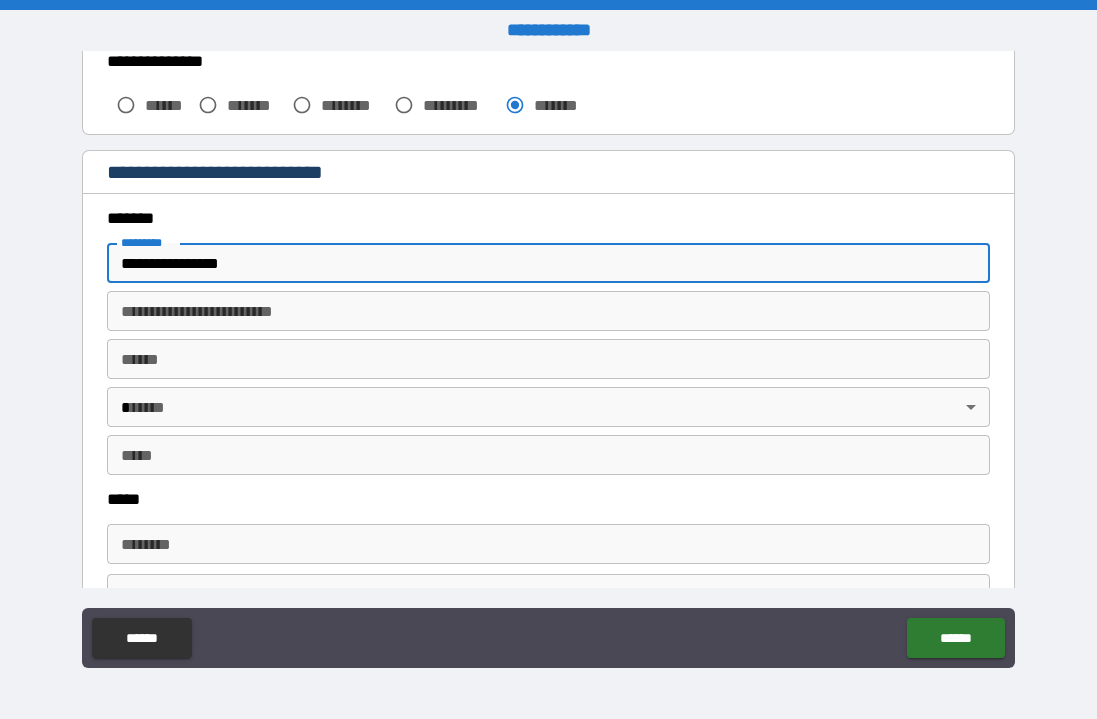 type on "**********" 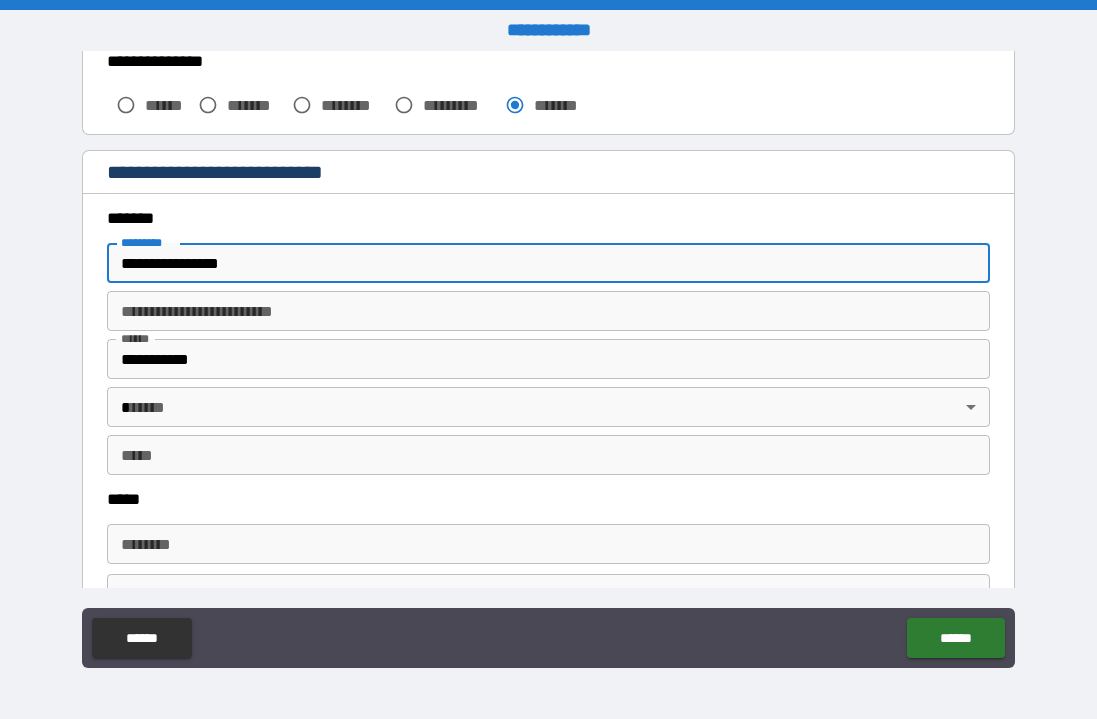 type on "**" 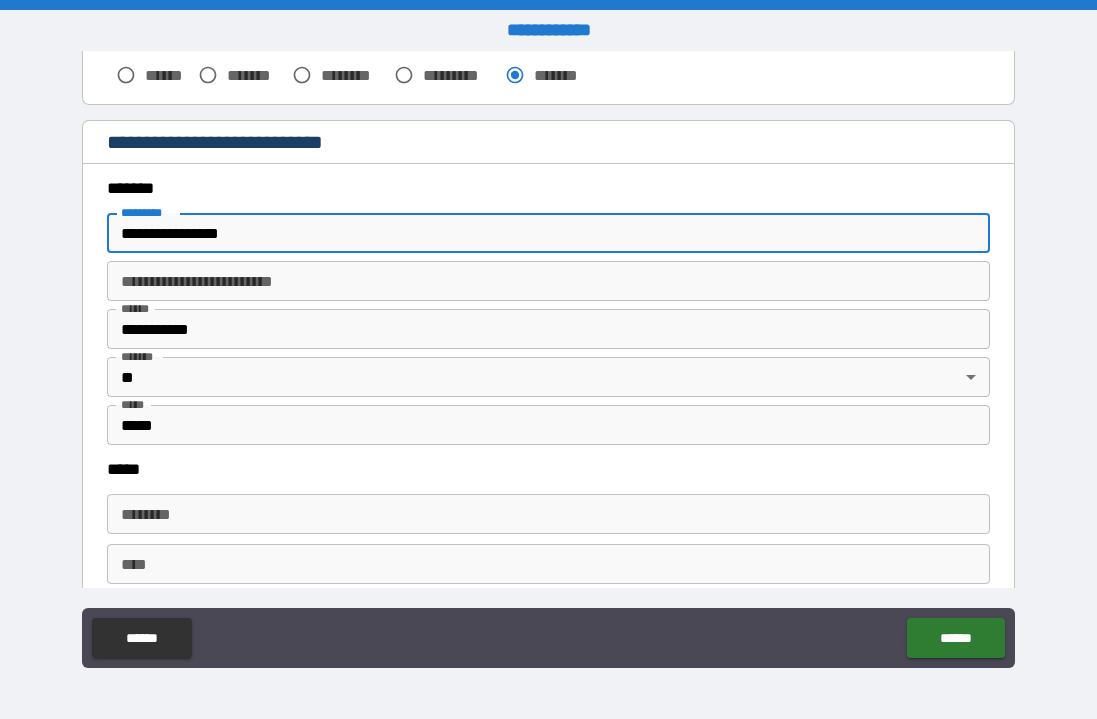 type on "*" 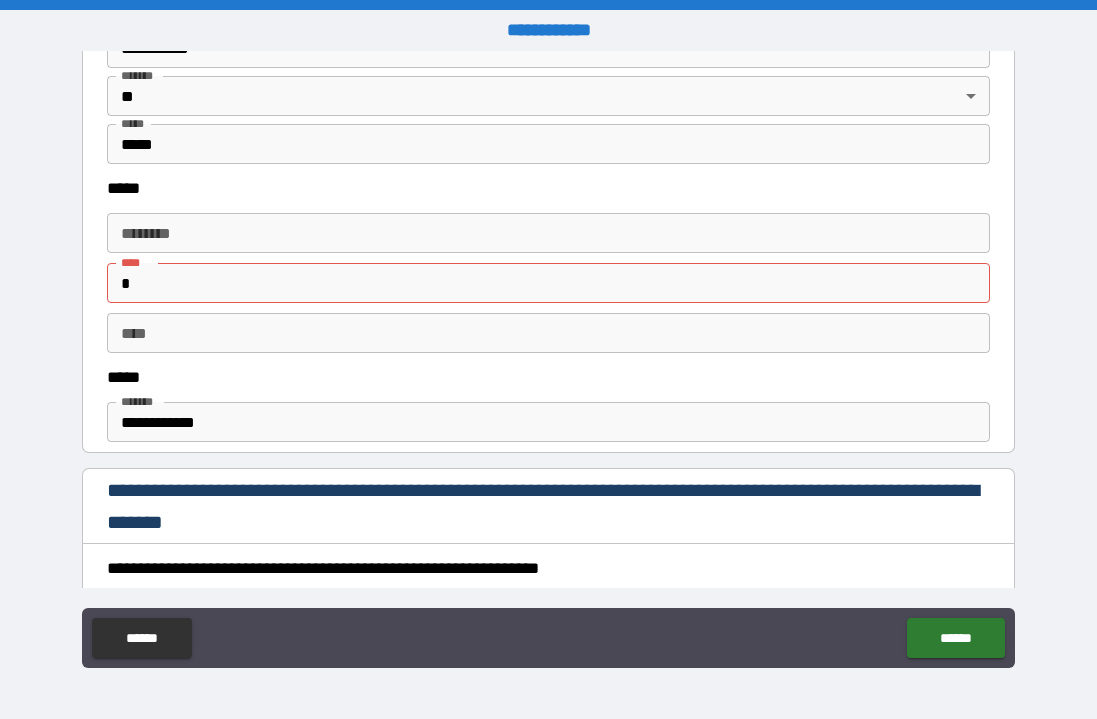 scroll, scrollTop: 941, scrollLeft: 0, axis: vertical 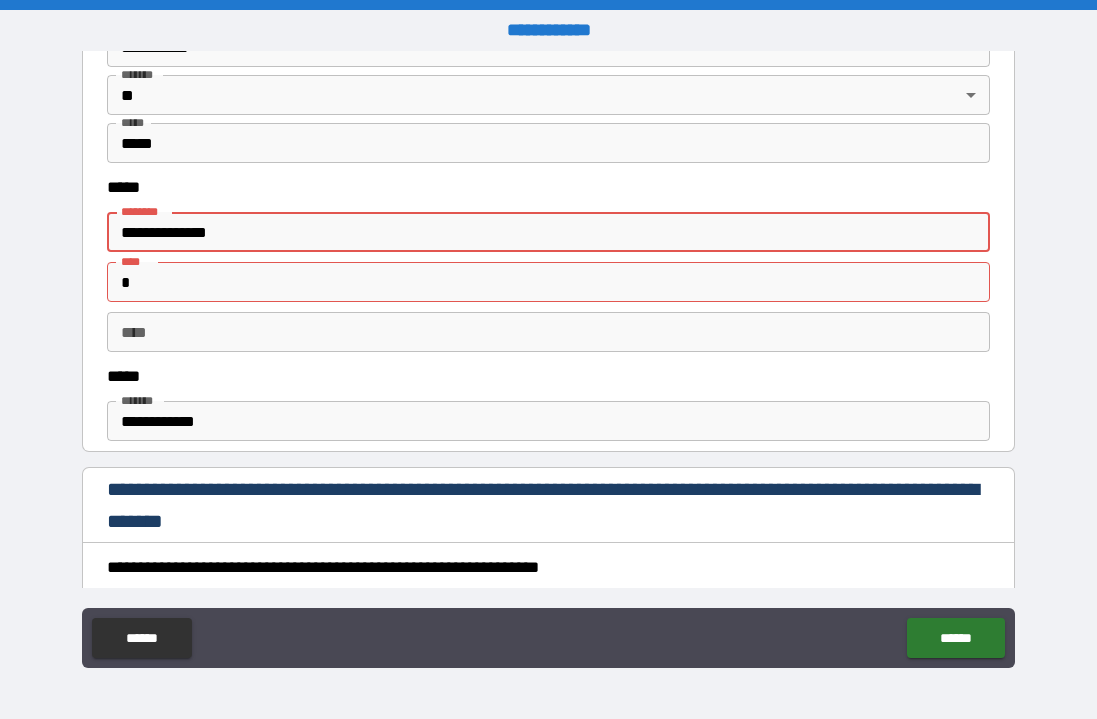 type on "**********" 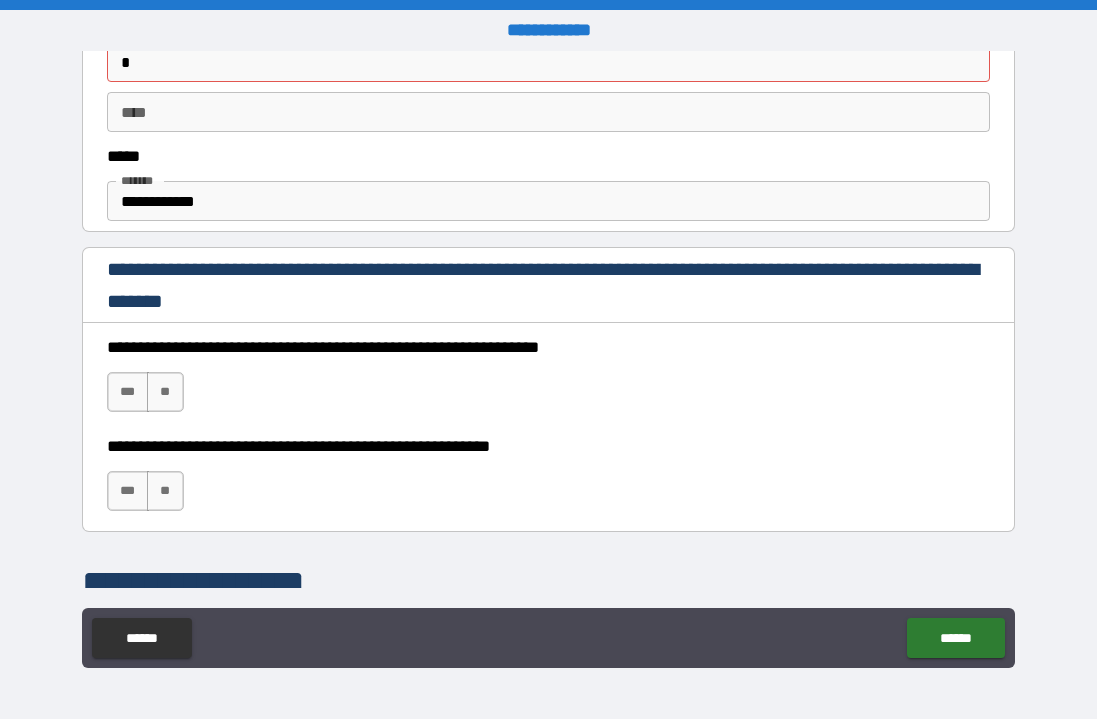 scroll, scrollTop: 1156, scrollLeft: 0, axis: vertical 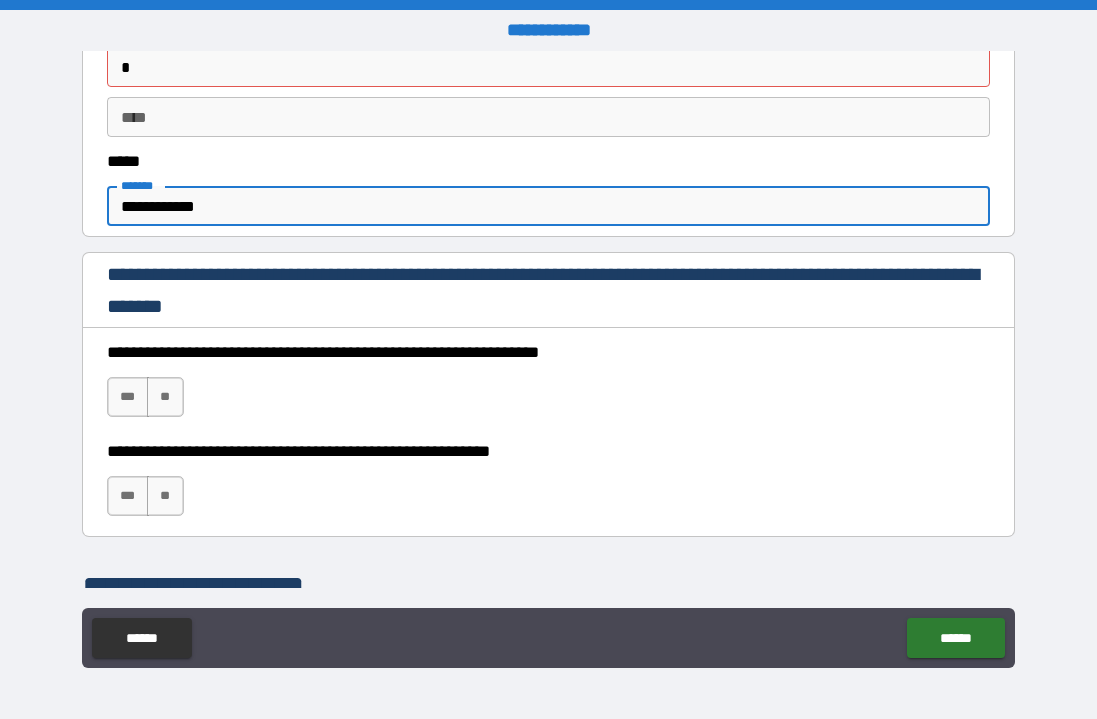 drag, startPoint x: 239, startPoint y: 205, endPoint x: 87, endPoint y: 205, distance: 152 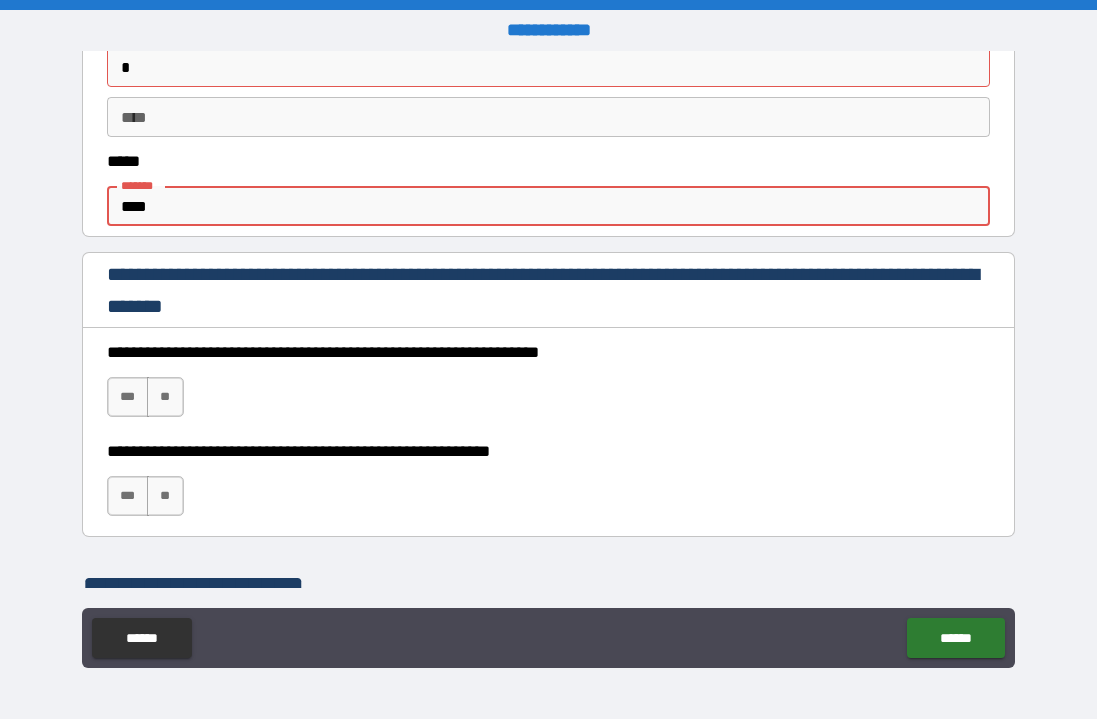 type on "*****" 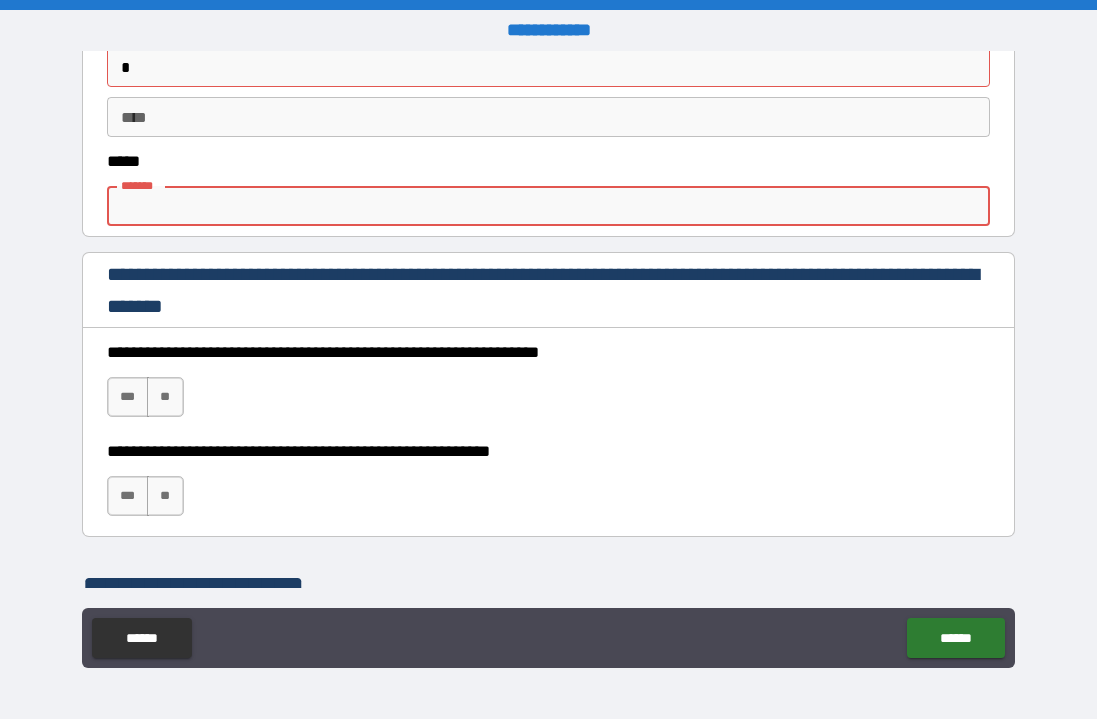 type on "**********" 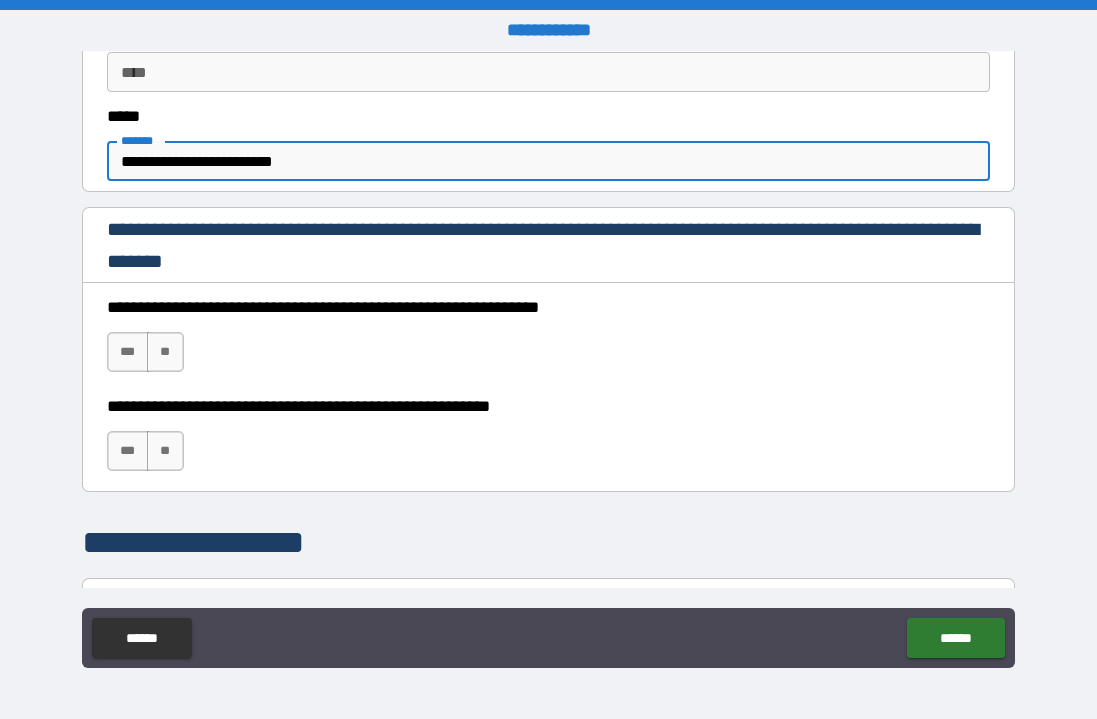 scroll, scrollTop: 1214, scrollLeft: 0, axis: vertical 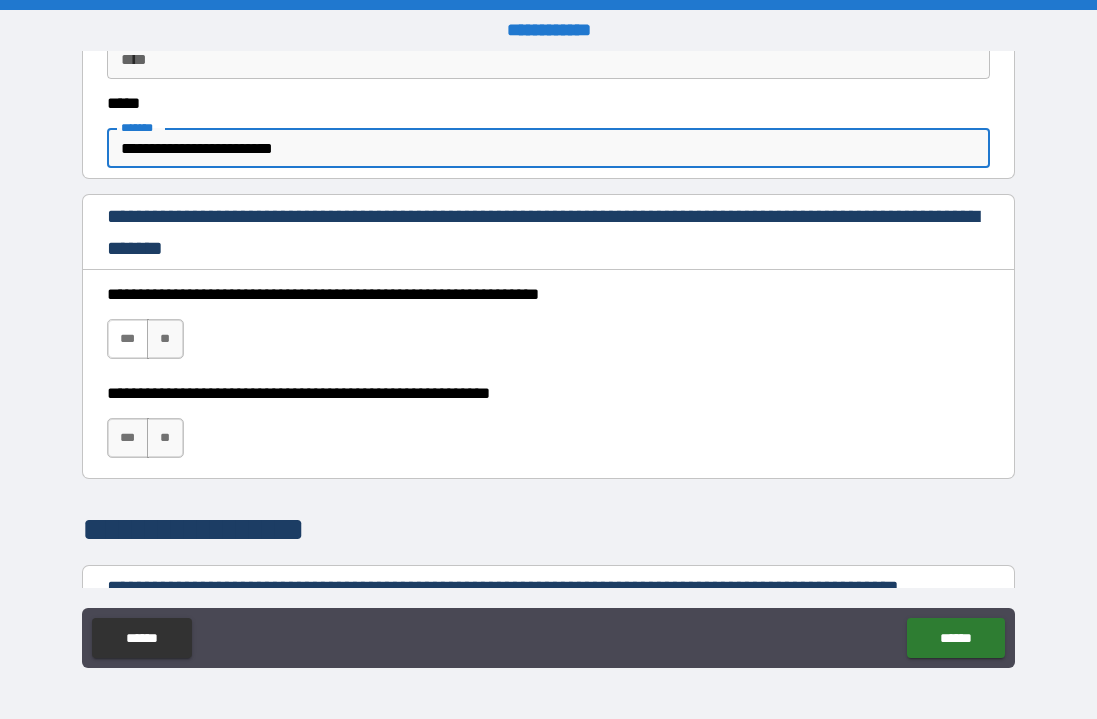click on "***" at bounding box center (128, 339) 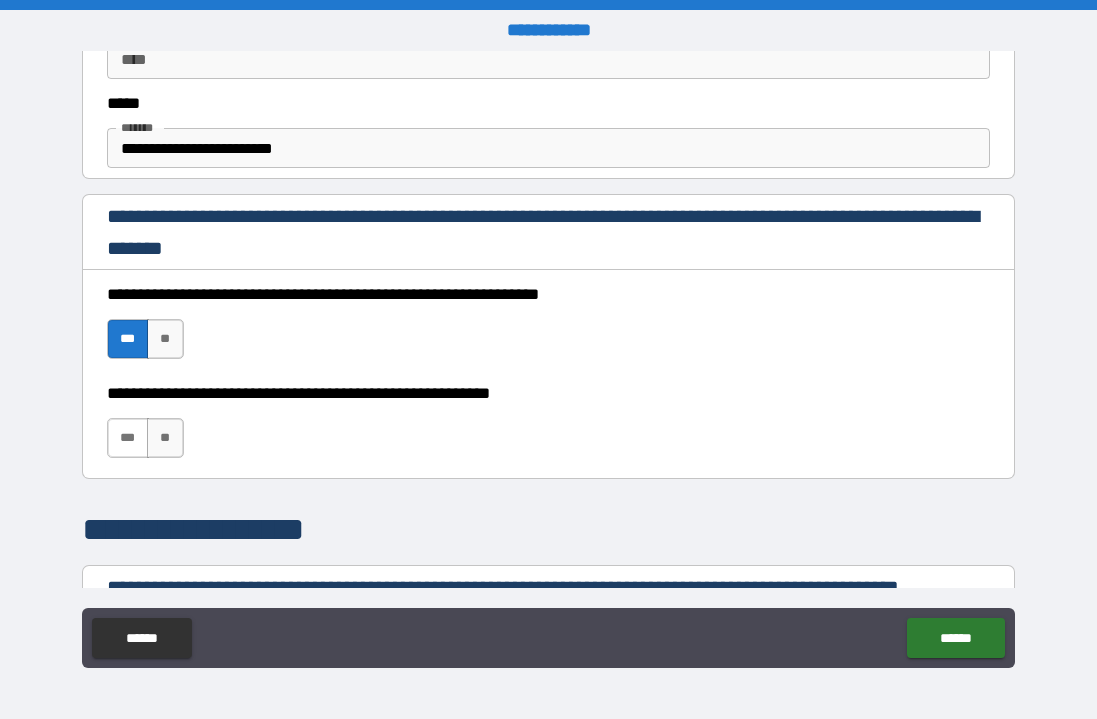 click on "***" at bounding box center (128, 438) 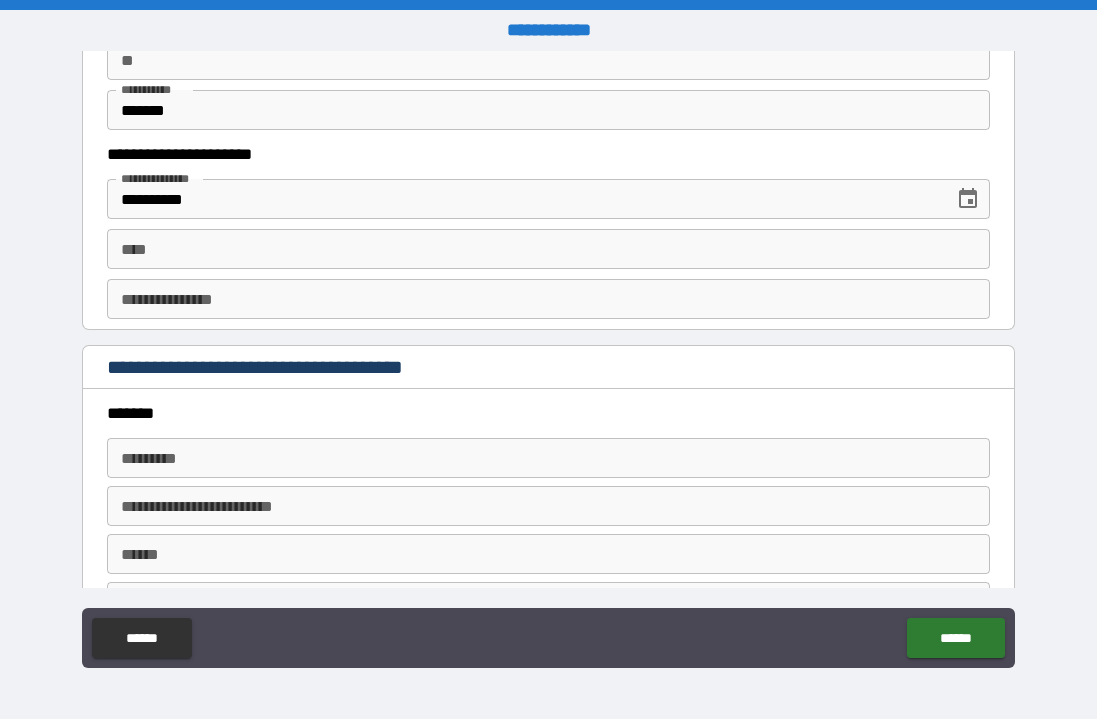 scroll, scrollTop: 2049, scrollLeft: 0, axis: vertical 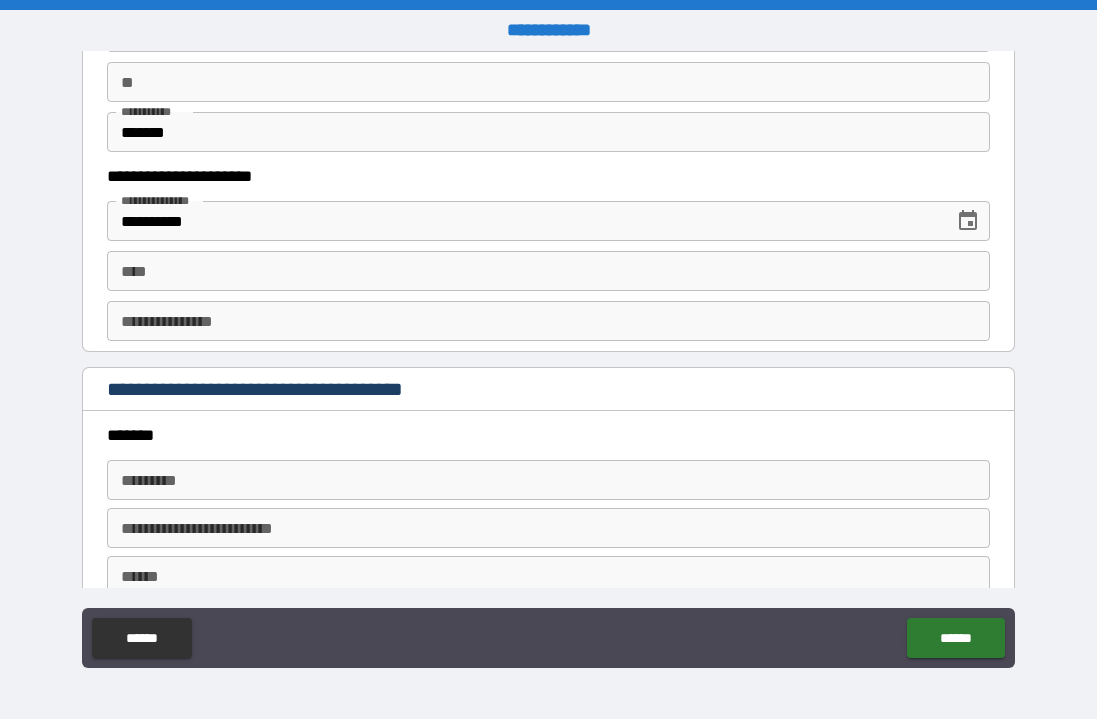click on "****" at bounding box center (549, 271) 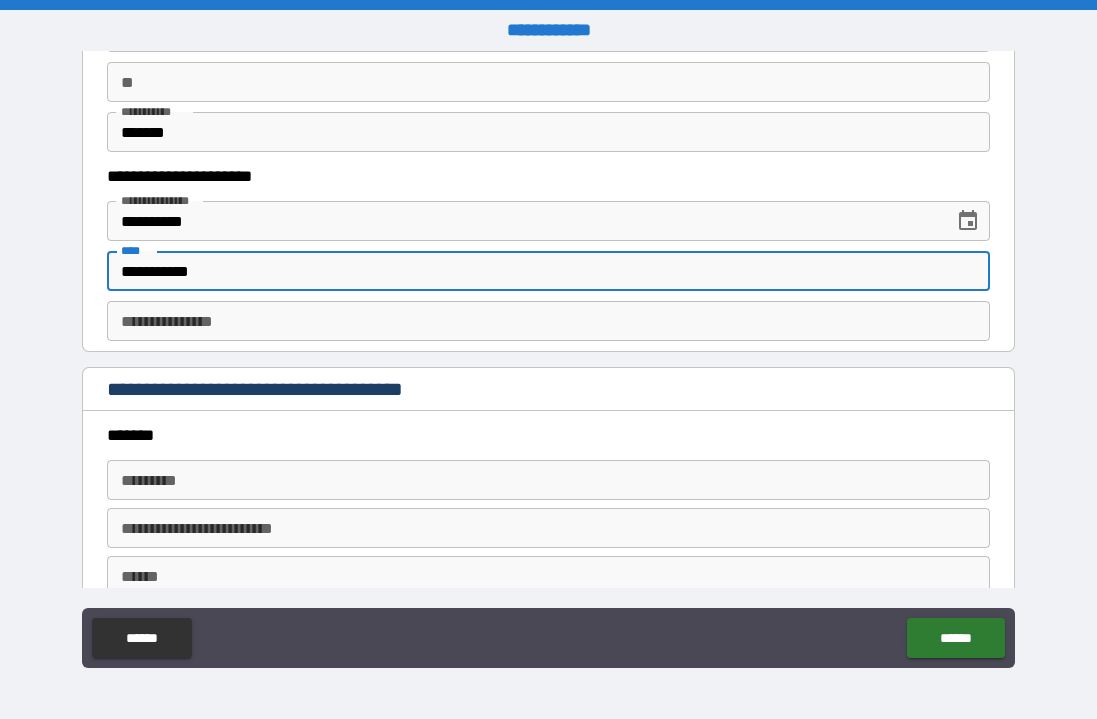 type on "**********" 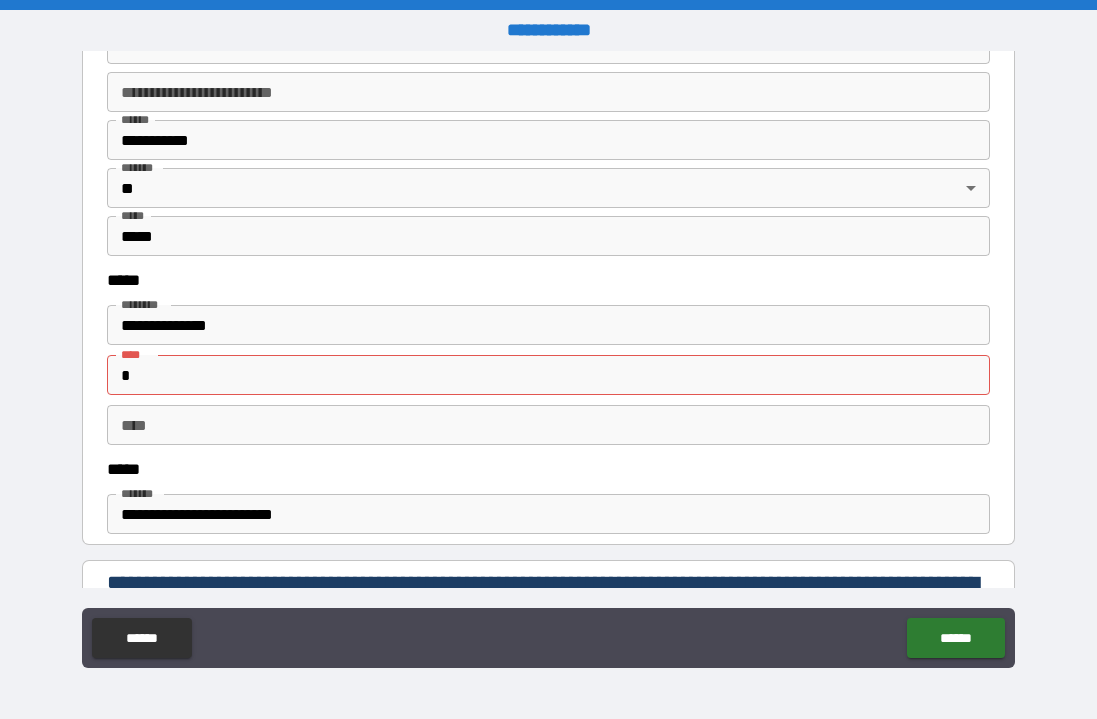 scroll, scrollTop: 833, scrollLeft: 0, axis: vertical 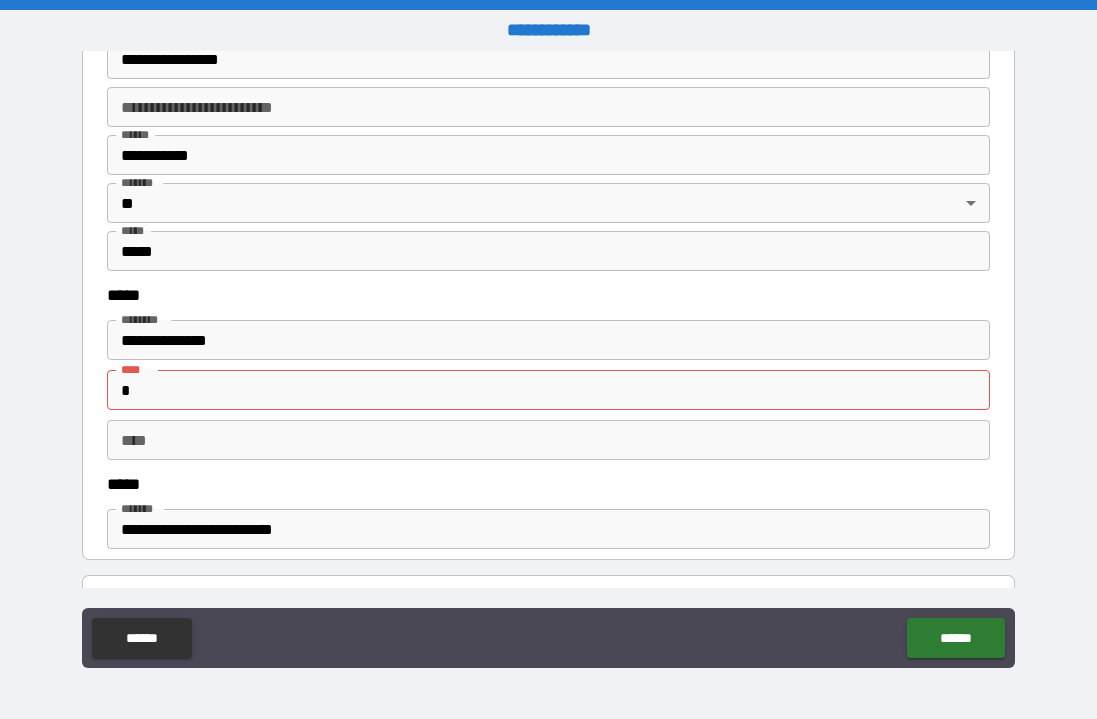 type on "*" 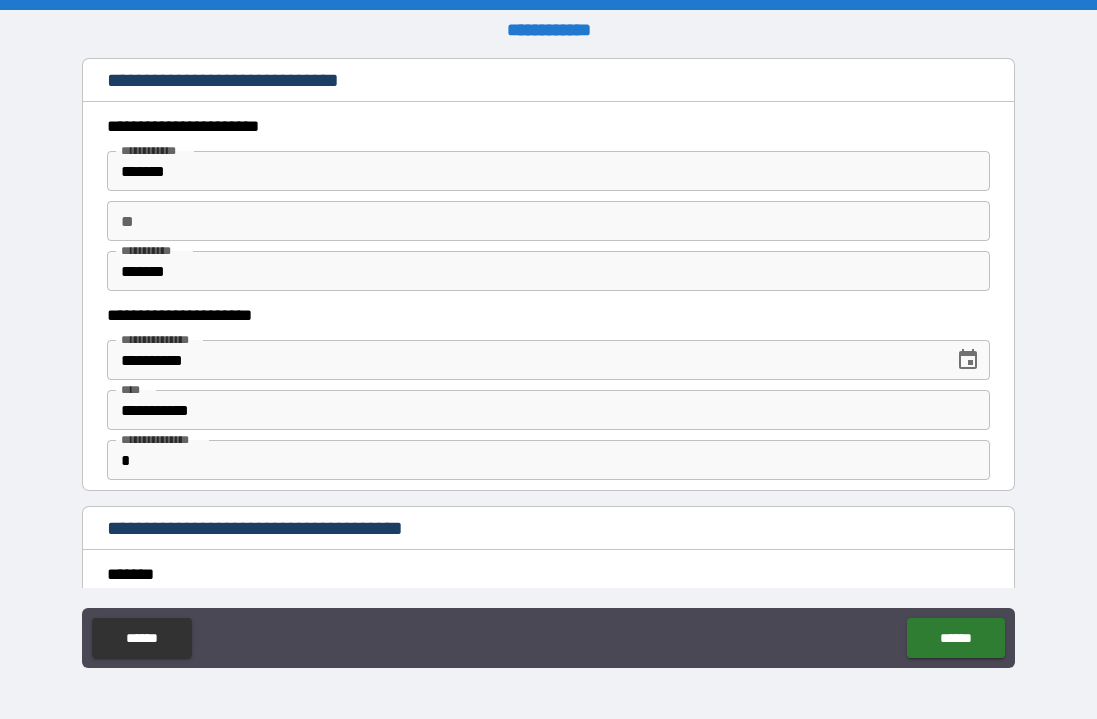 scroll, scrollTop: 1921, scrollLeft: 0, axis: vertical 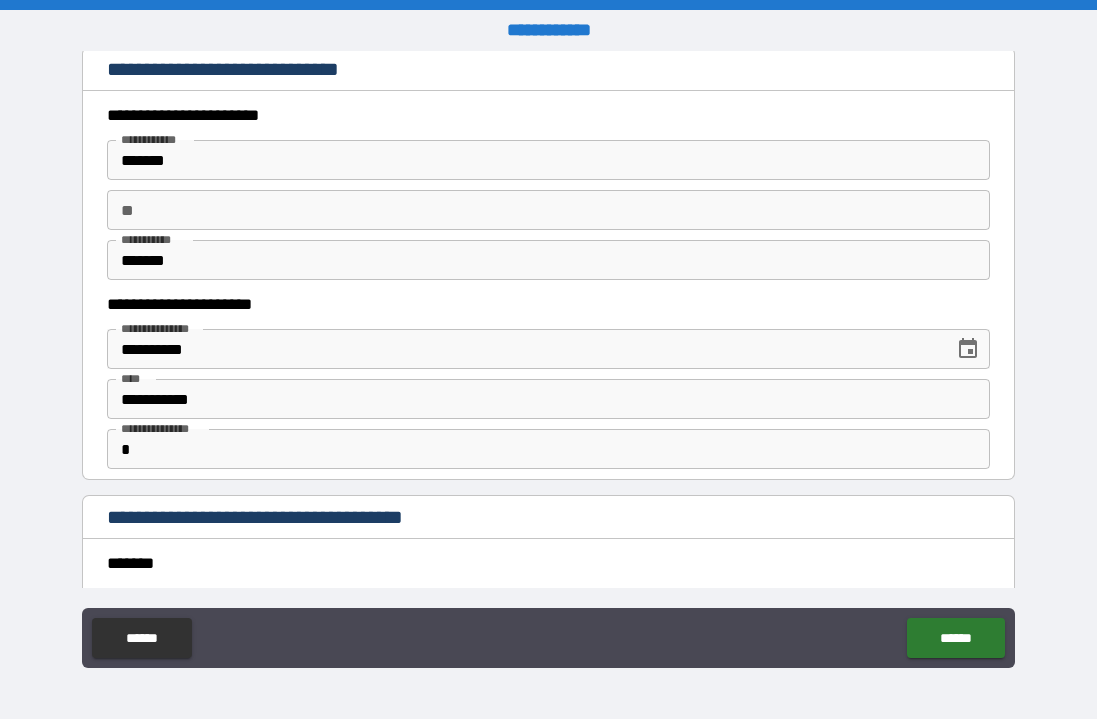type on "**********" 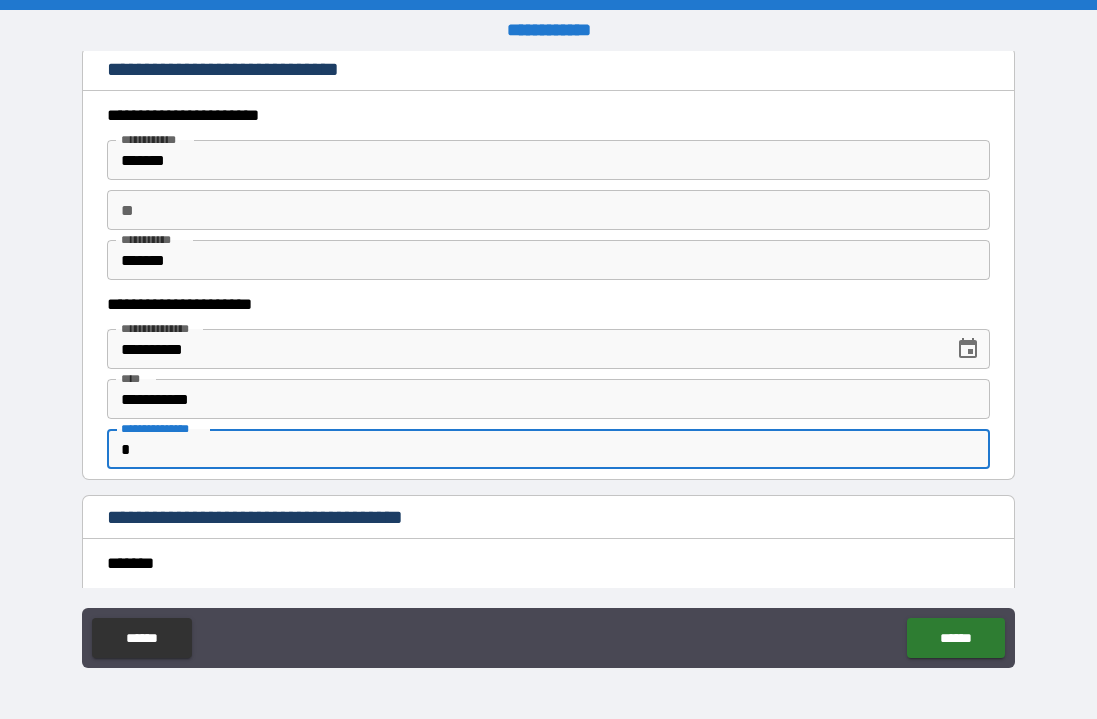 click on "*" at bounding box center (549, 449) 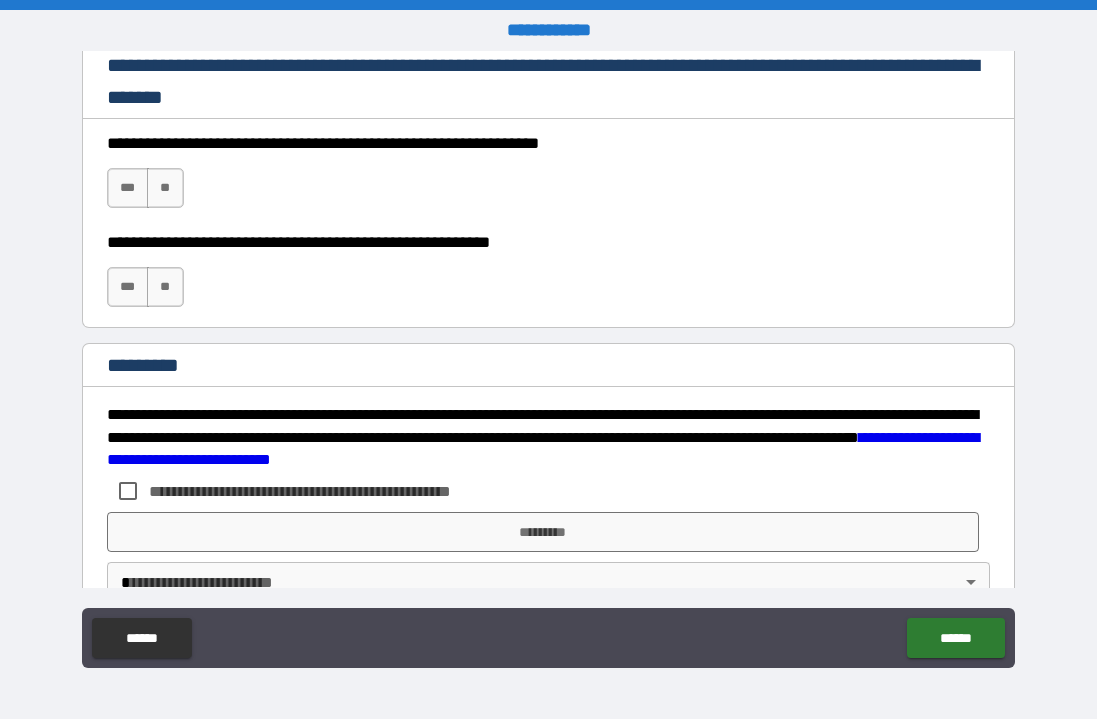 scroll, scrollTop: 3017, scrollLeft: 0, axis: vertical 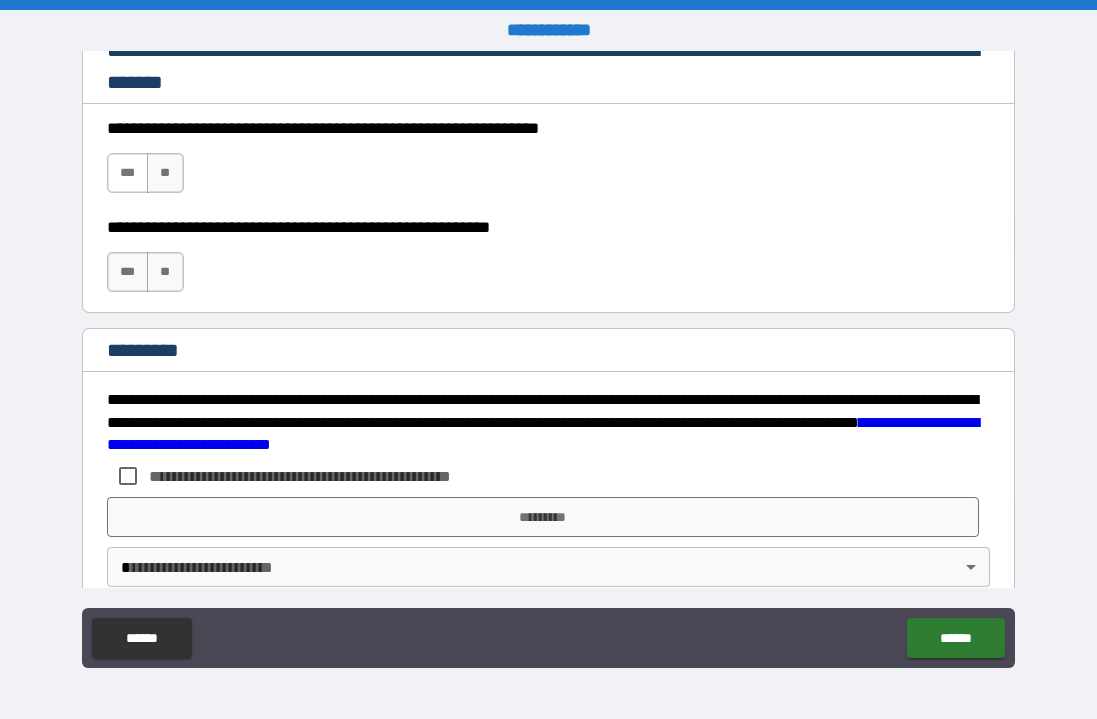 type on "*********" 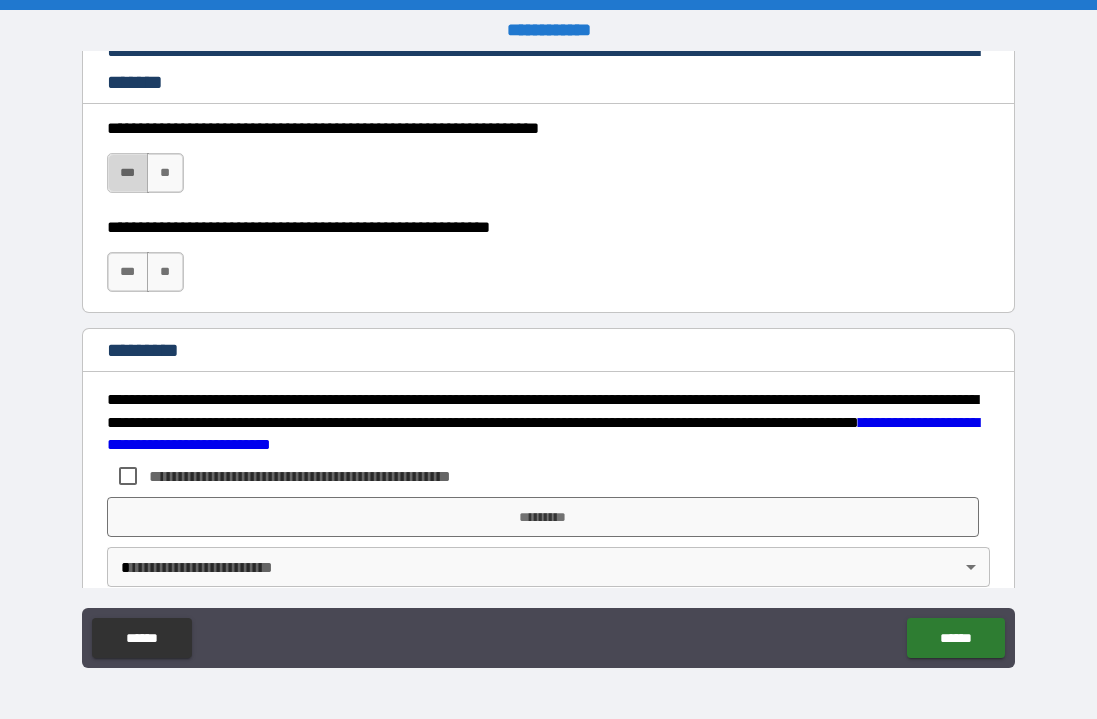 click on "***" at bounding box center [128, 173] 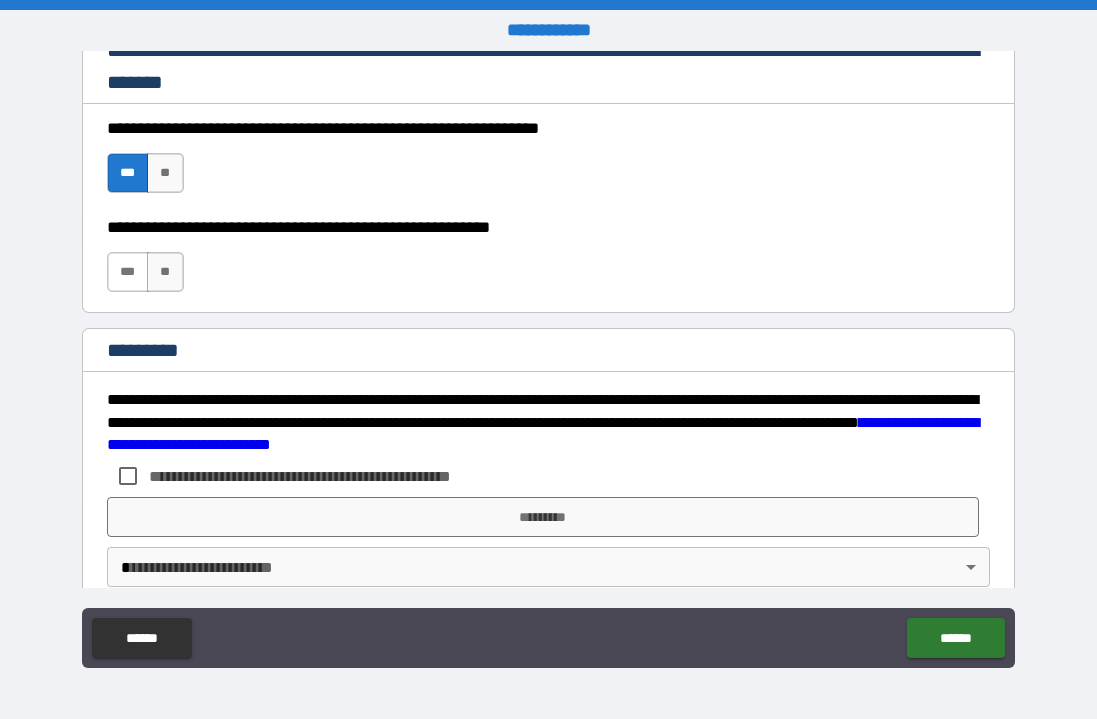 click on "***" at bounding box center (128, 272) 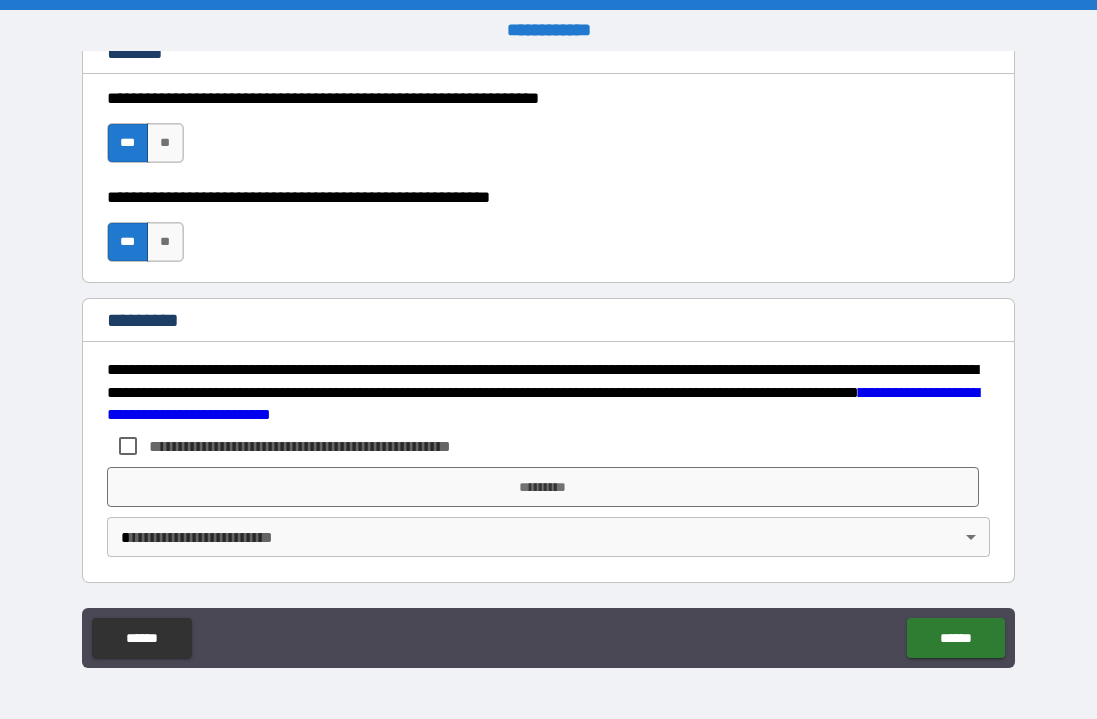 scroll, scrollTop: 3047, scrollLeft: 0, axis: vertical 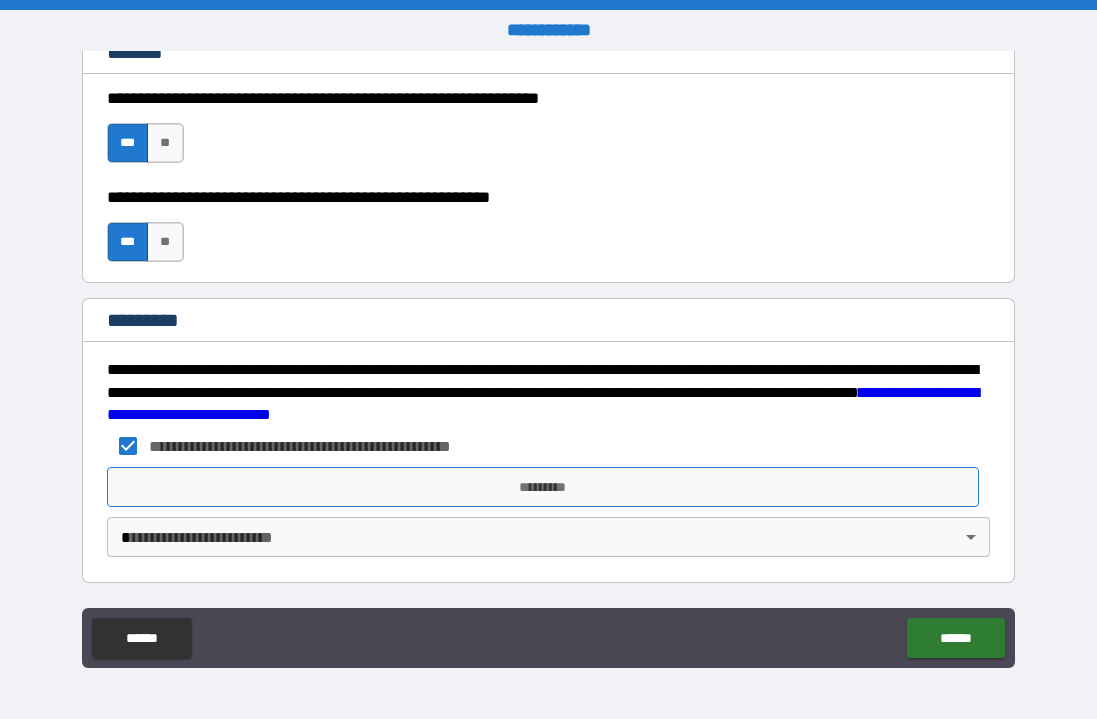 click on "*********" at bounding box center (543, 487) 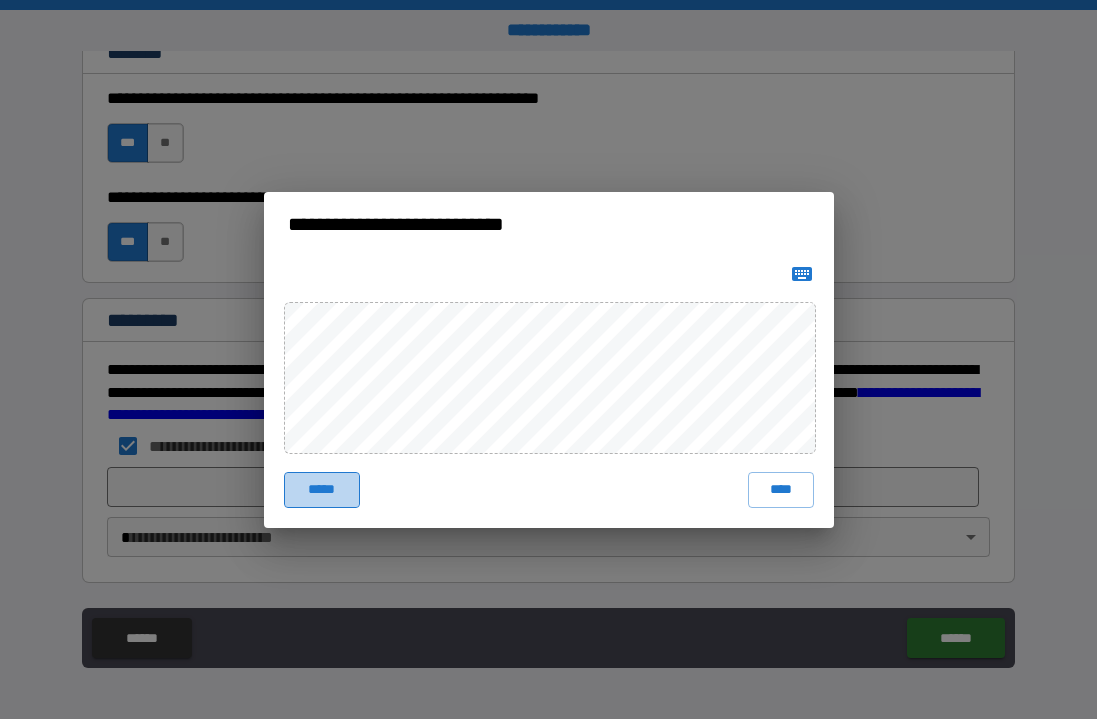 click on "*****" at bounding box center (322, 490) 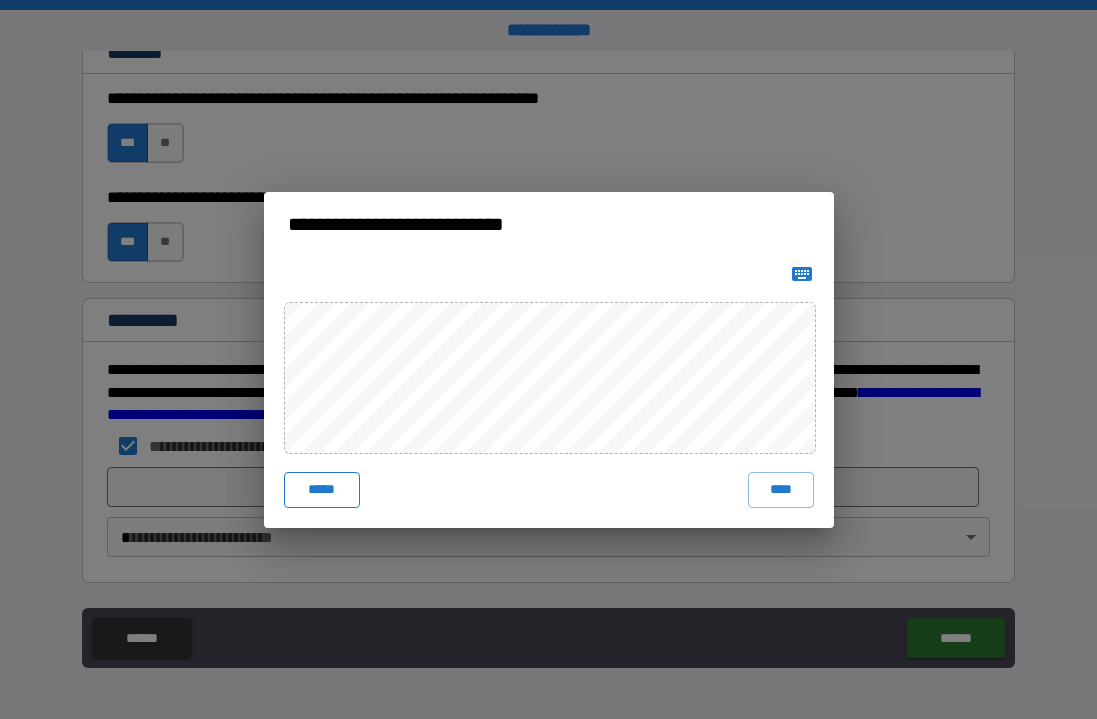 click on "*****" at bounding box center [322, 490] 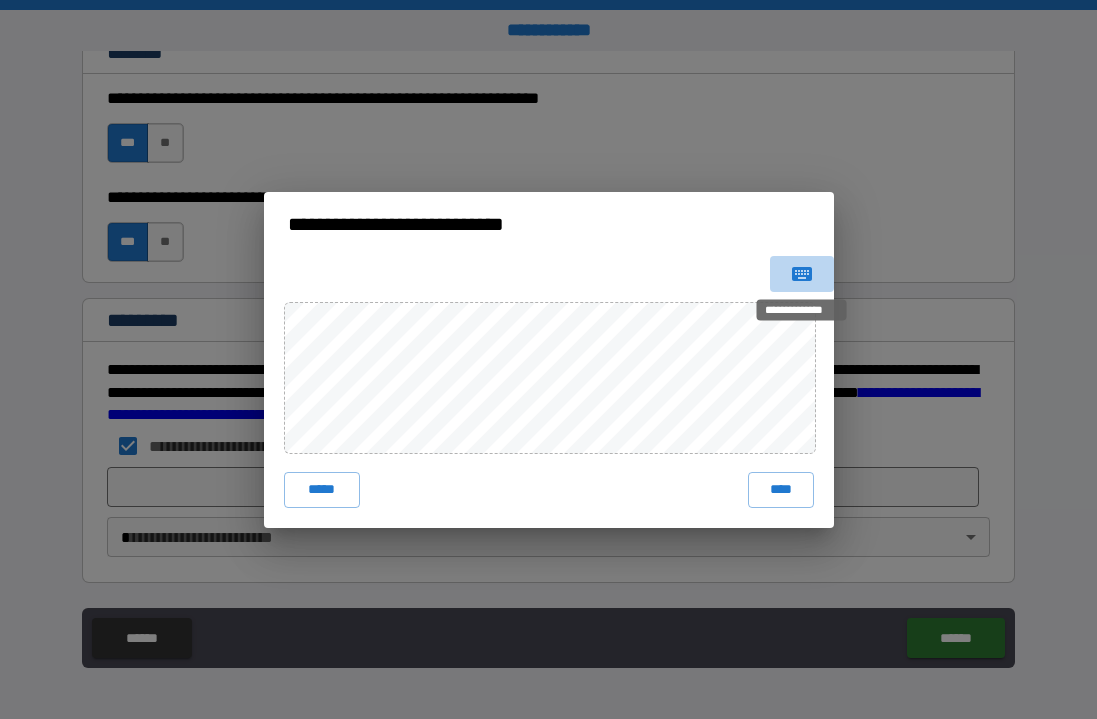 click 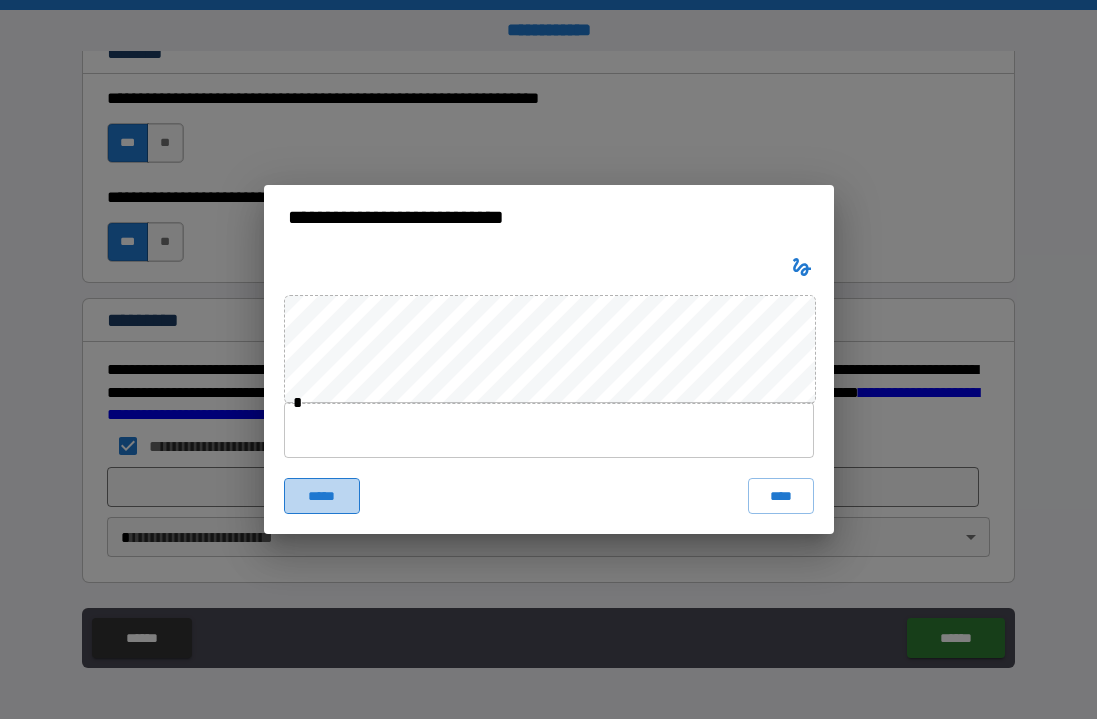click on "*****" at bounding box center (322, 496) 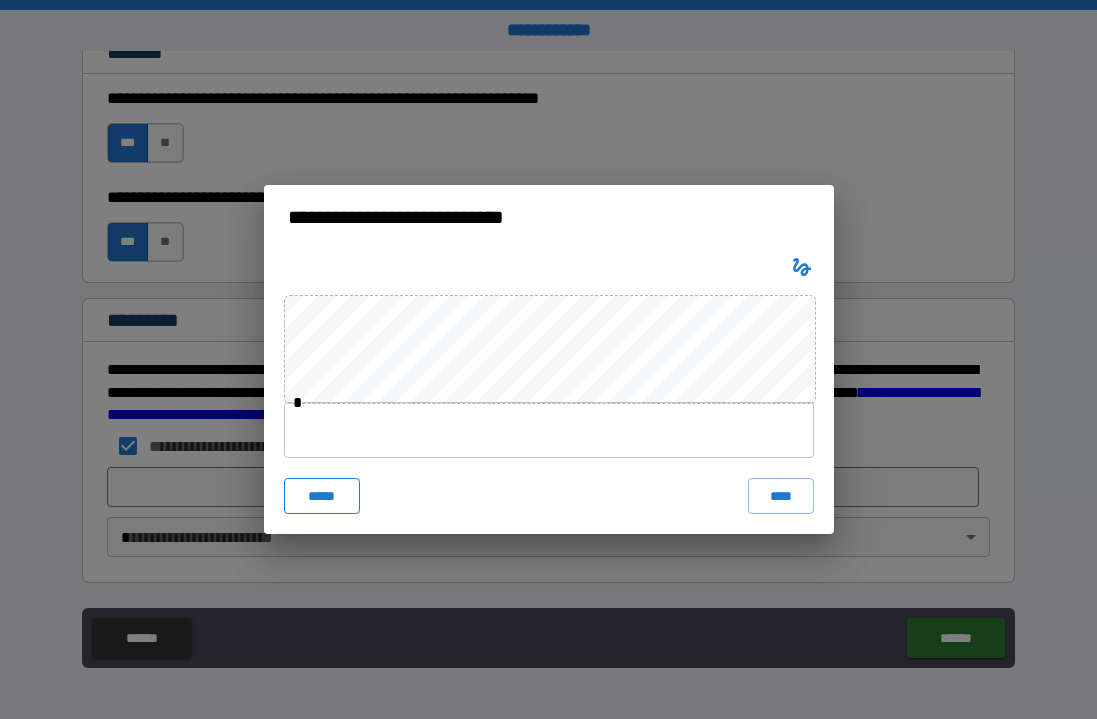 click on "*****" at bounding box center [322, 496] 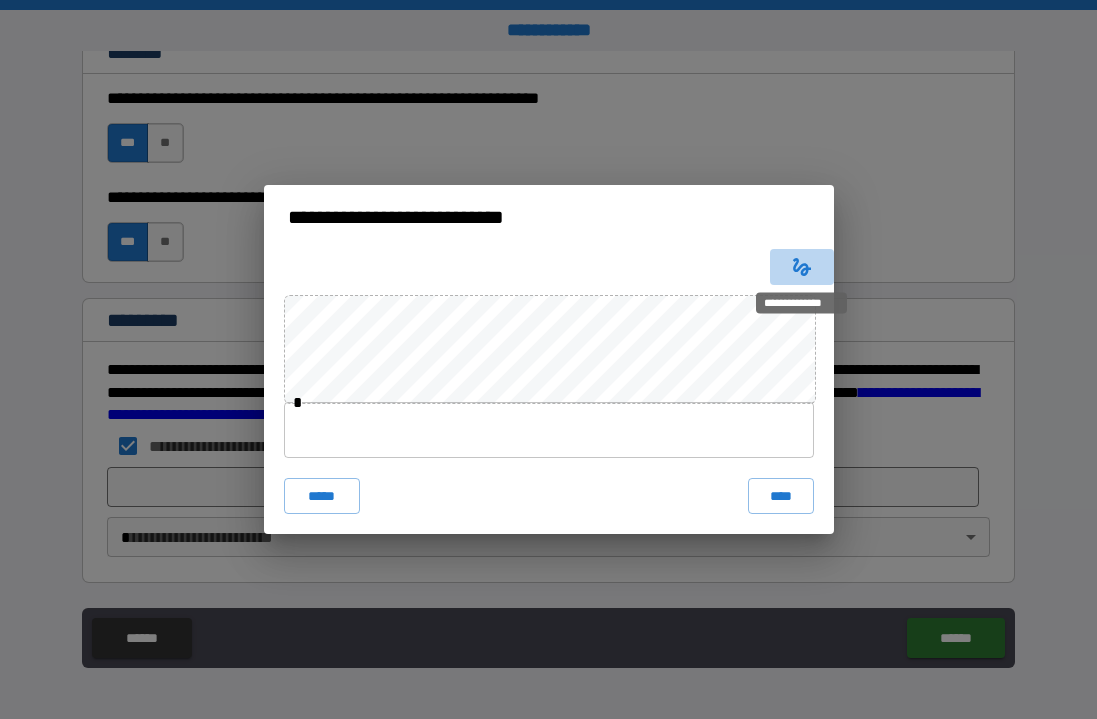 click 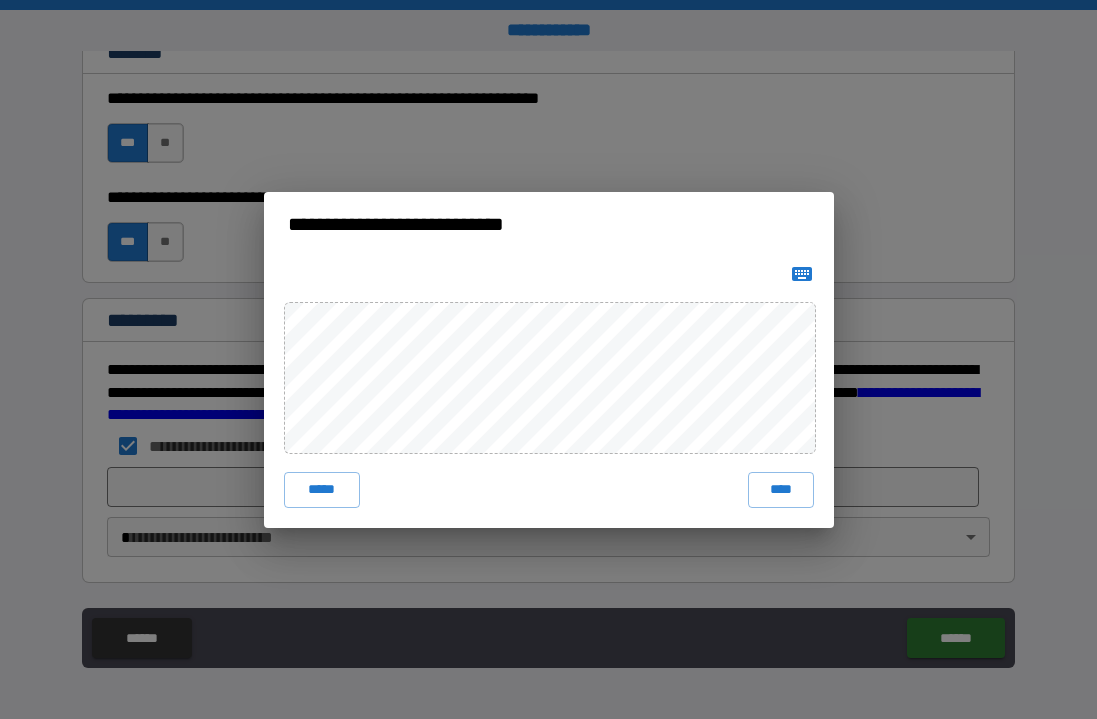 type 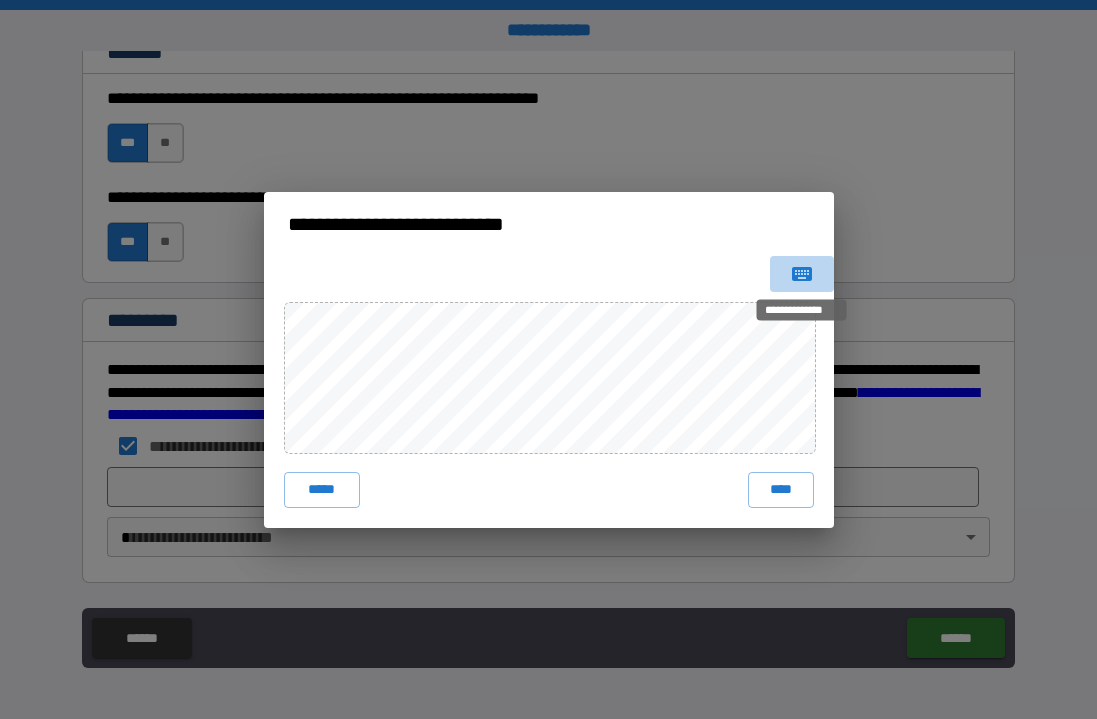 click 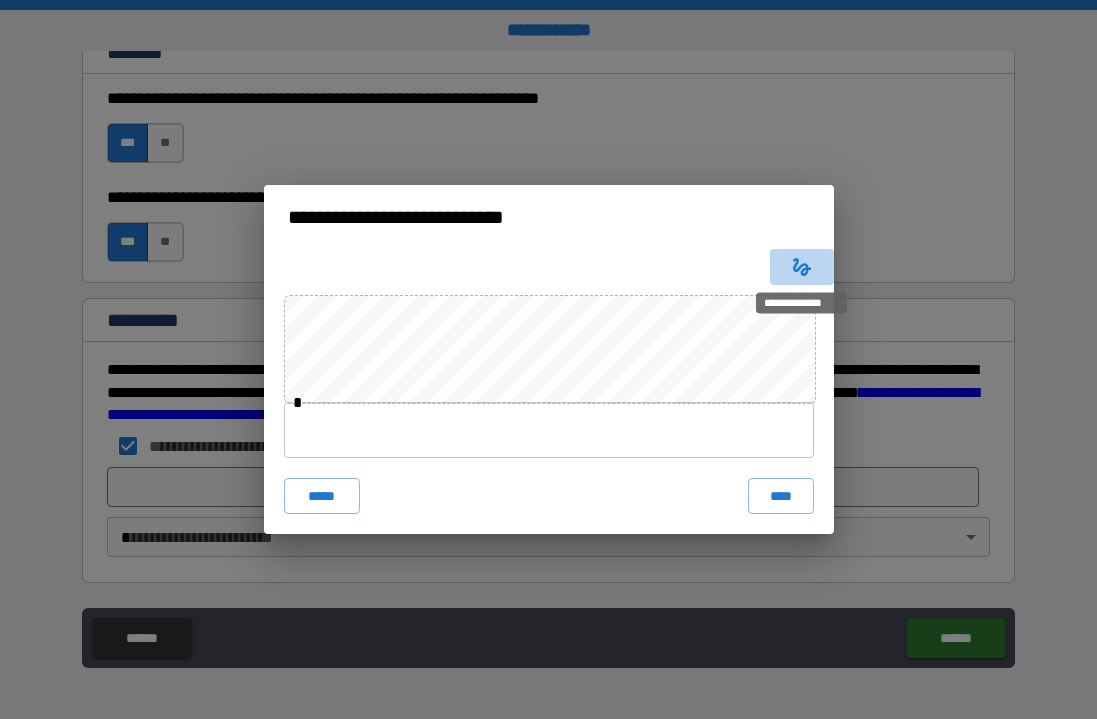 click 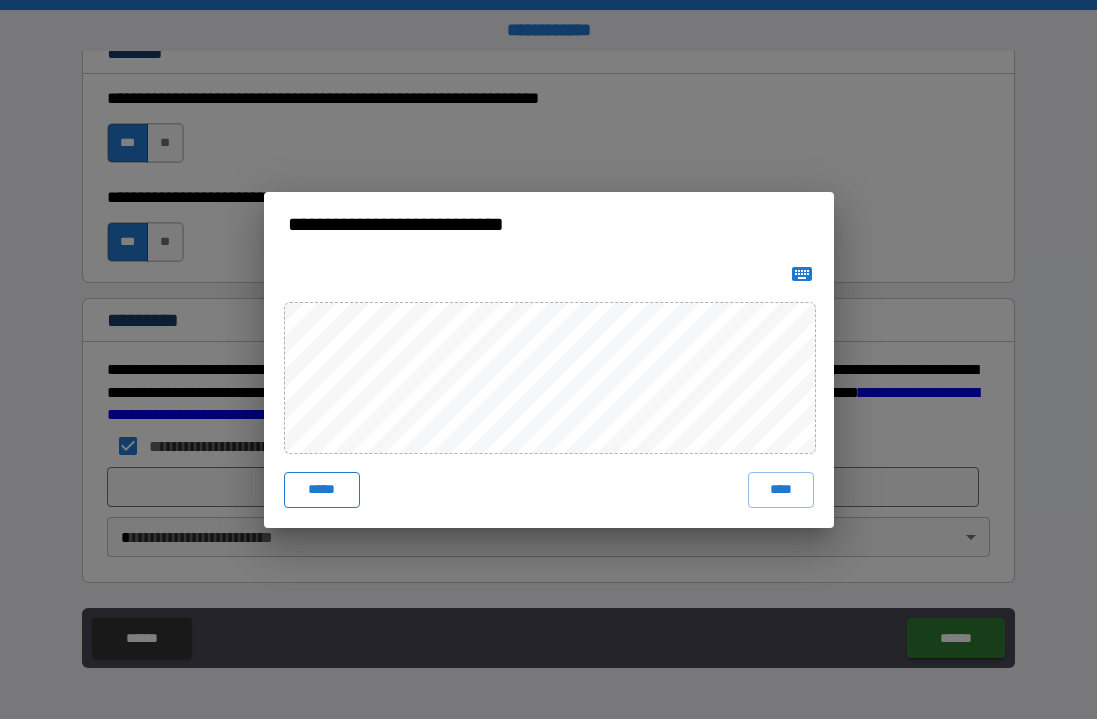 click on "*****" at bounding box center [322, 490] 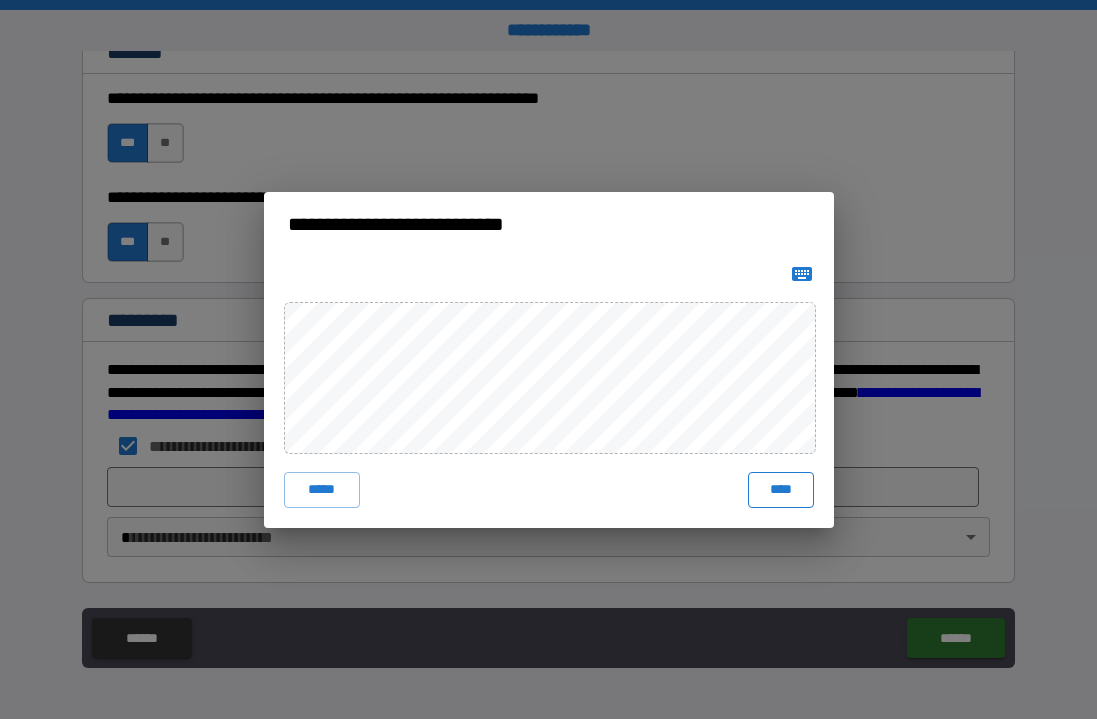 click on "****" at bounding box center (781, 490) 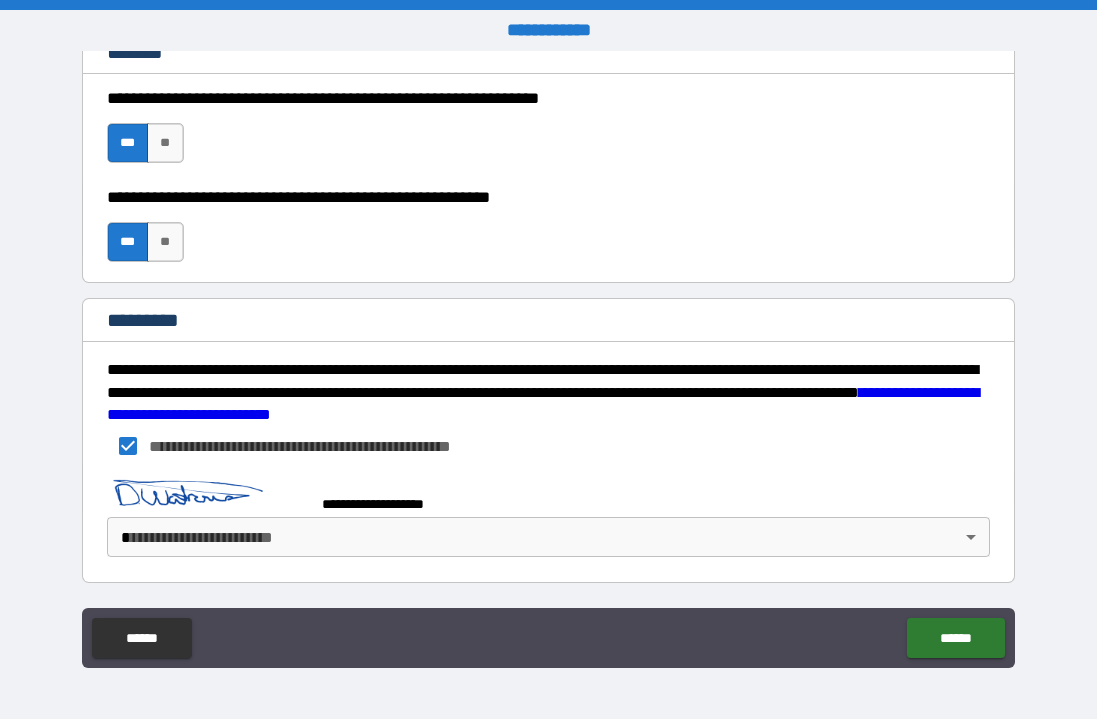 scroll, scrollTop: 3037, scrollLeft: 0, axis: vertical 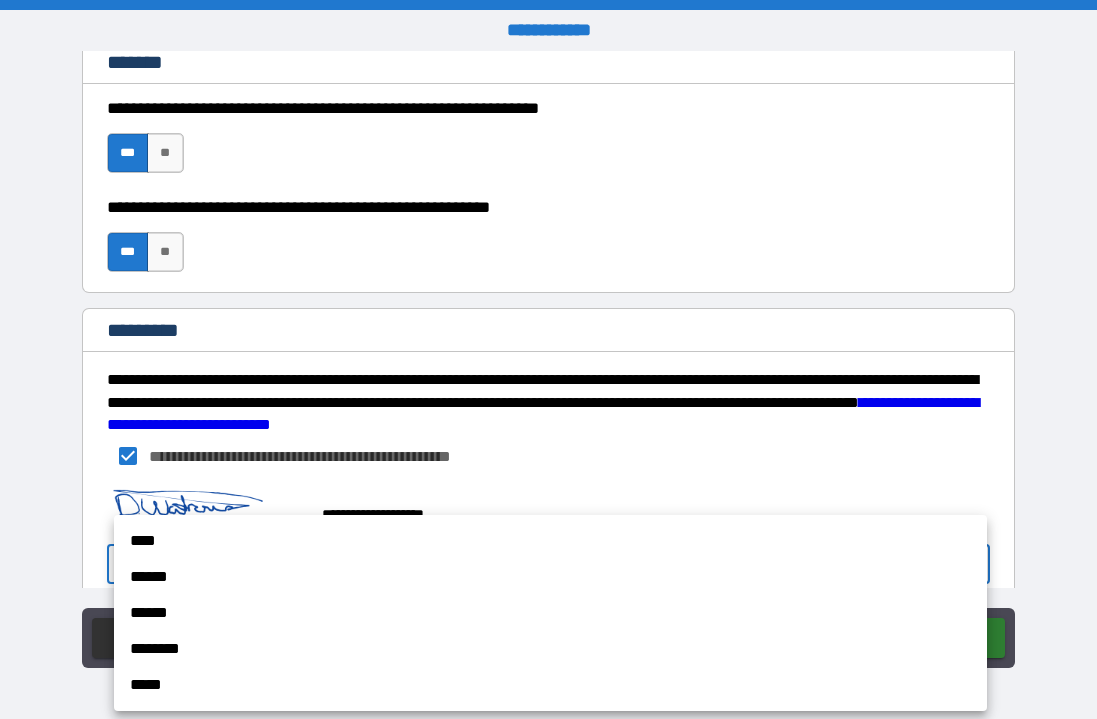 click on "**********" at bounding box center (548, 359) 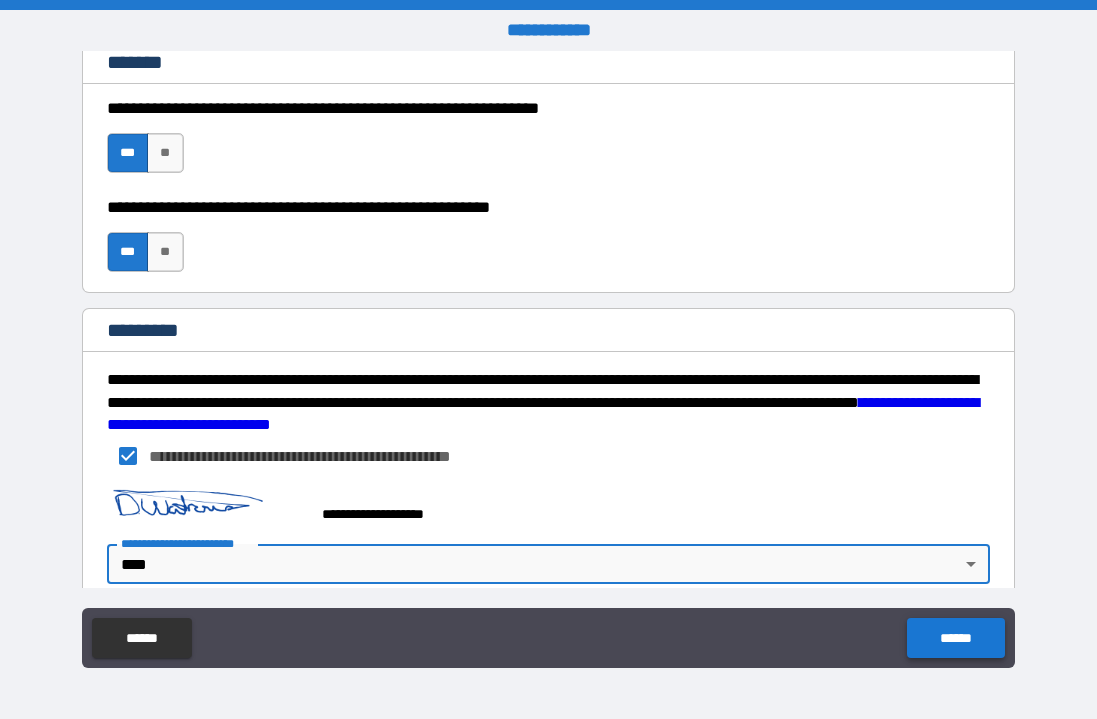 click on "******" at bounding box center (955, 638) 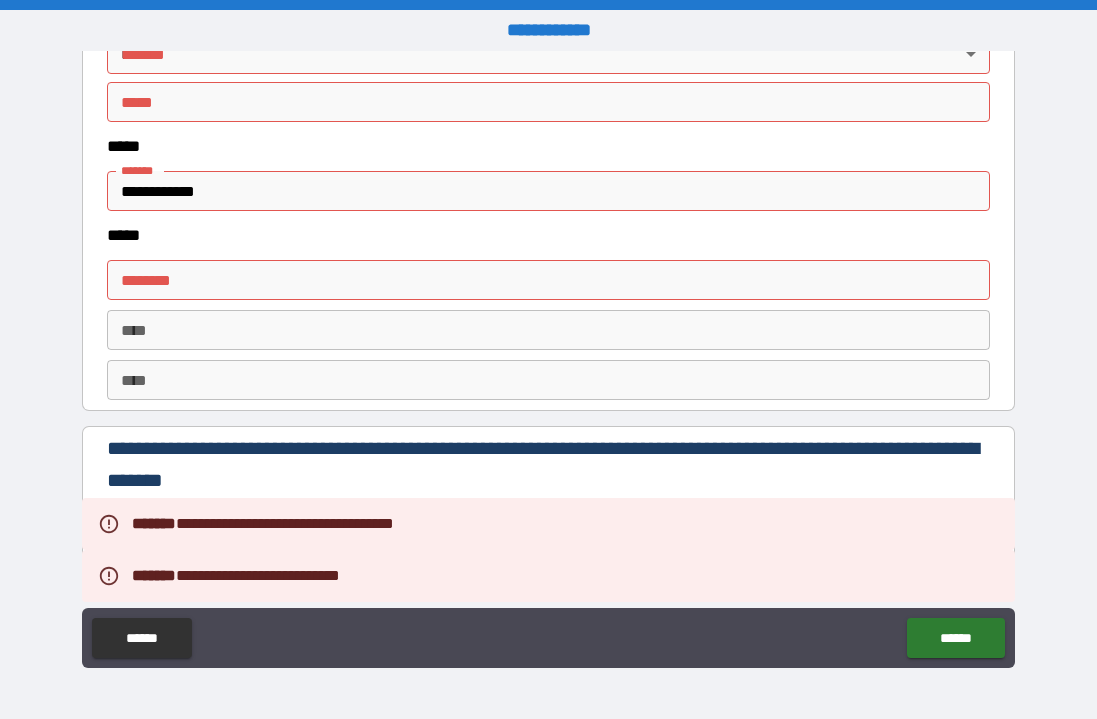 scroll, scrollTop: 2618, scrollLeft: 0, axis: vertical 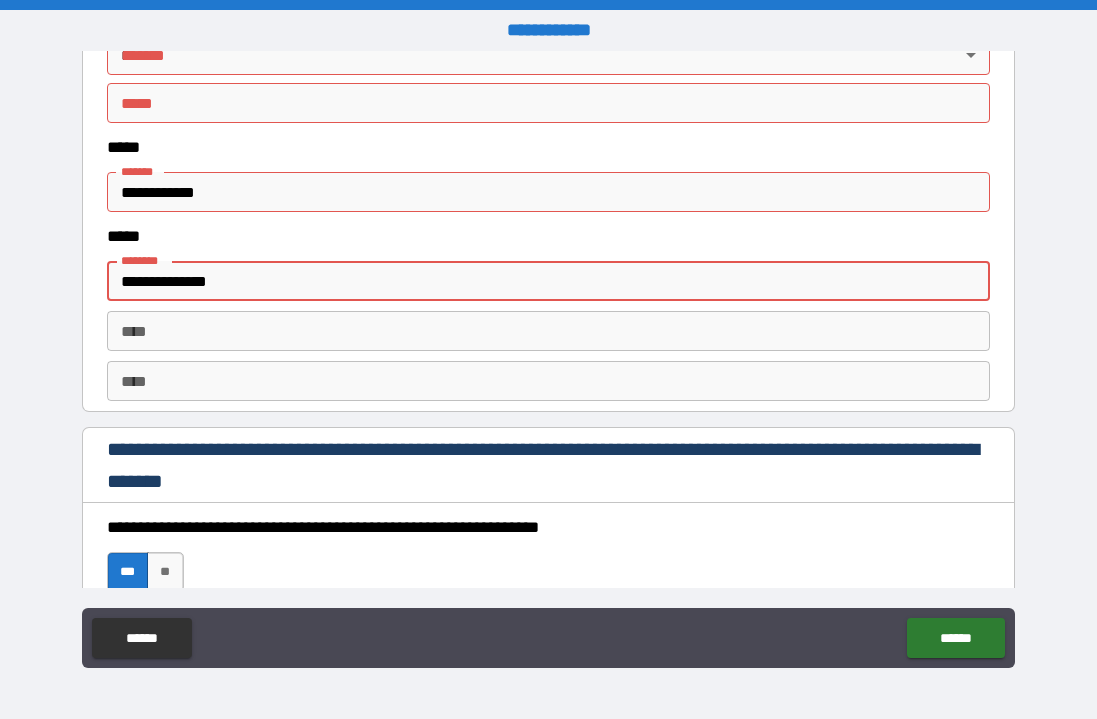 type on "**********" 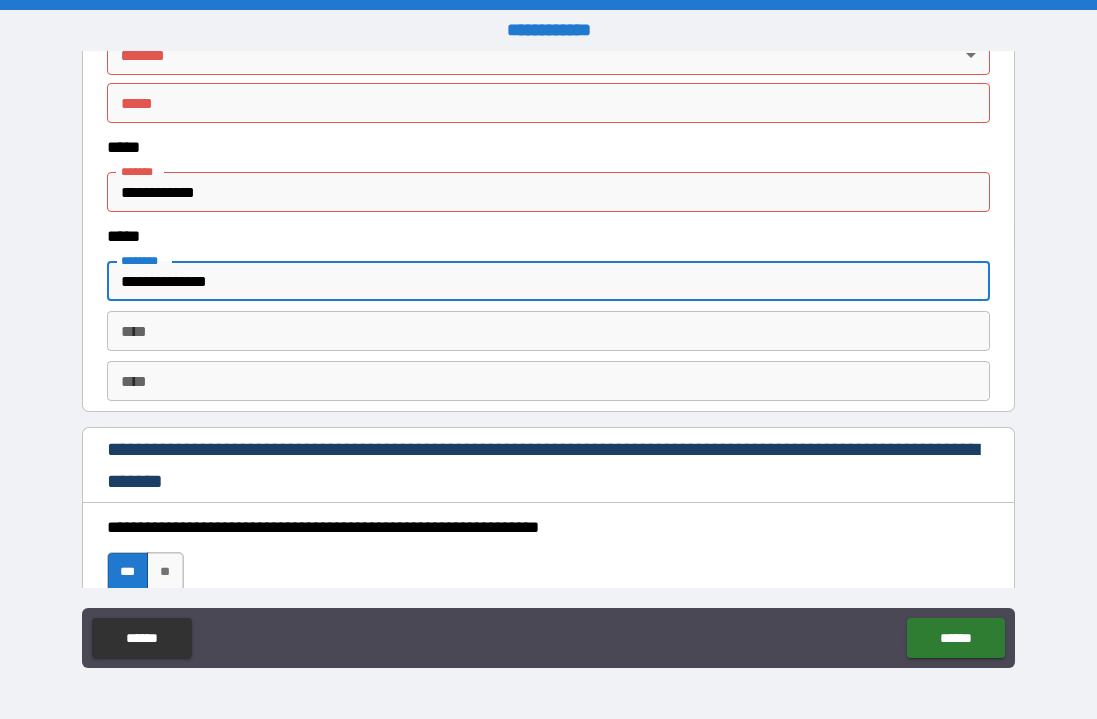 type on "**********" 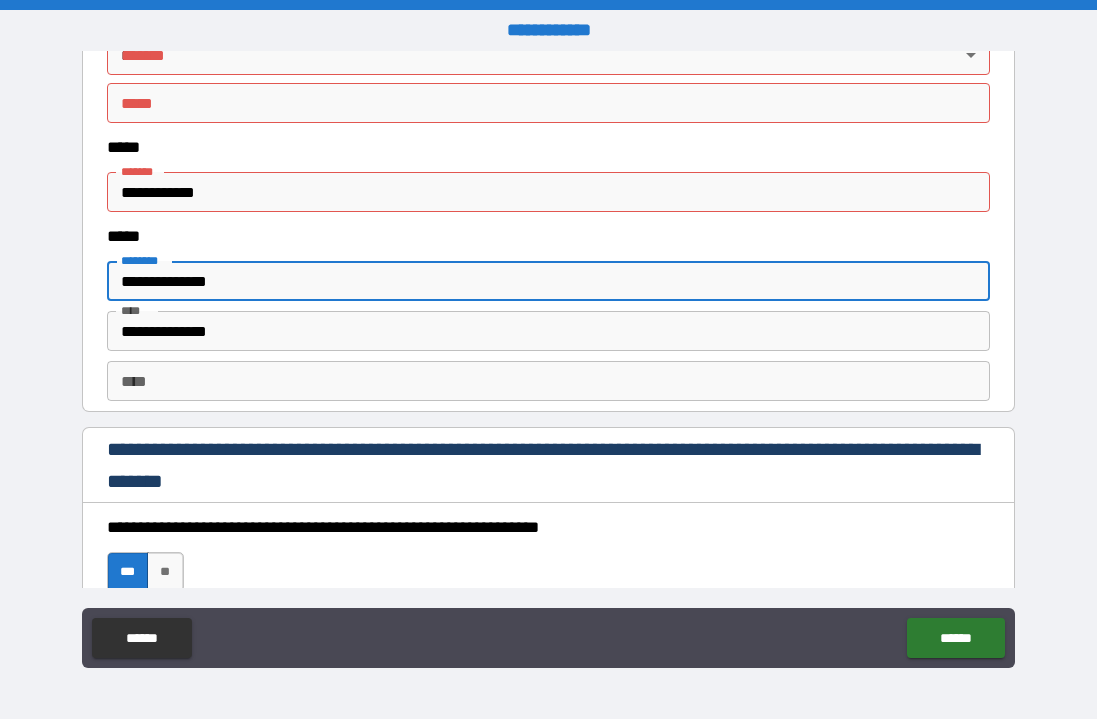 type on "**********" 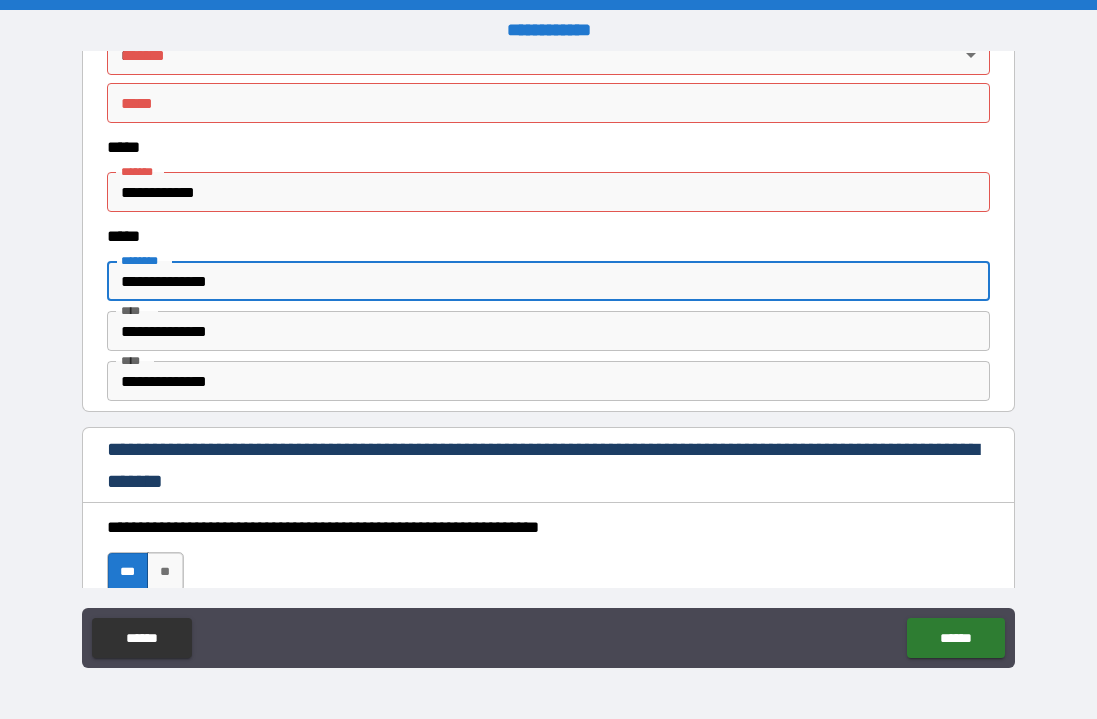 drag, startPoint x: 234, startPoint y: 193, endPoint x: 126, endPoint y: 189, distance: 108.07405 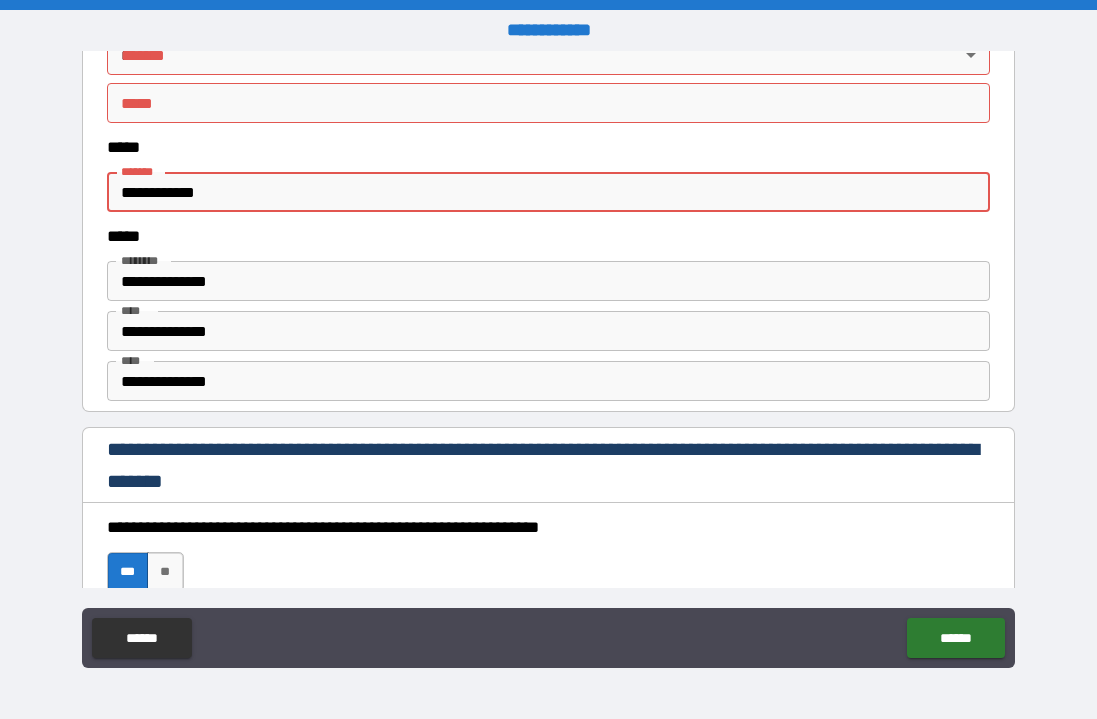 click on "**********" at bounding box center (549, 192) 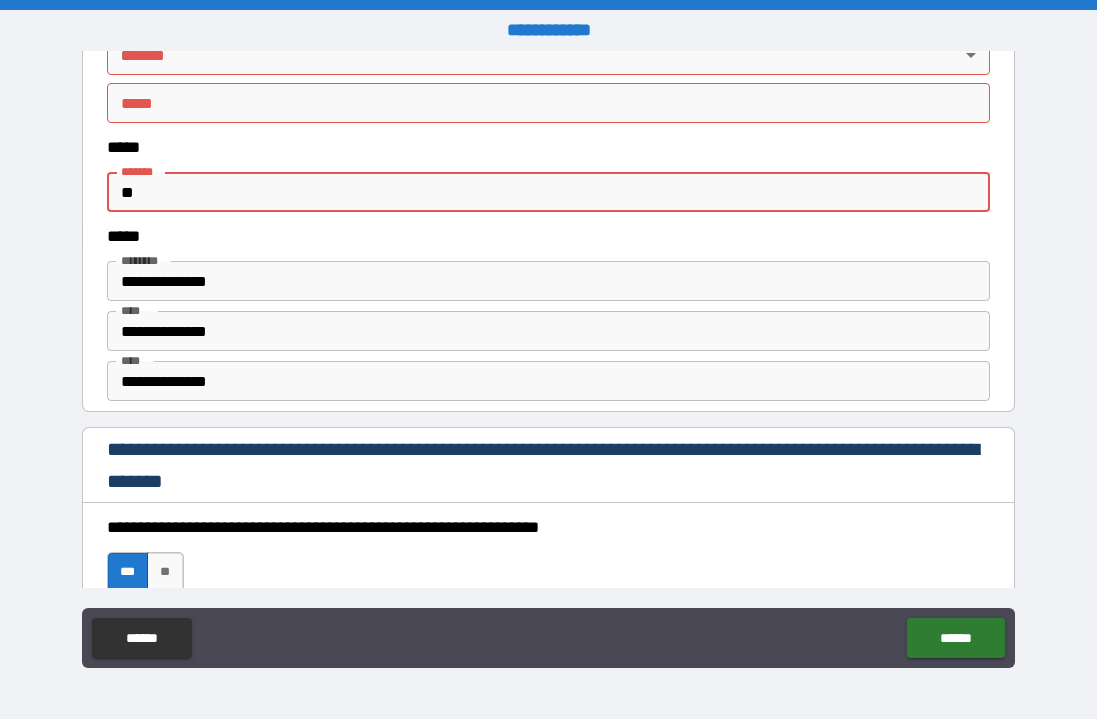 type on "***" 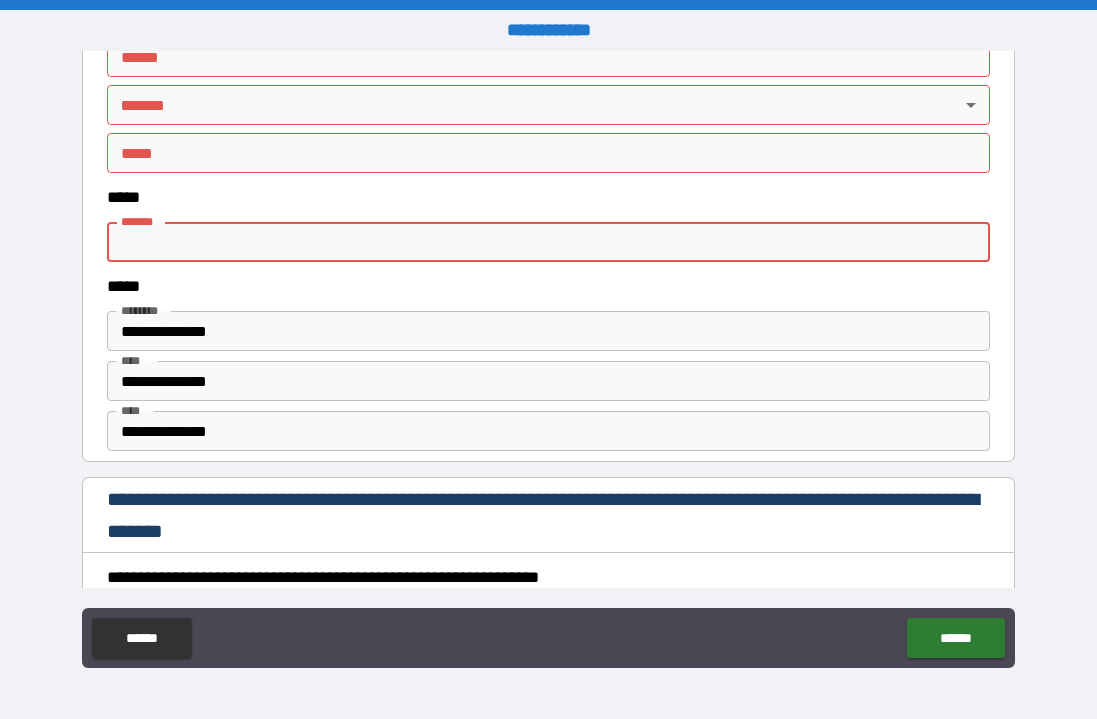 type on "**********" 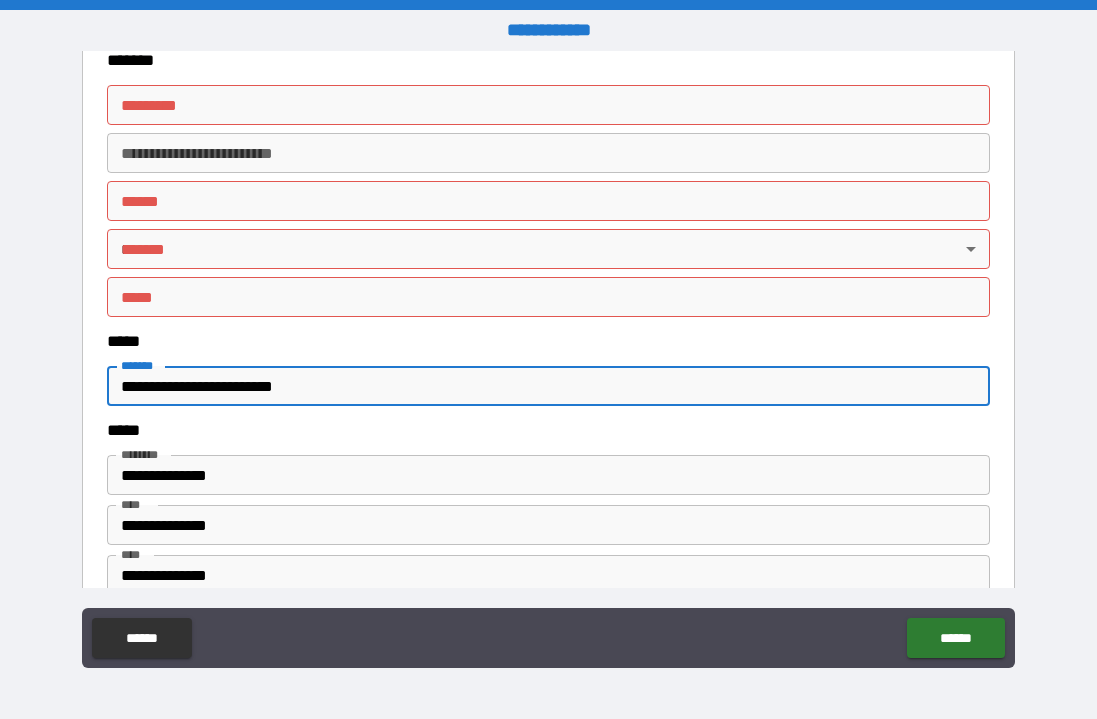 scroll, scrollTop: 2397, scrollLeft: 0, axis: vertical 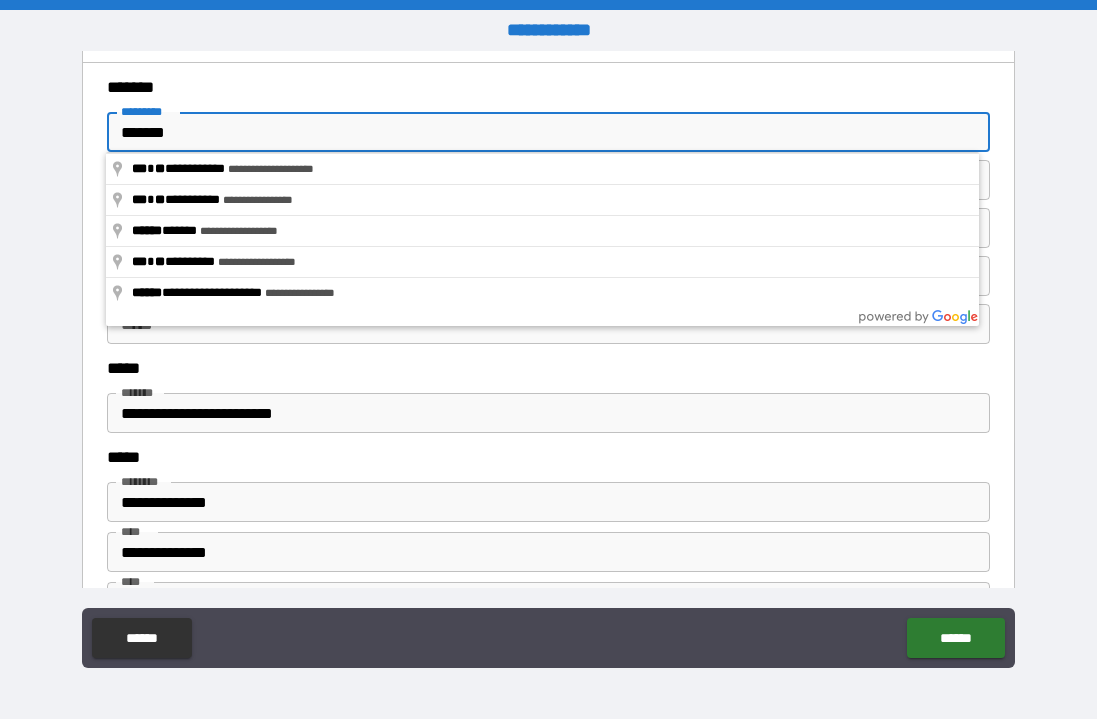 type on "********" 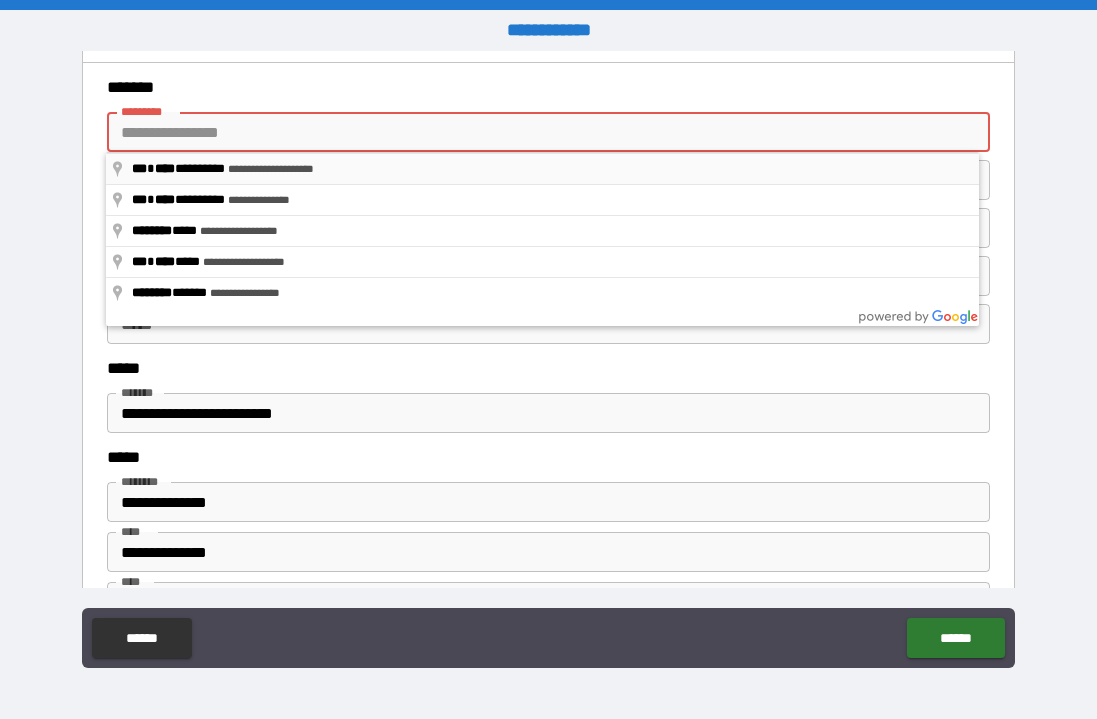 type on "**********" 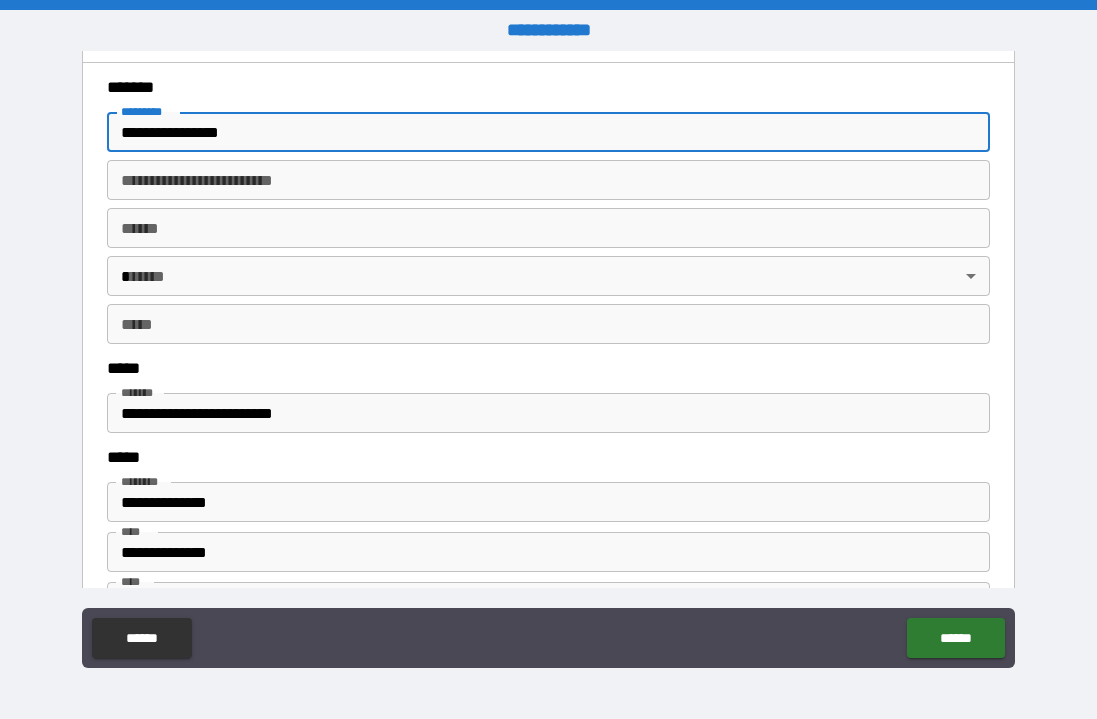 type on "**********" 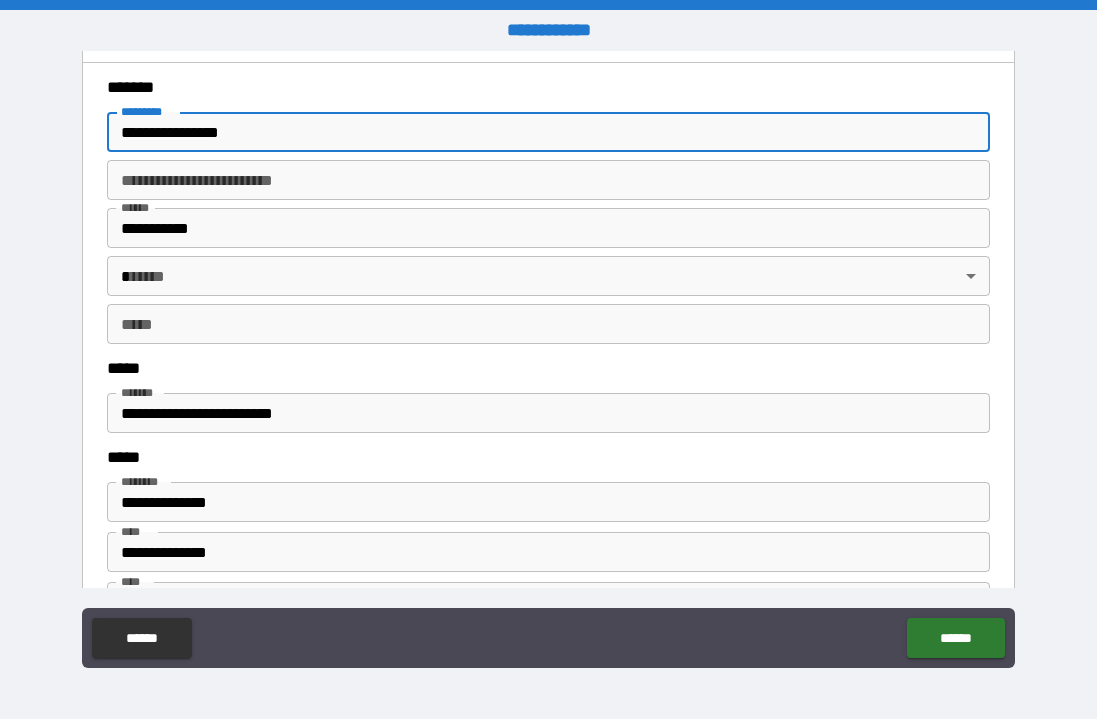 type on "**" 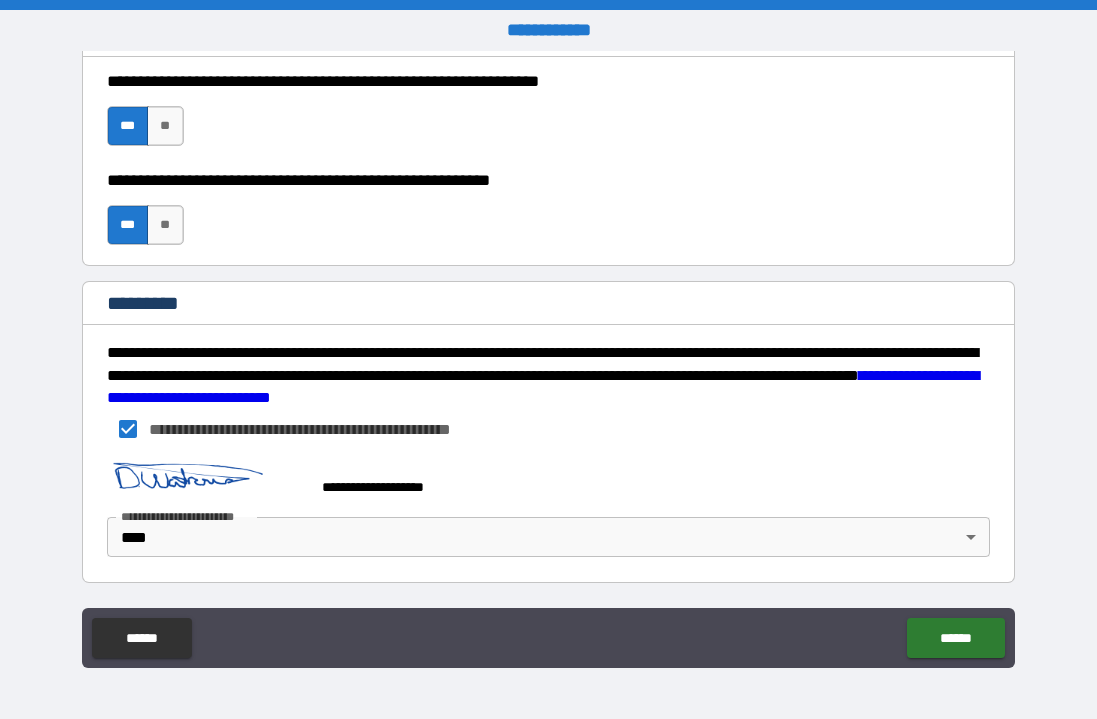 scroll, scrollTop: 3064, scrollLeft: 0, axis: vertical 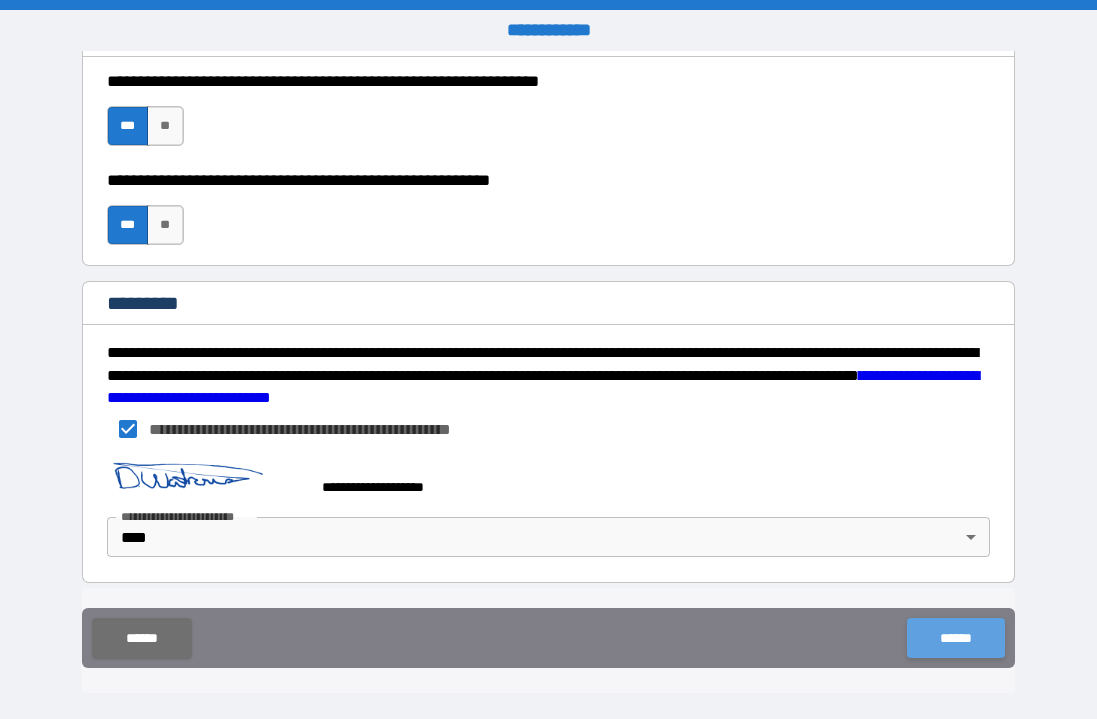 click on "******" at bounding box center [955, 638] 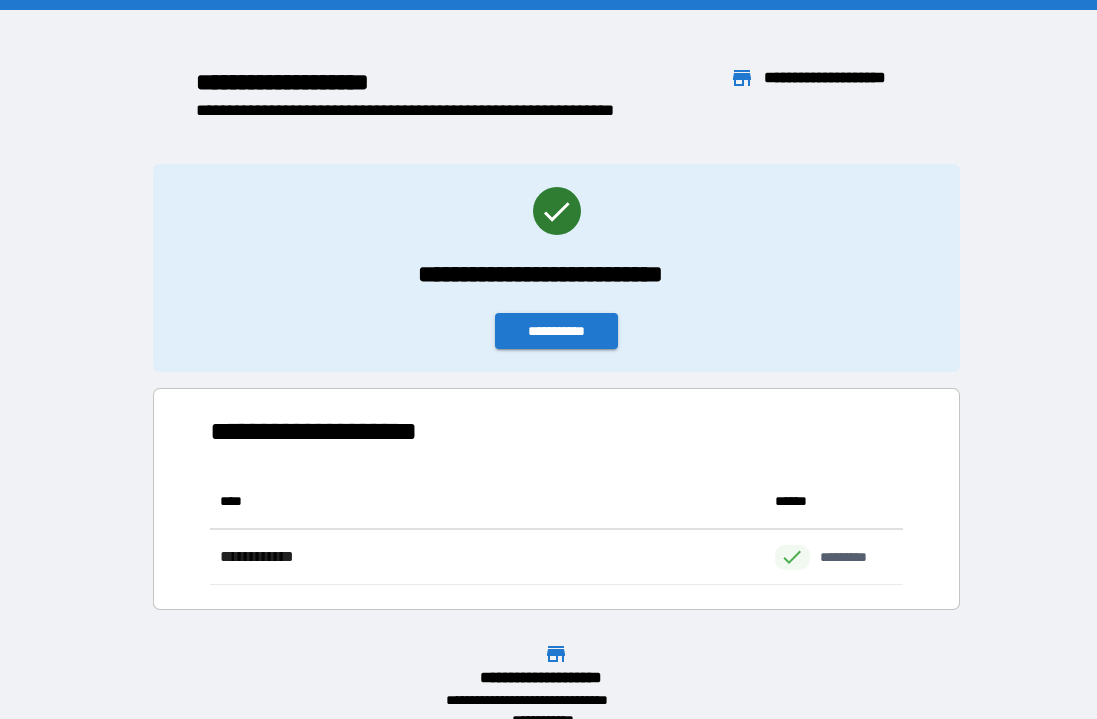 scroll, scrollTop: 1, scrollLeft: 1, axis: both 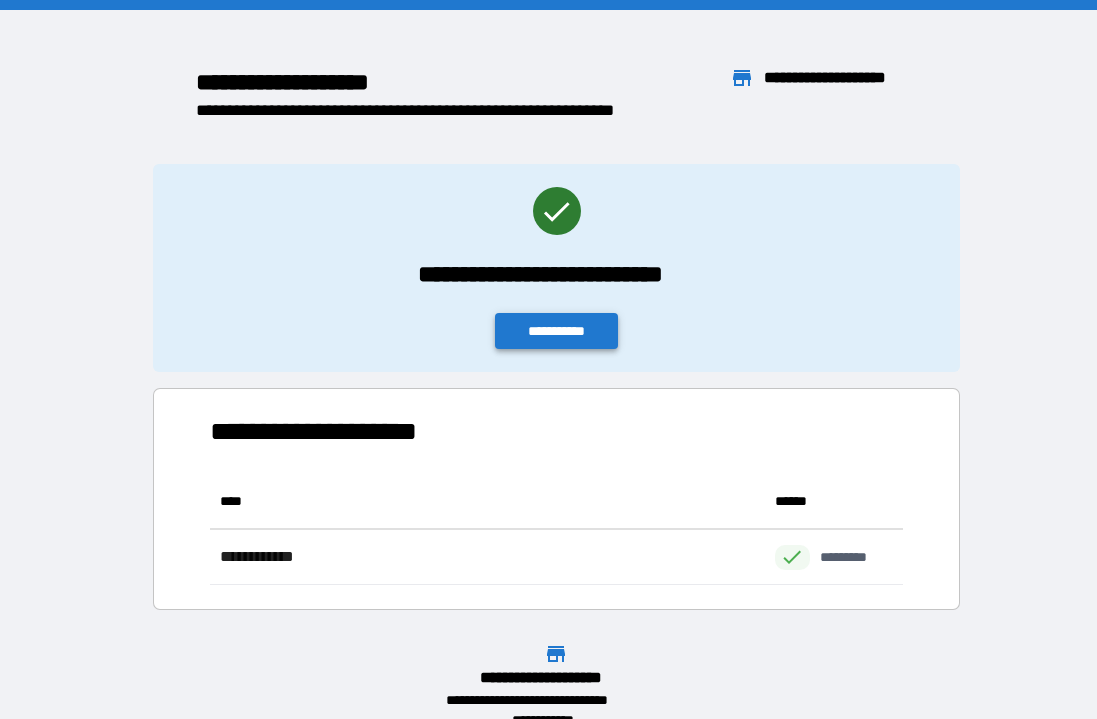 click on "**********" at bounding box center [557, 331] 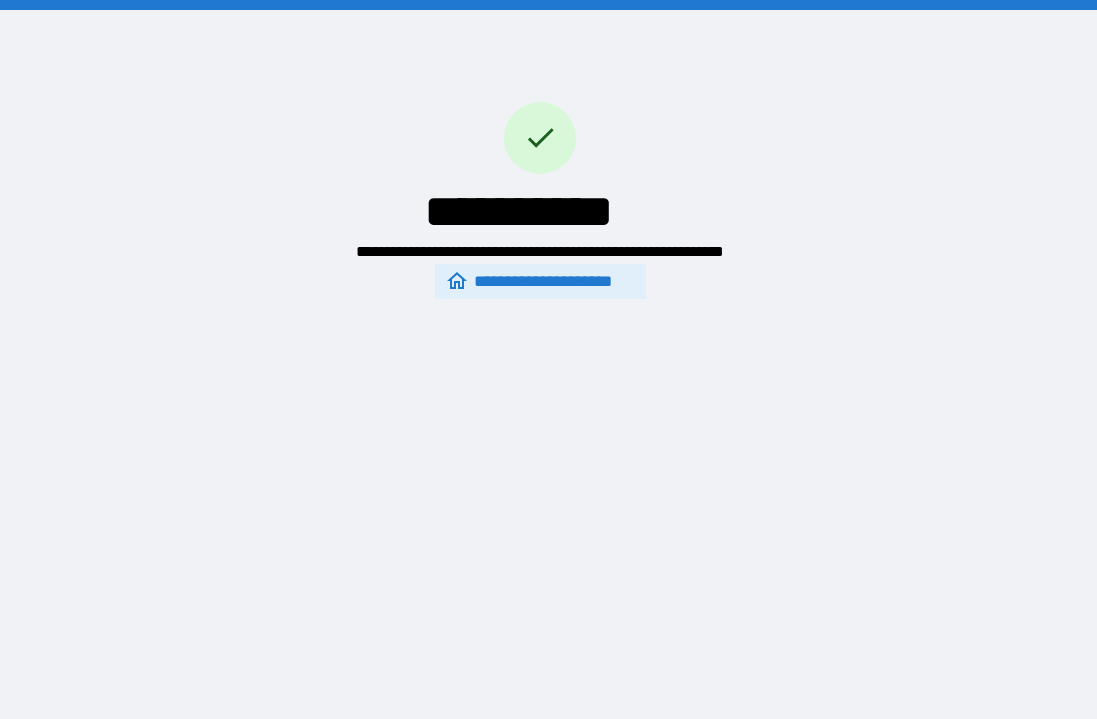 click on "**********" at bounding box center [541, 281] 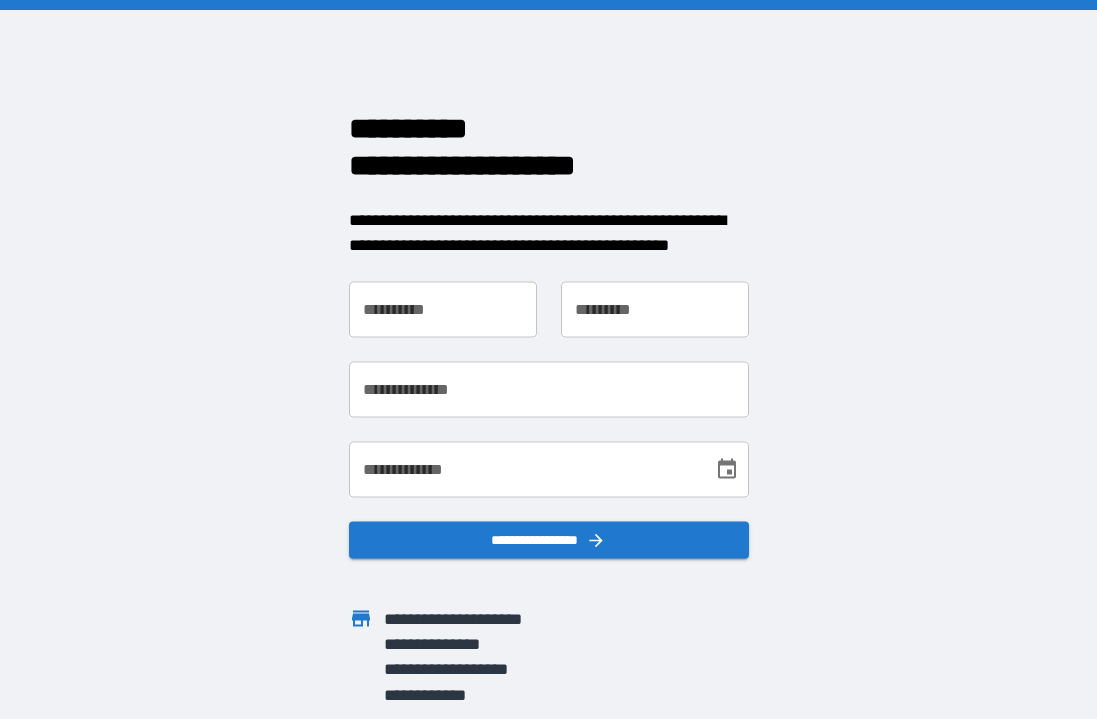 scroll, scrollTop: 0, scrollLeft: 0, axis: both 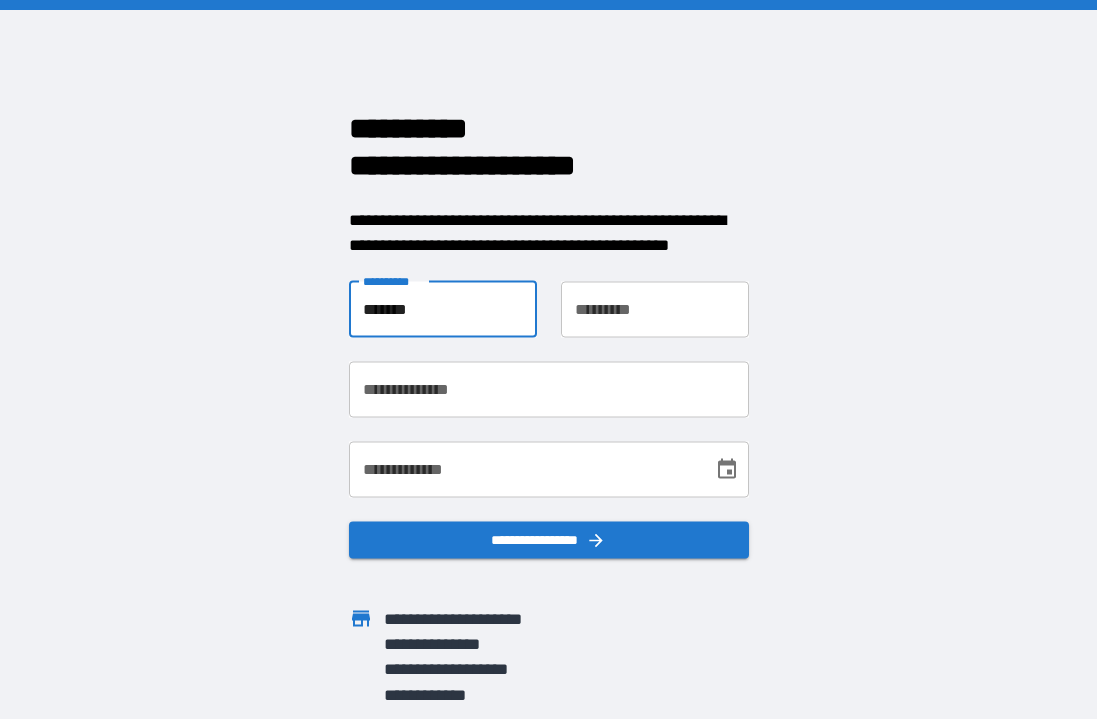type on "*******" 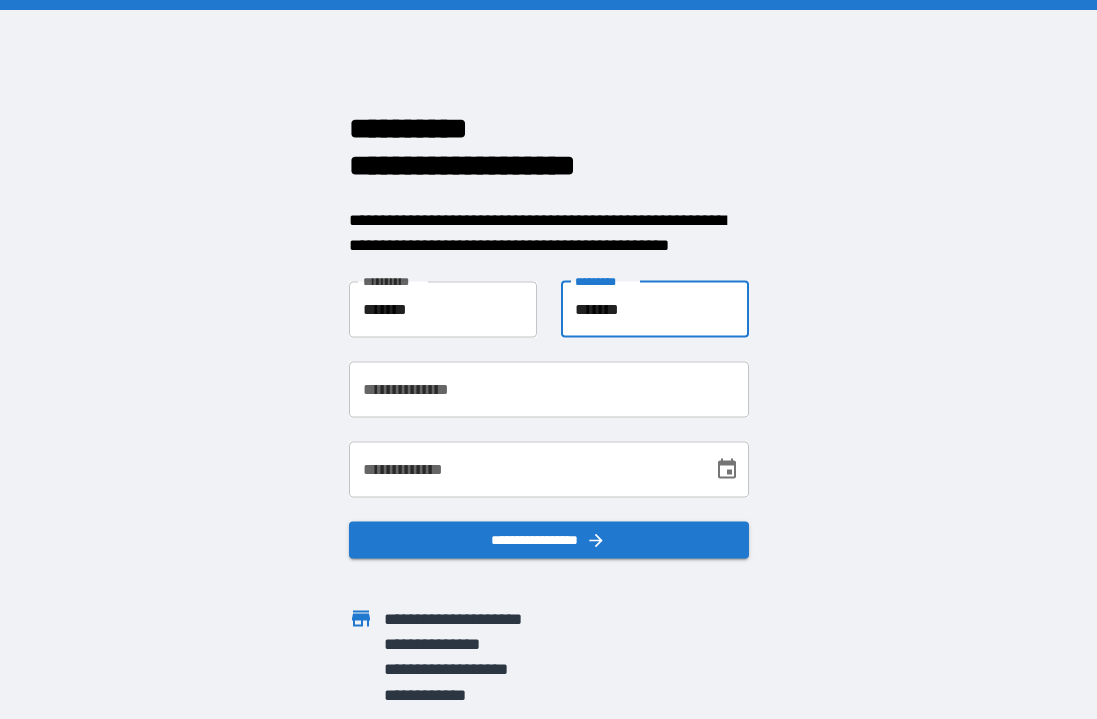 type on "*******" 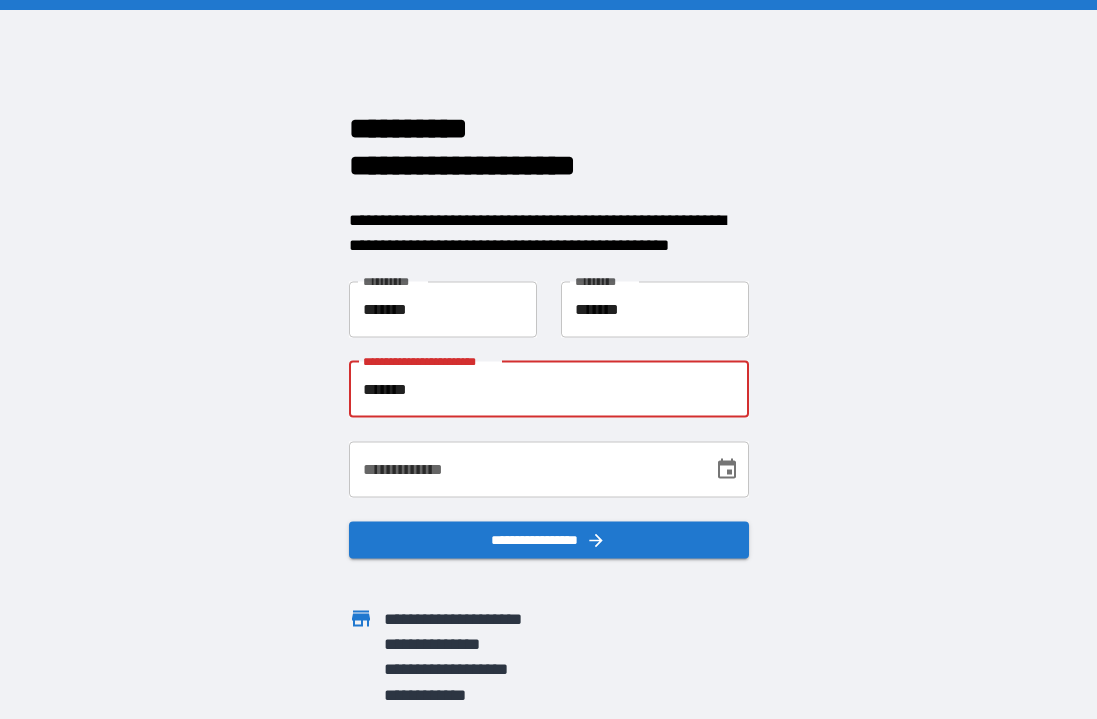 type on "******" 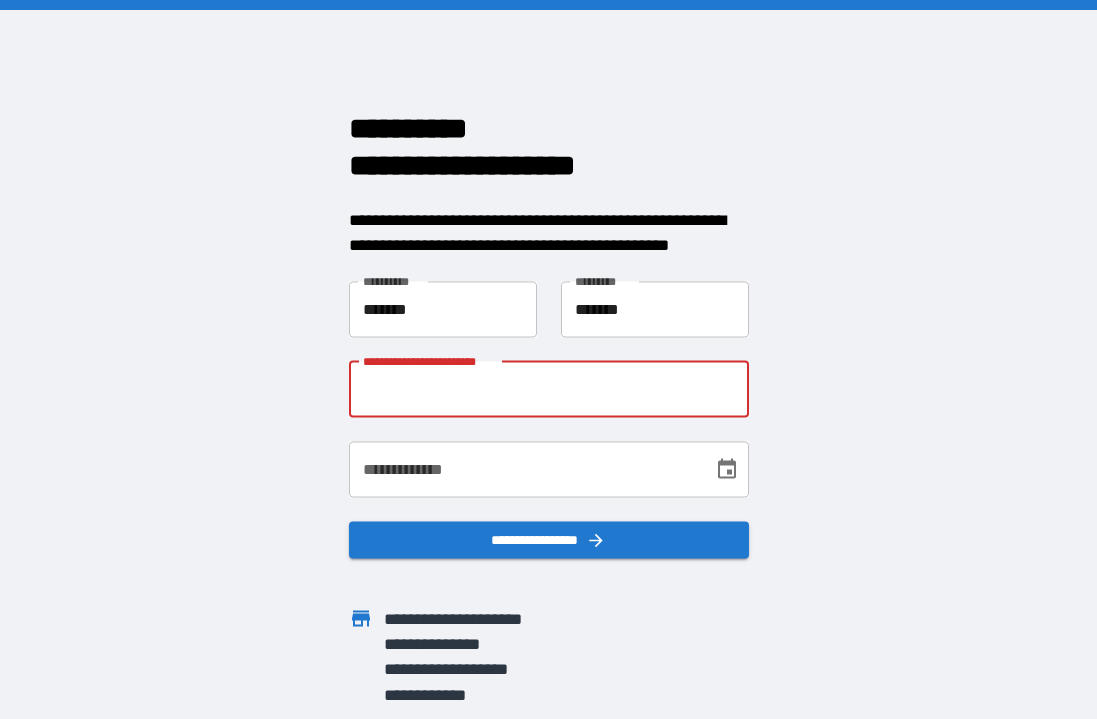 type on "**********" 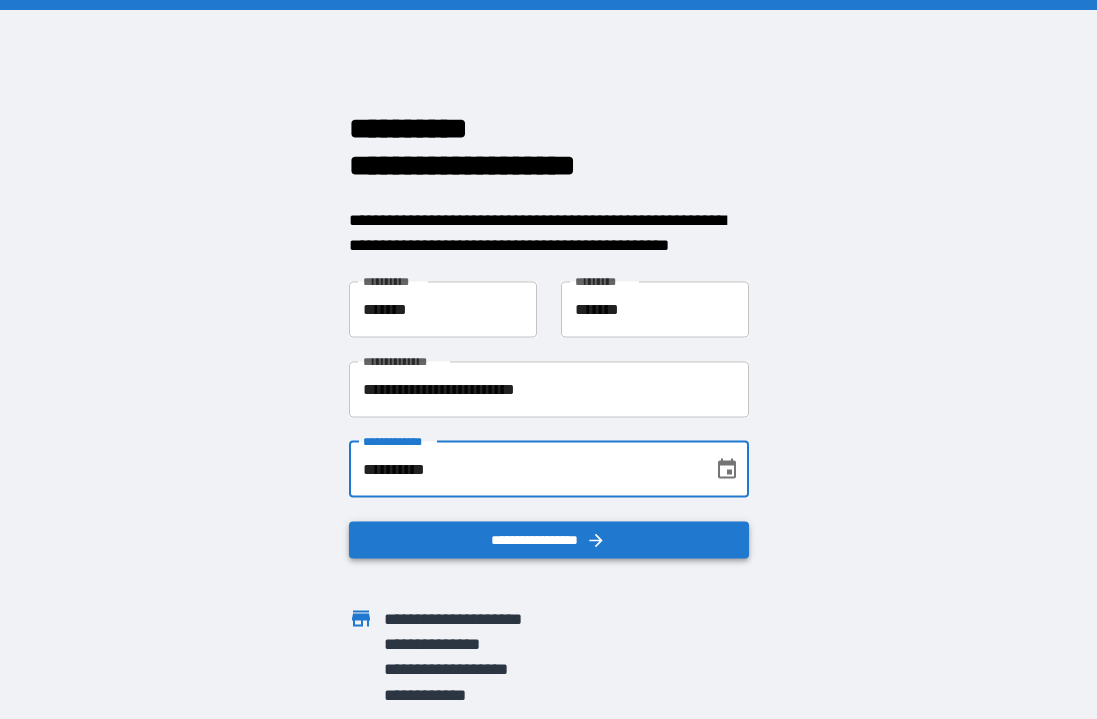 type on "**********" 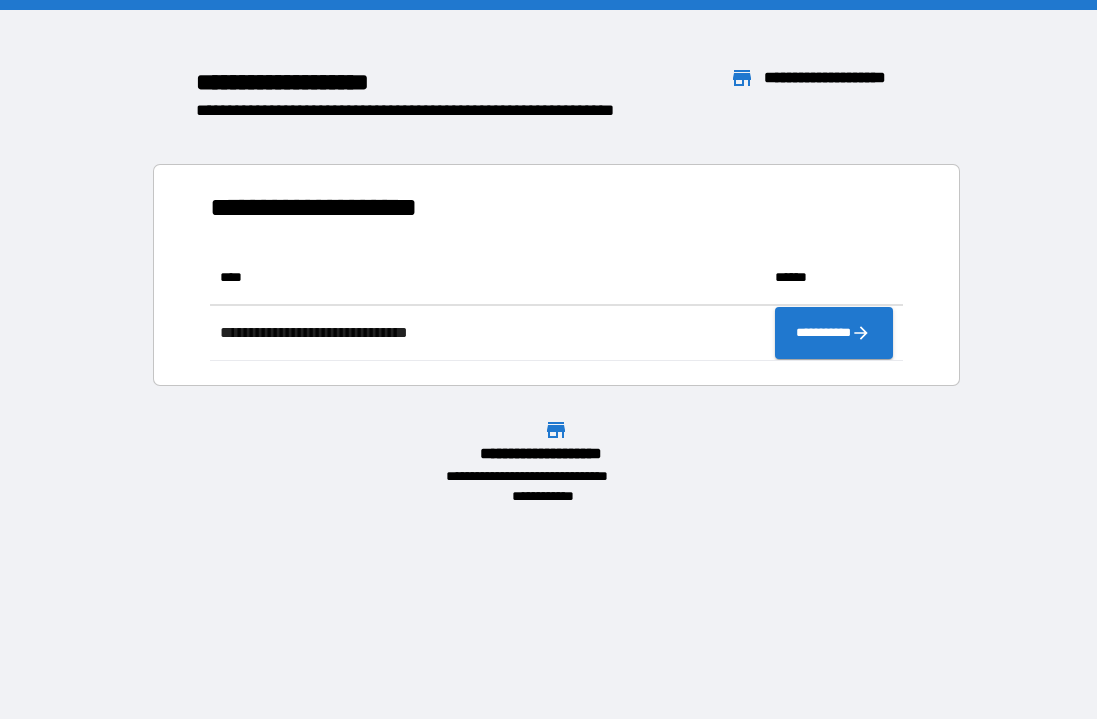 scroll, scrollTop: 1, scrollLeft: 1, axis: both 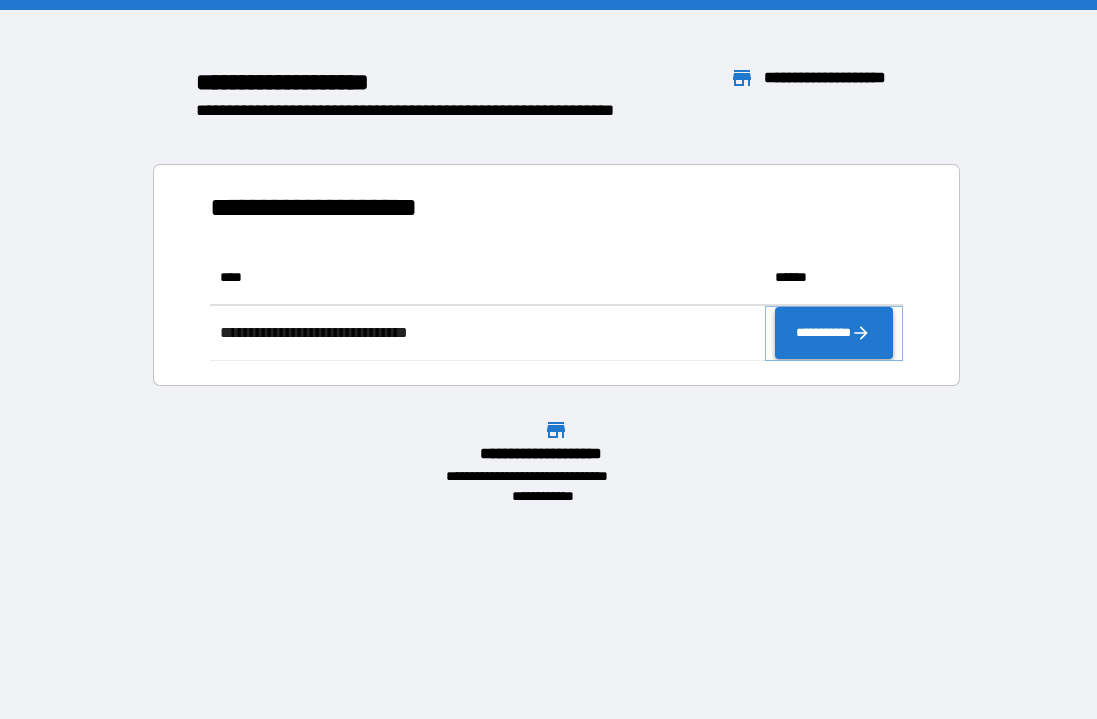 click on "**********" at bounding box center (834, 333) 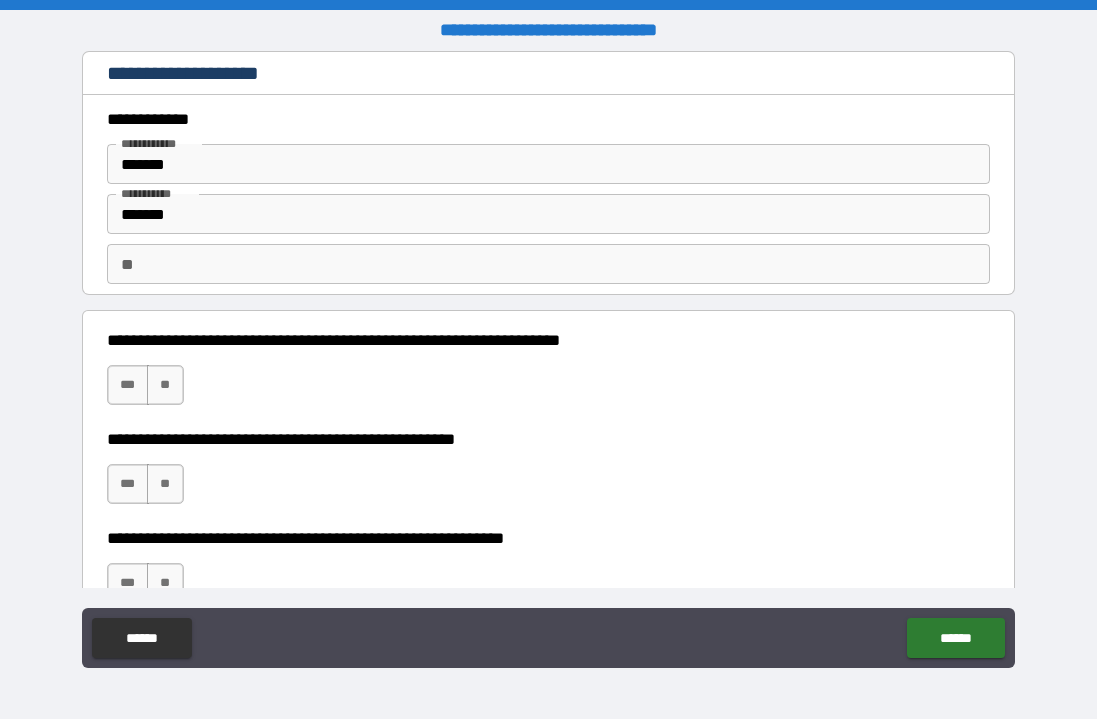 type on "*" 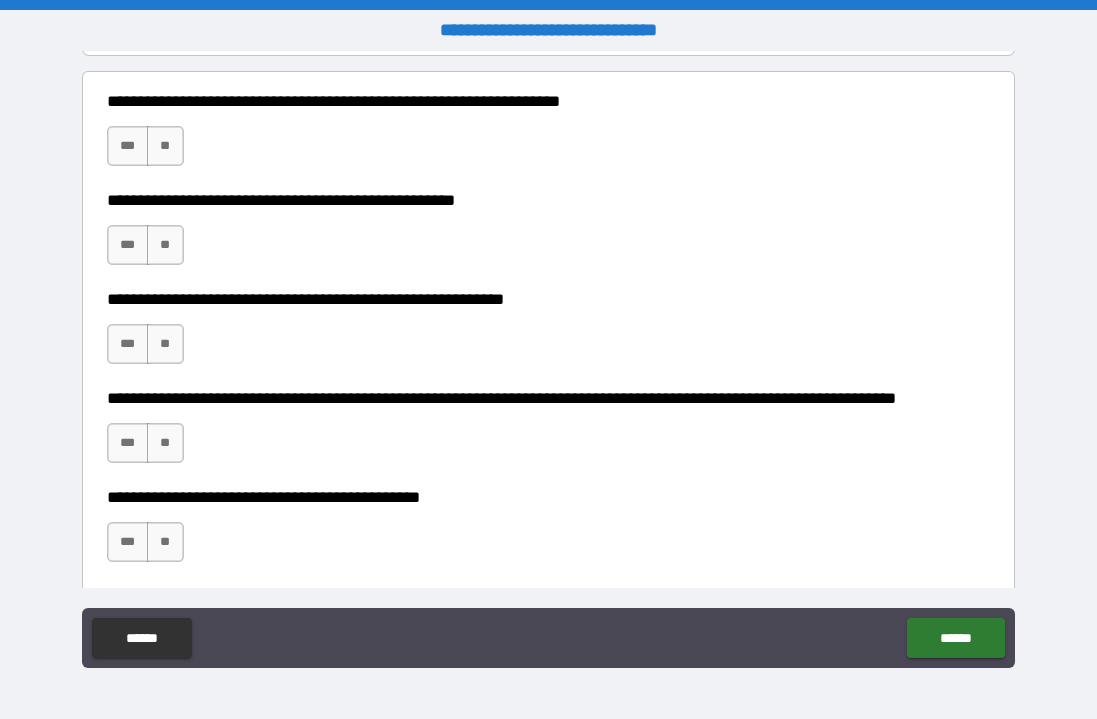 scroll, scrollTop: 245, scrollLeft: 0, axis: vertical 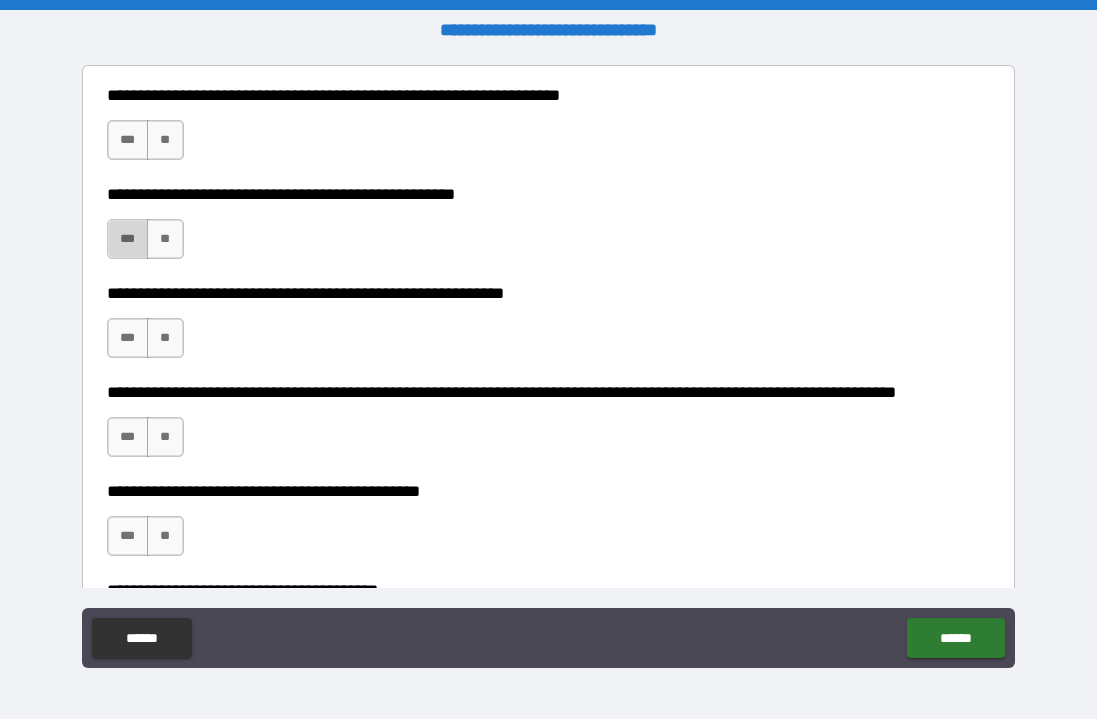 click on "***" at bounding box center [128, 239] 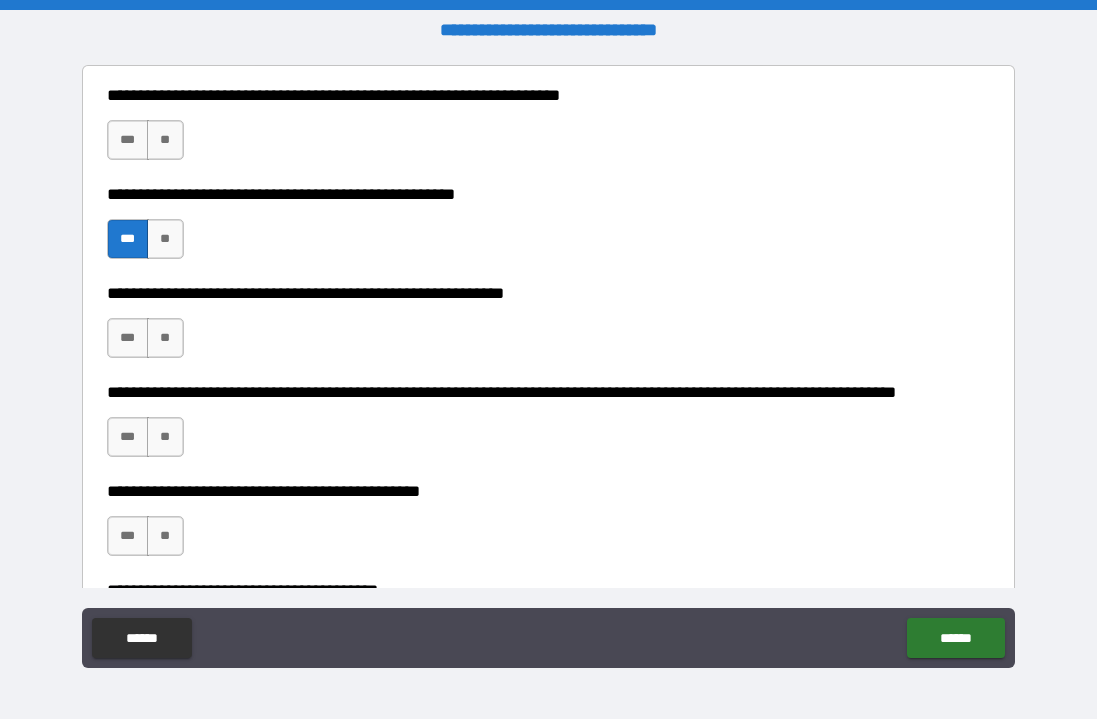type on "*" 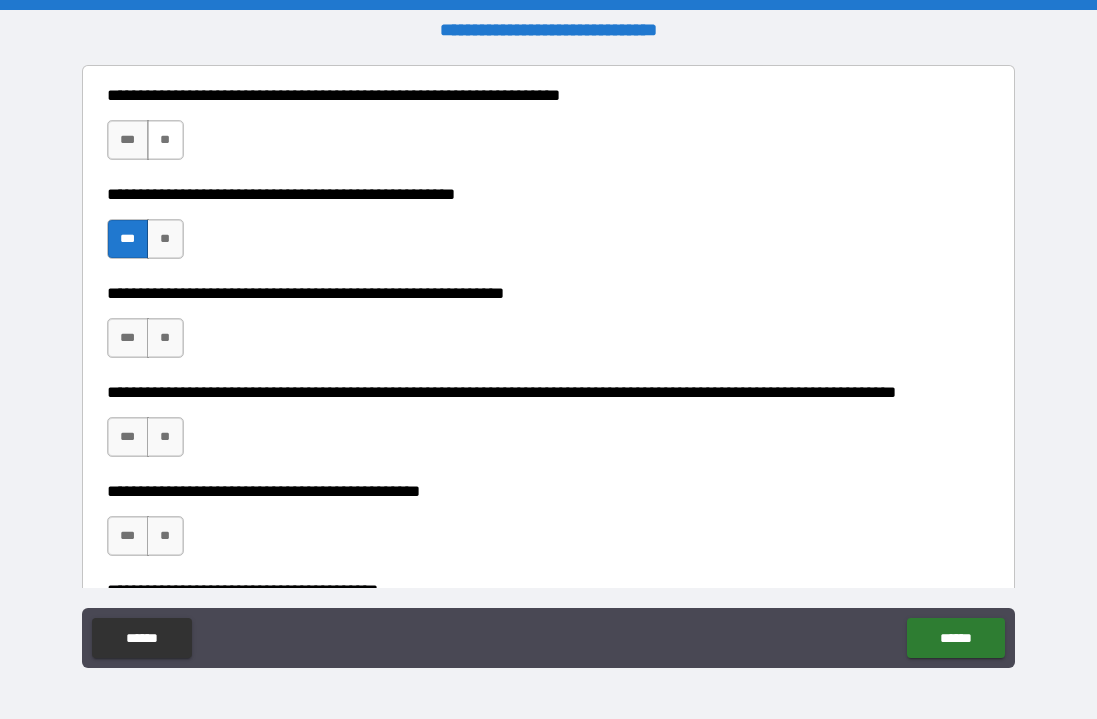 click on "**" at bounding box center (165, 140) 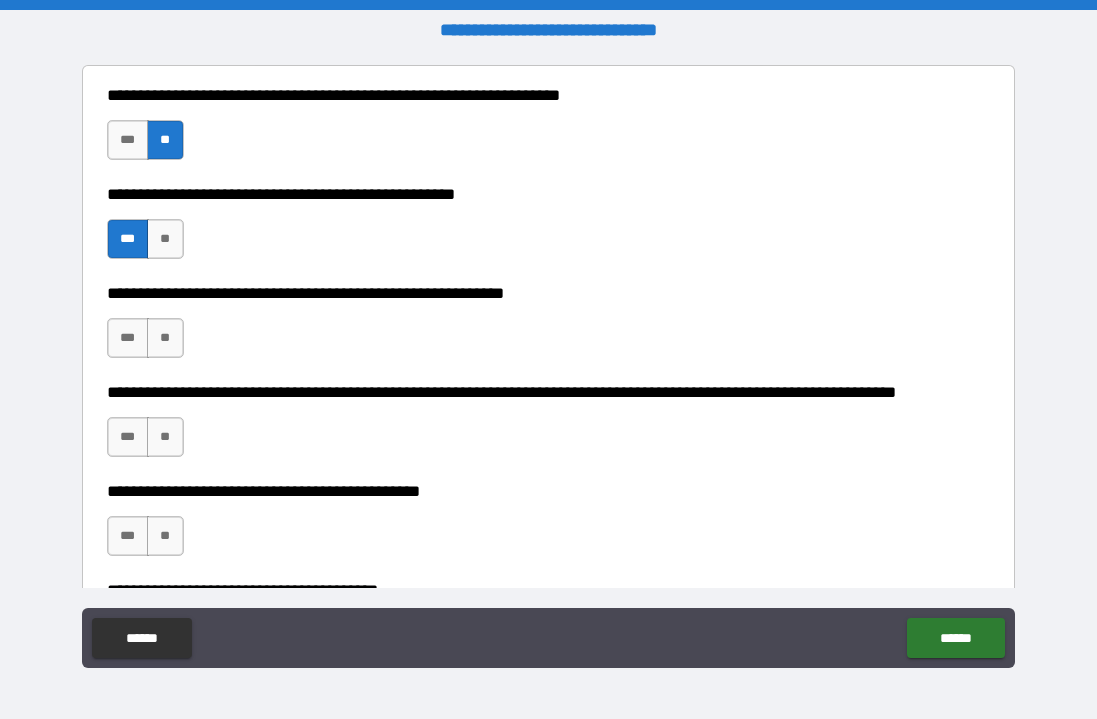 type on "*" 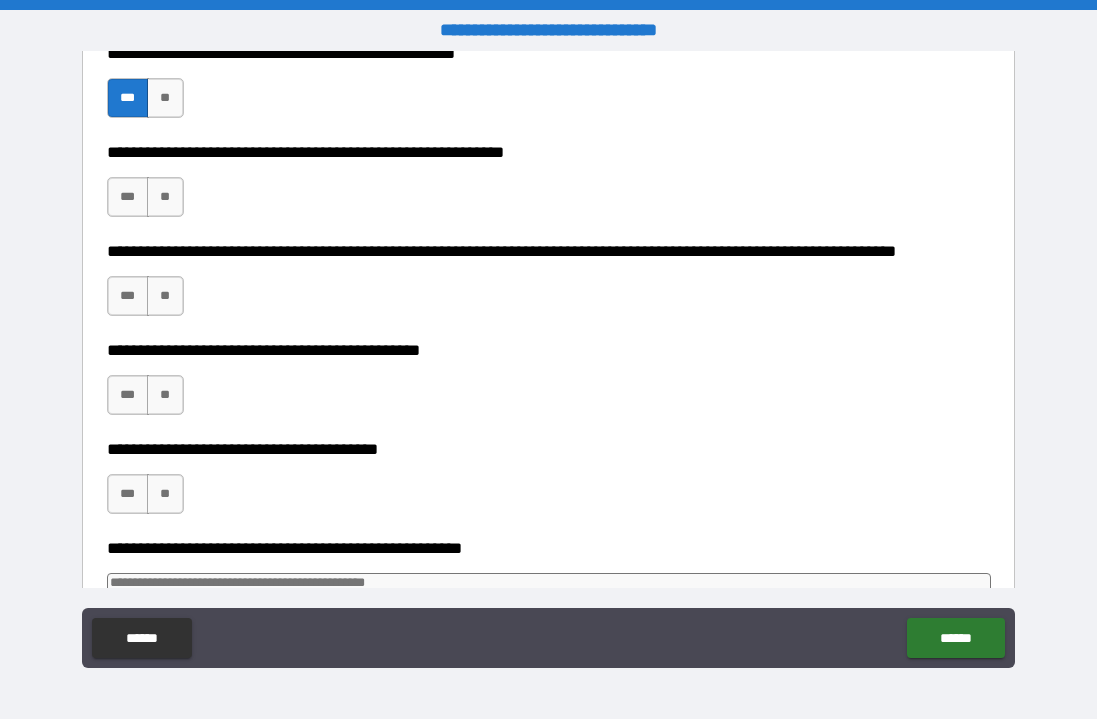 scroll, scrollTop: 403, scrollLeft: 0, axis: vertical 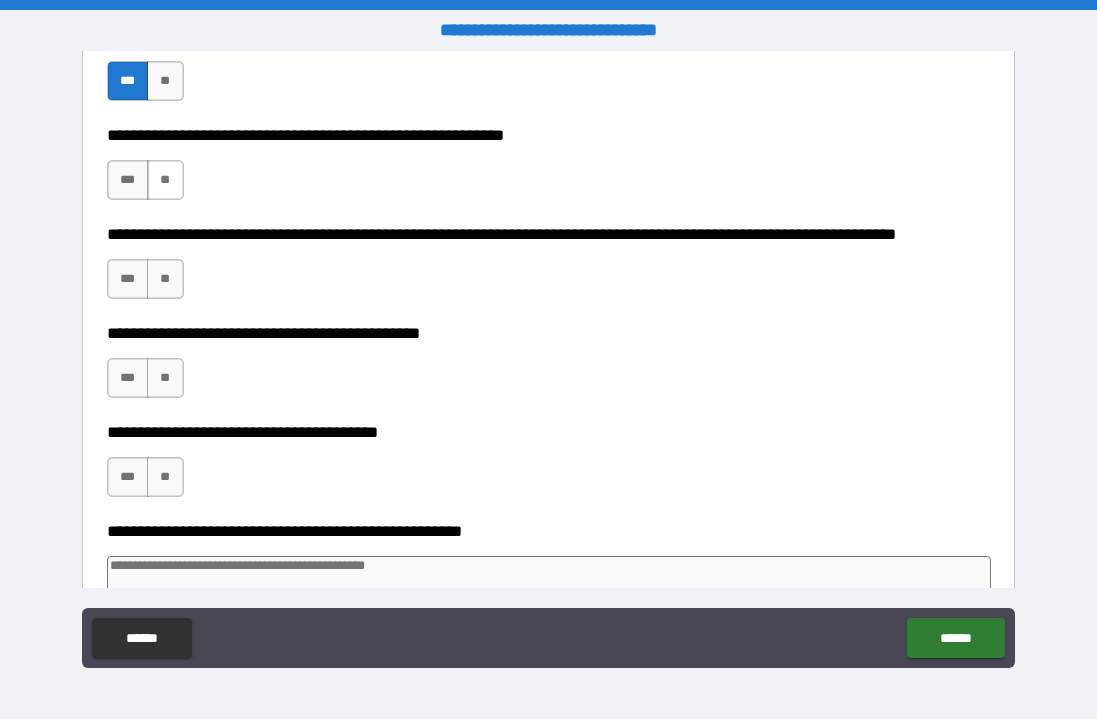 click on "**" at bounding box center [165, 180] 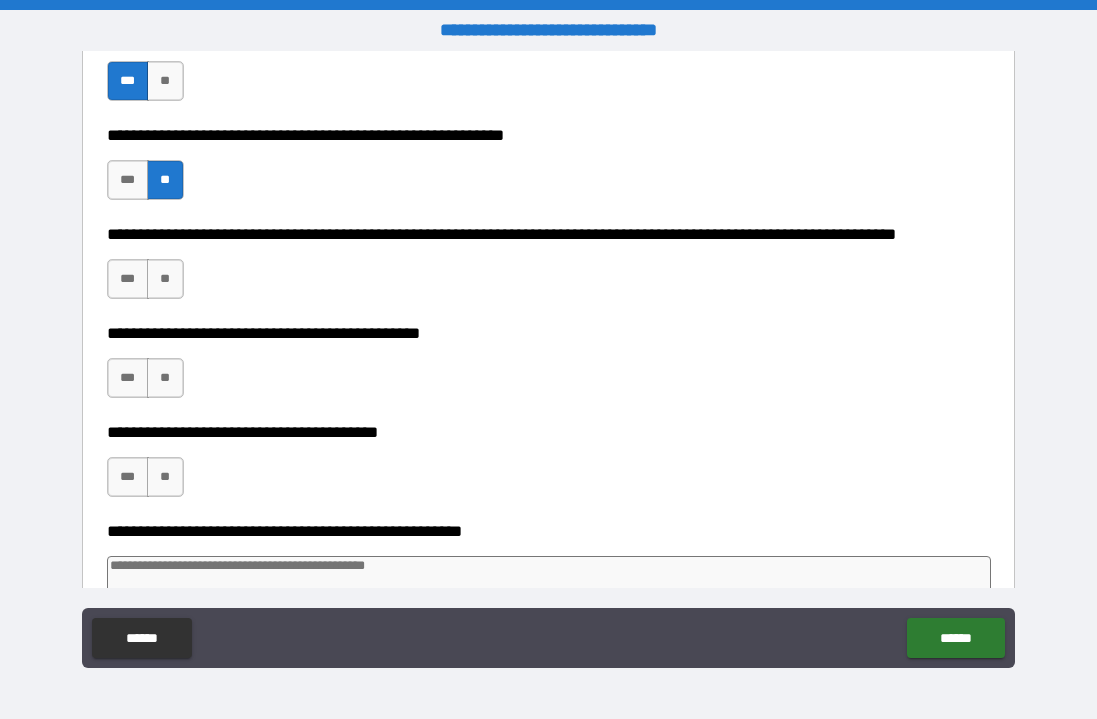 type on "*" 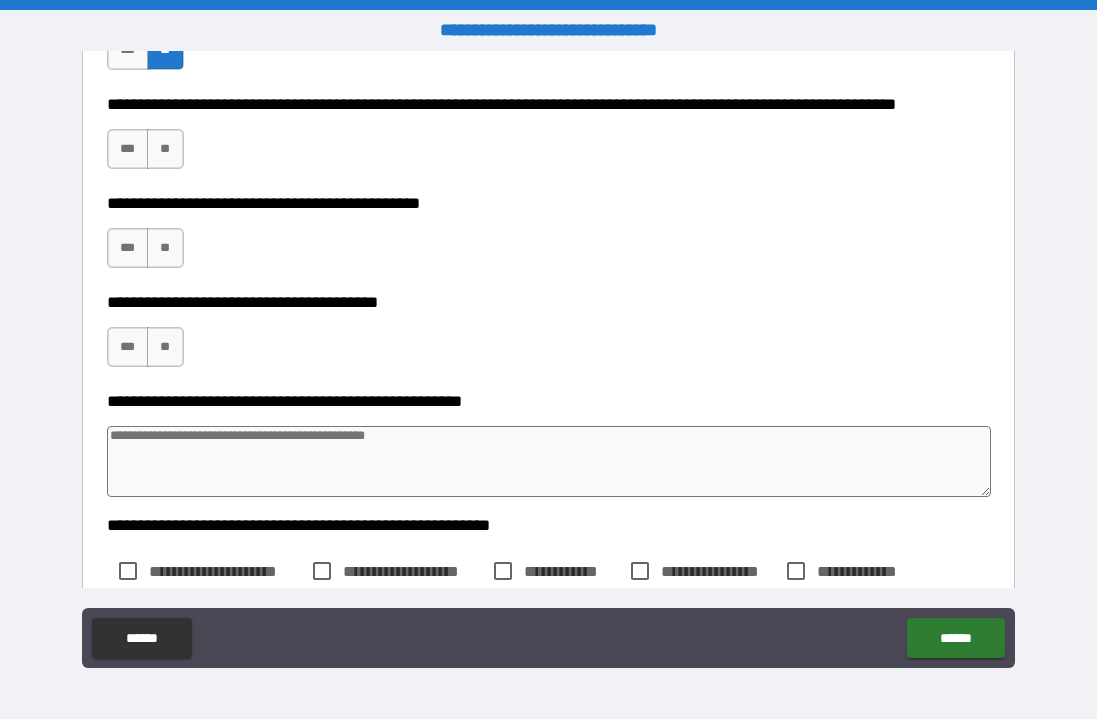 scroll, scrollTop: 535, scrollLeft: 0, axis: vertical 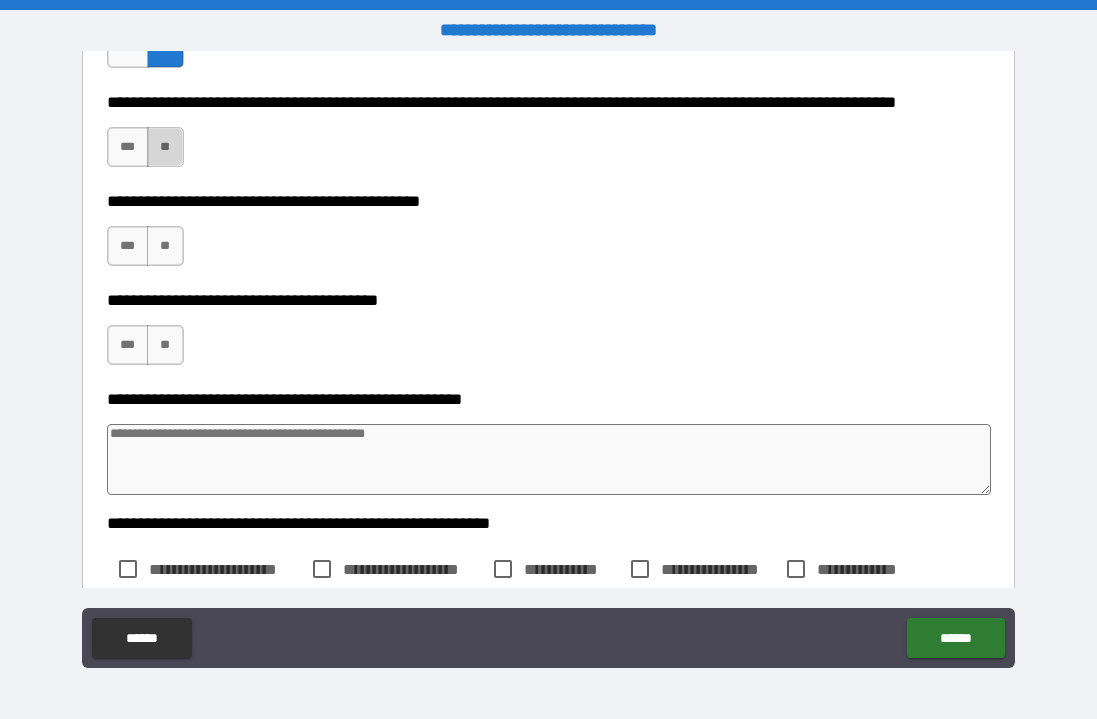 click on "**" at bounding box center (165, 147) 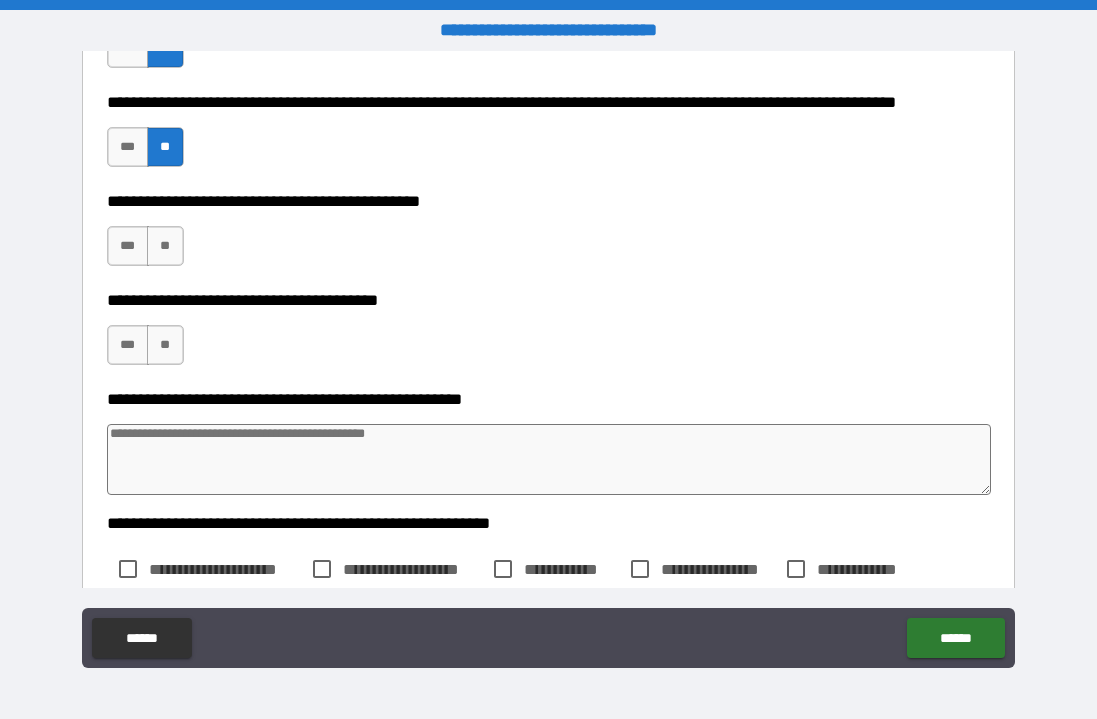 type on "*" 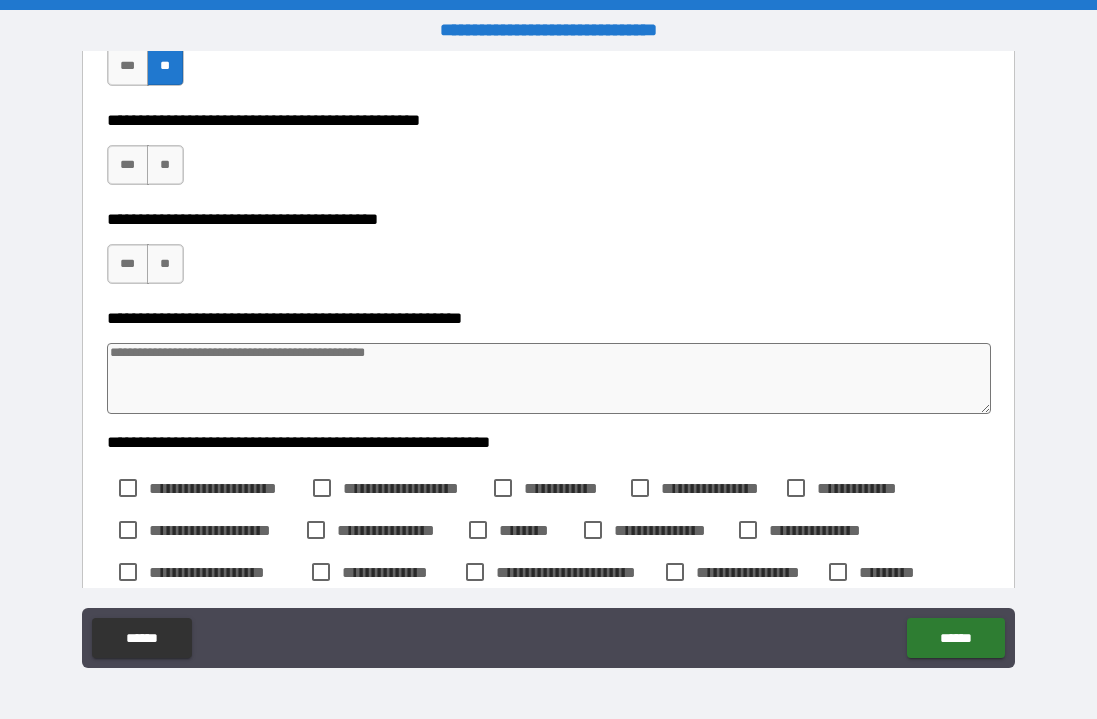 scroll, scrollTop: 619, scrollLeft: 0, axis: vertical 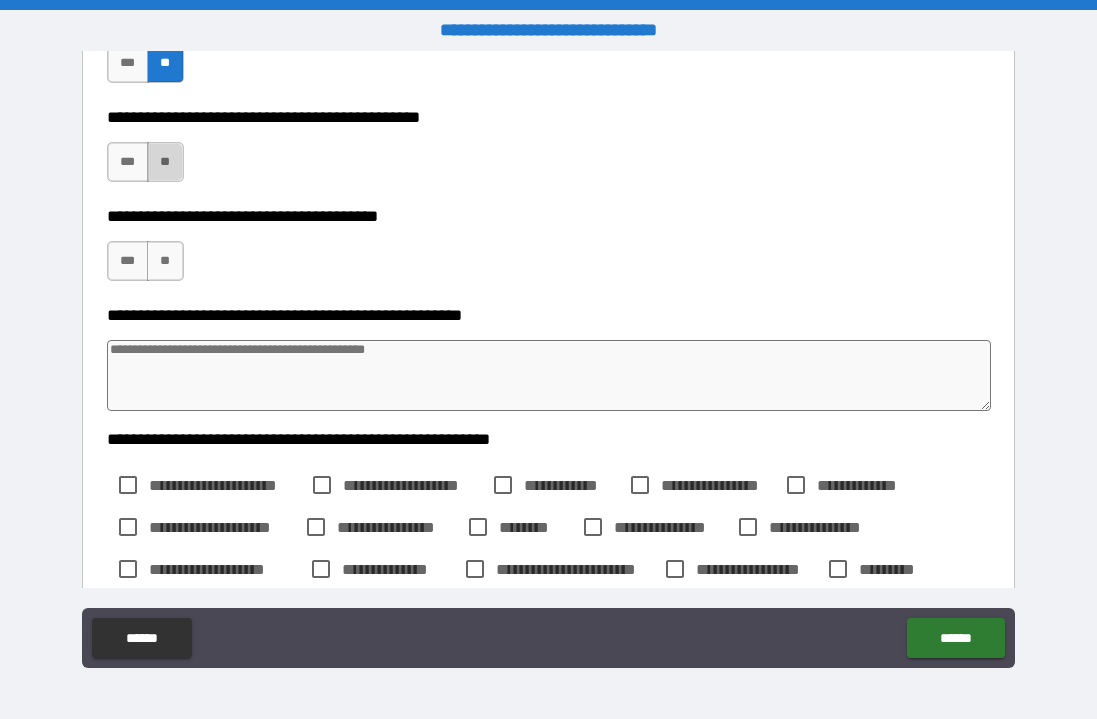 click on "**" at bounding box center [165, 162] 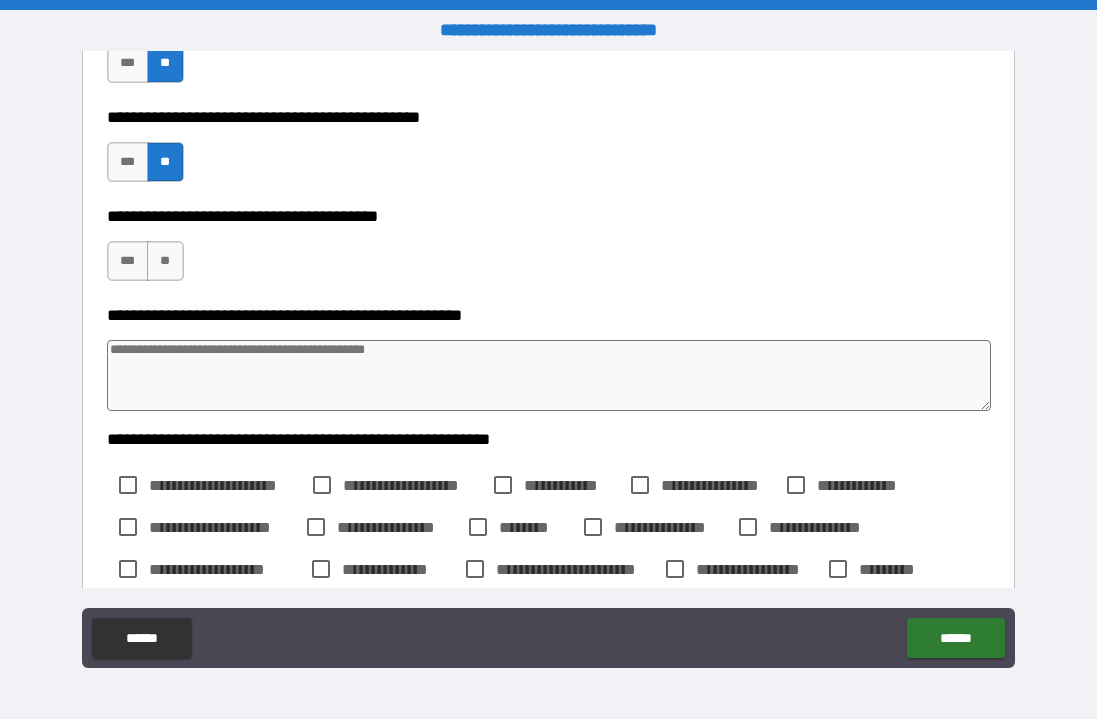 type on "*" 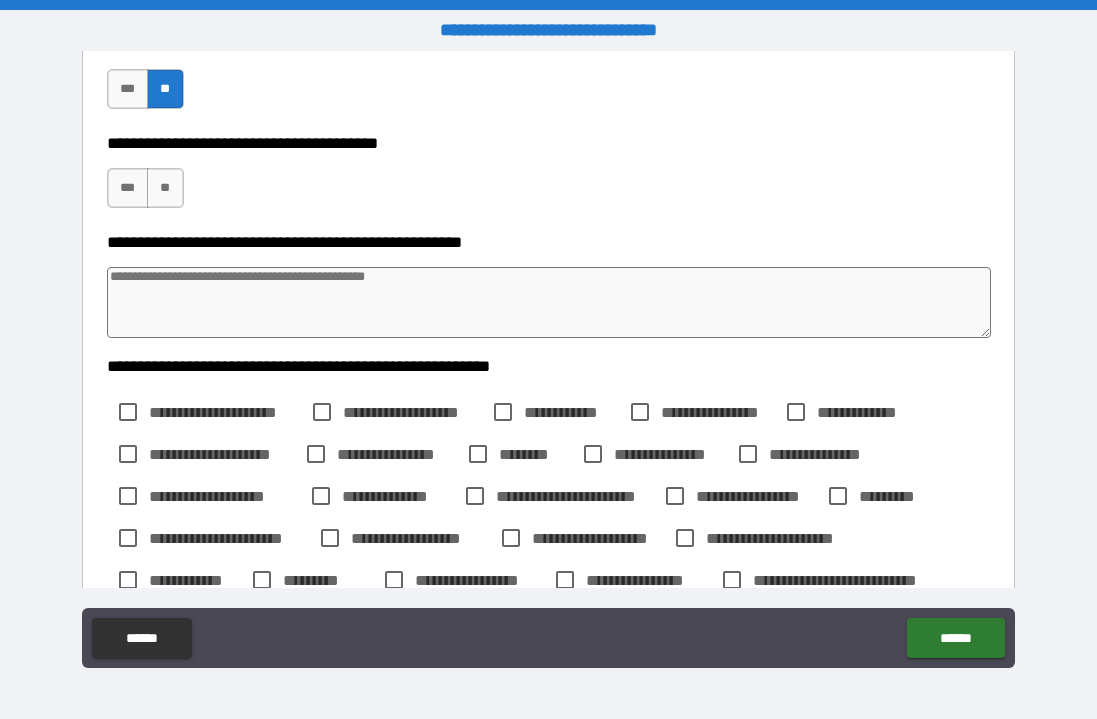 scroll, scrollTop: 700, scrollLeft: 0, axis: vertical 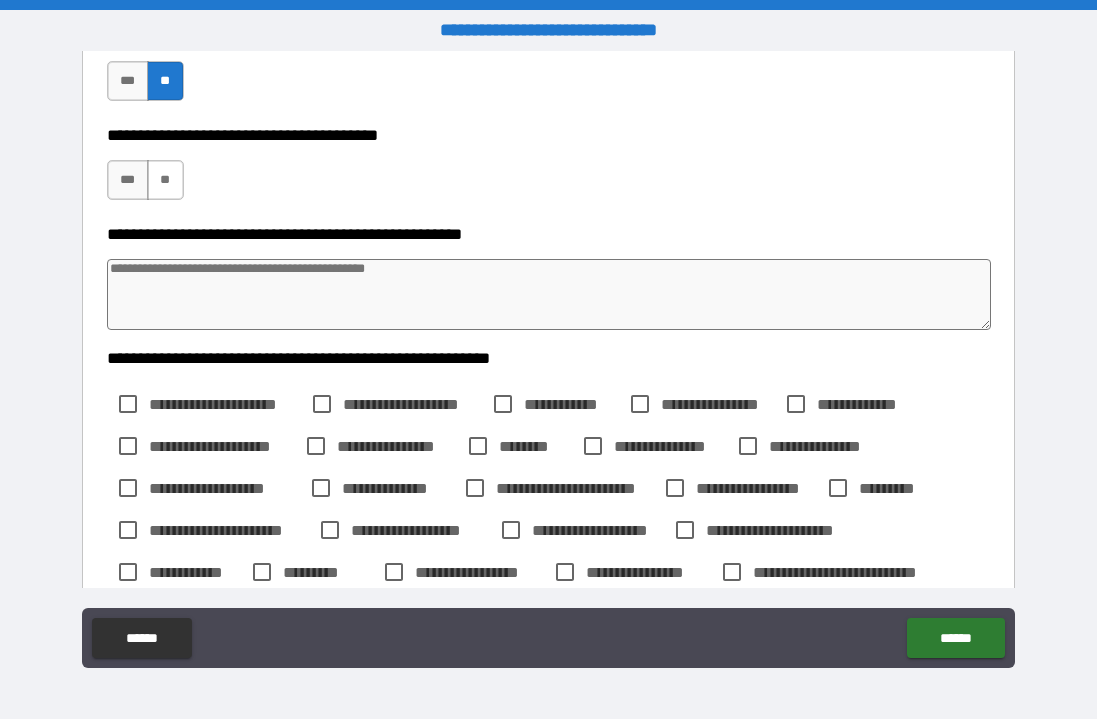 click on "**" at bounding box center (165, 180) 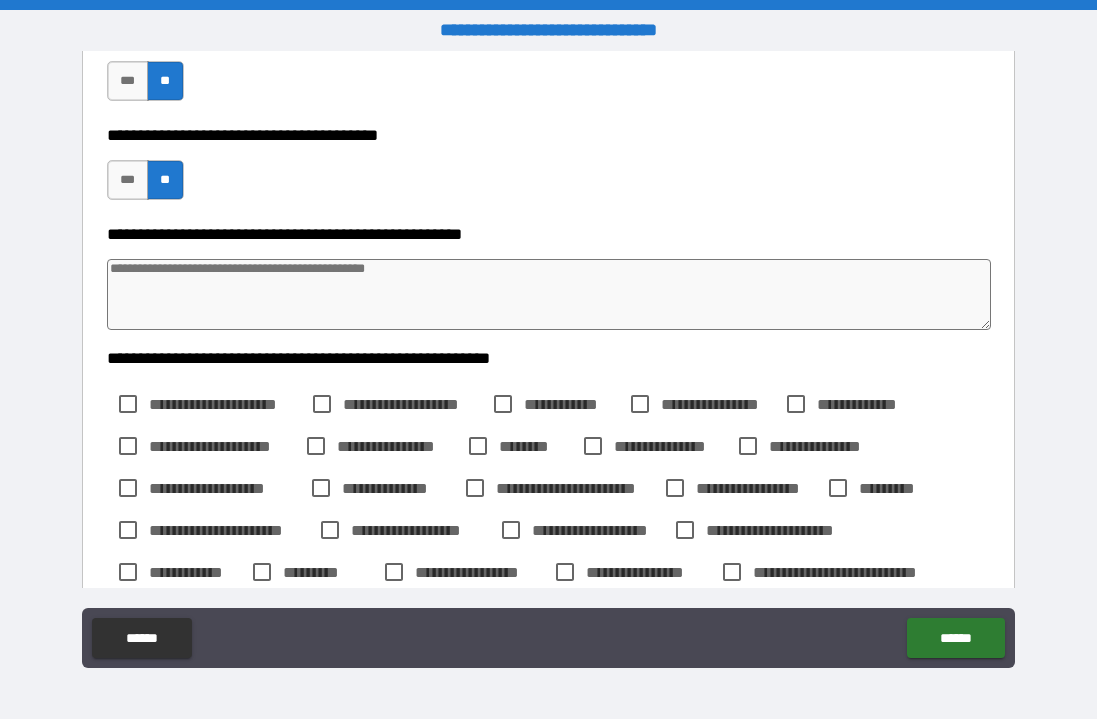 type on "*" 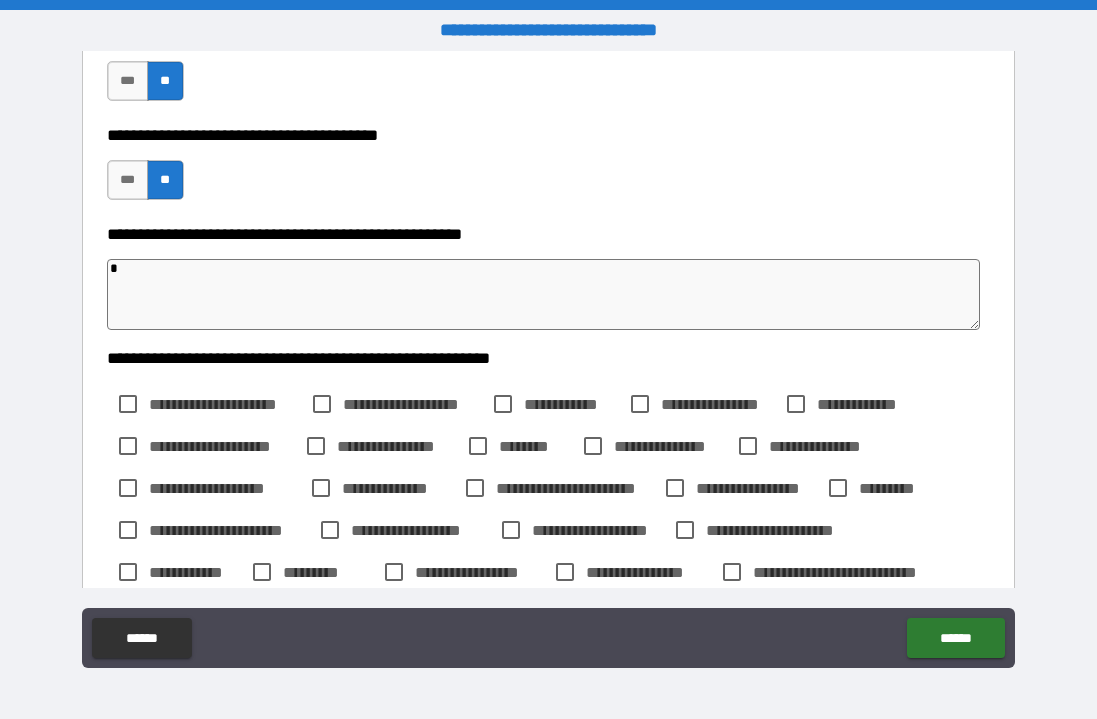 type on "*" 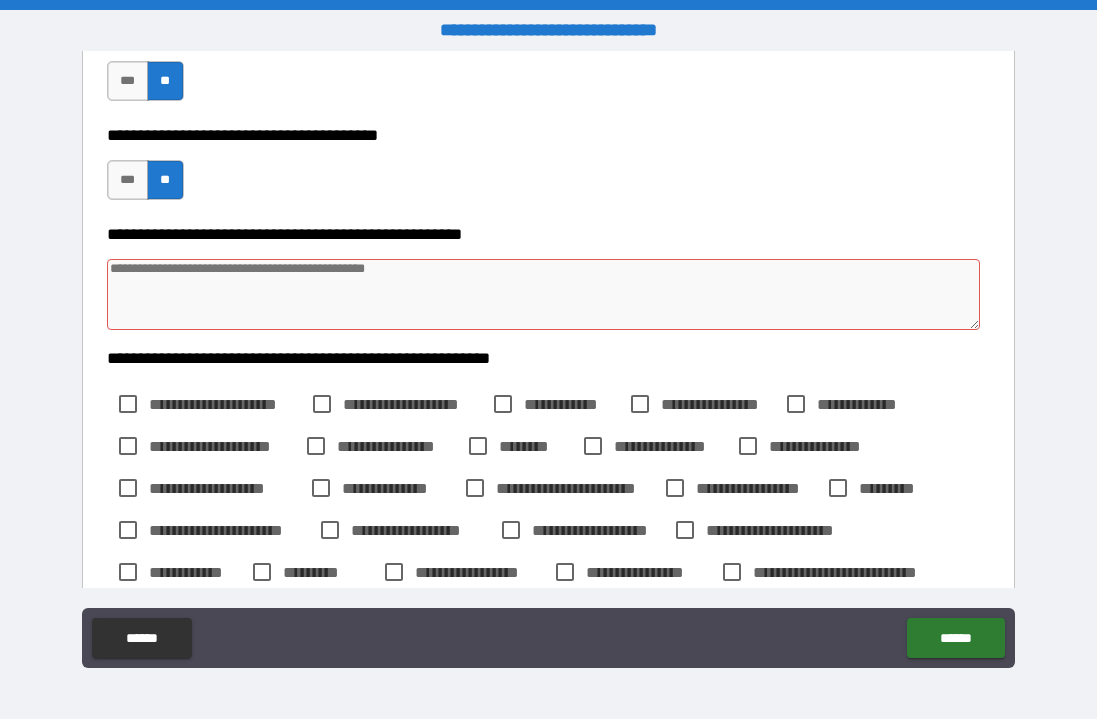 type on "*" 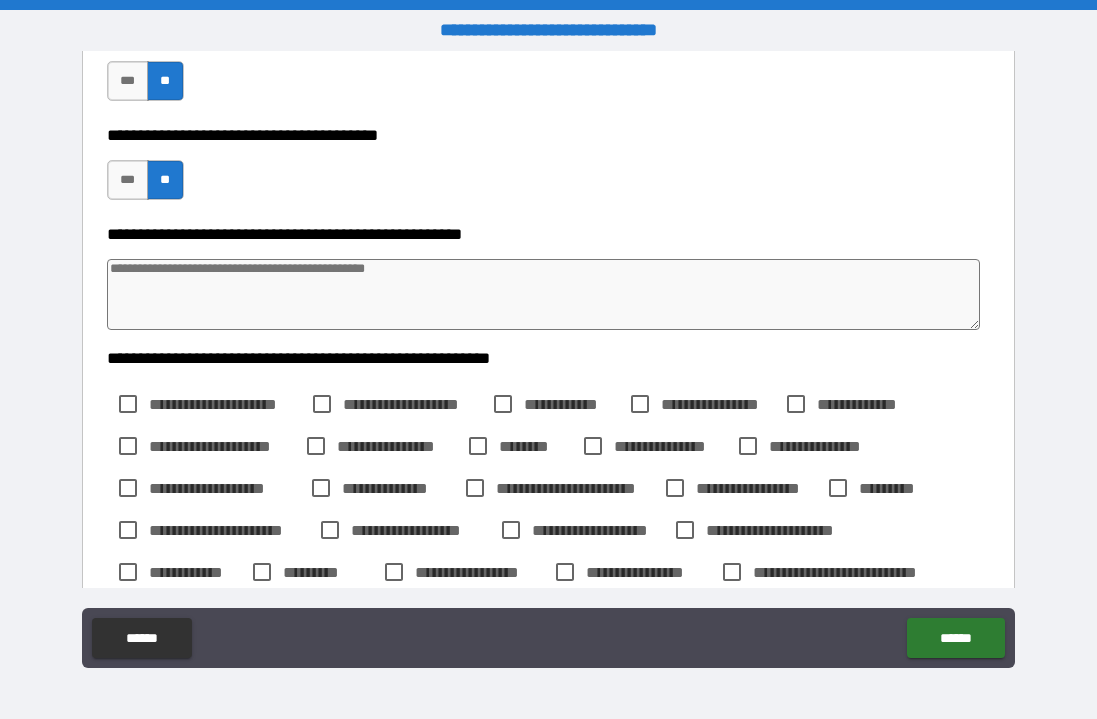 type on "*" 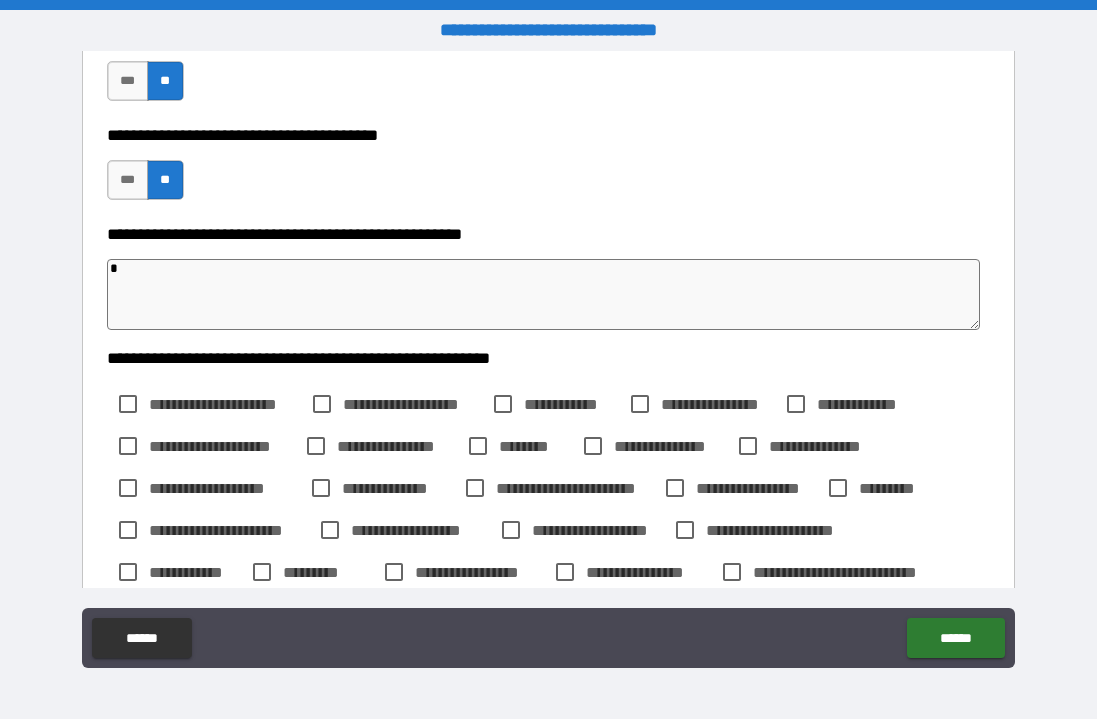 type on "**" 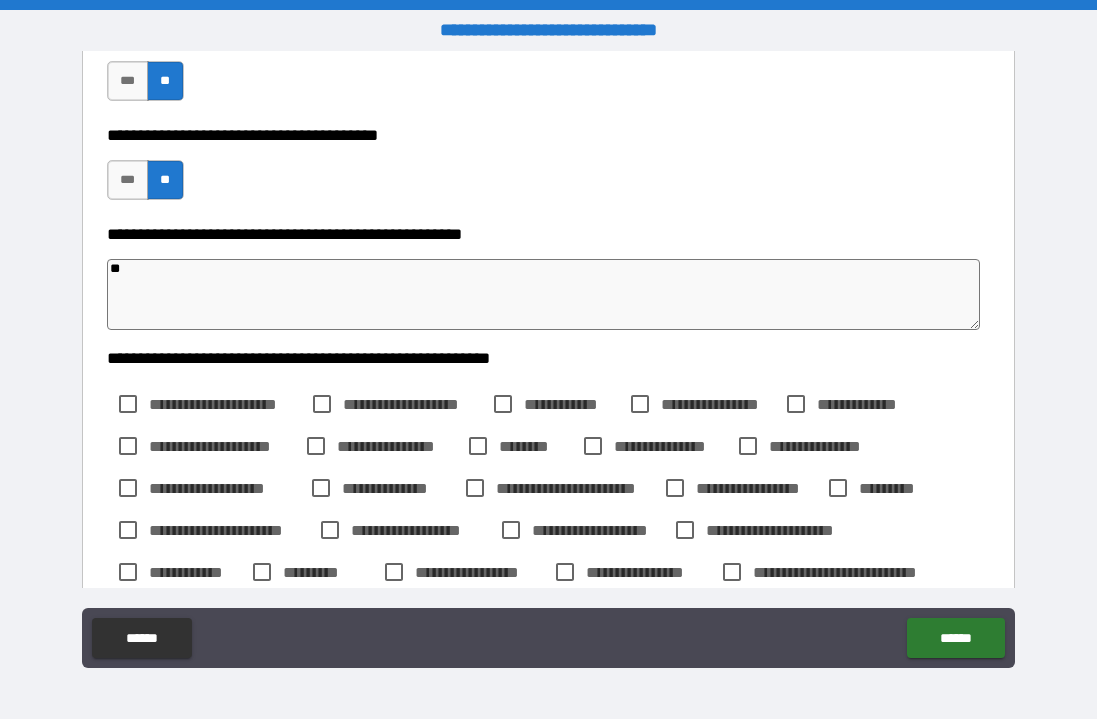 type on "*" 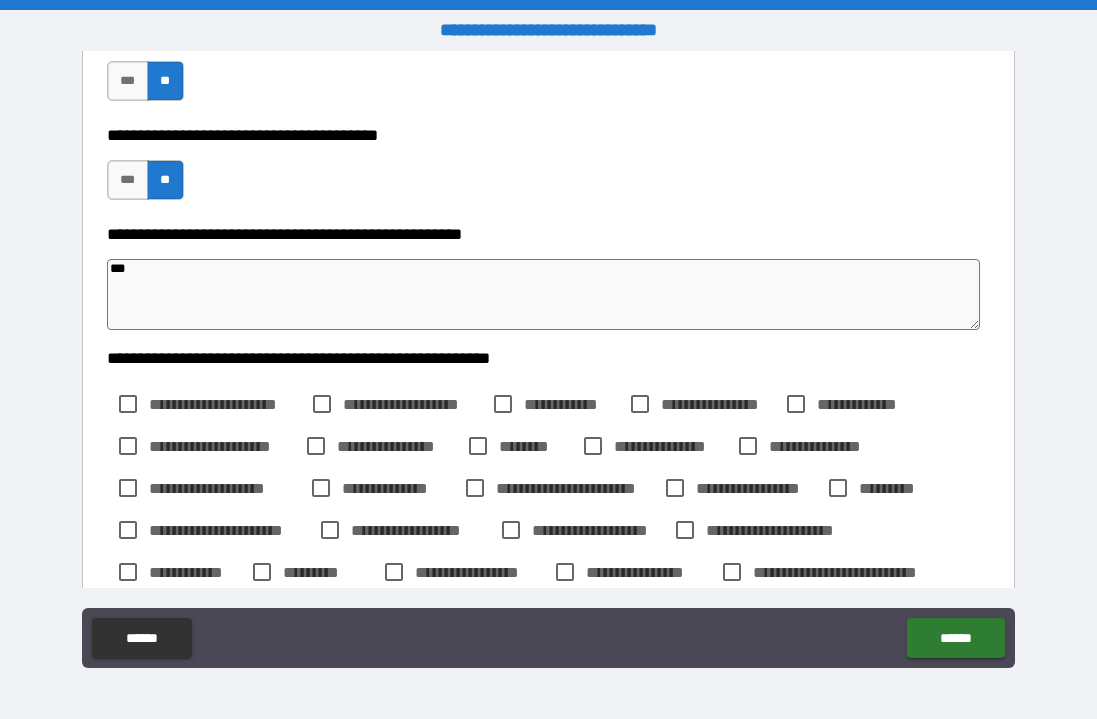 type on "****" 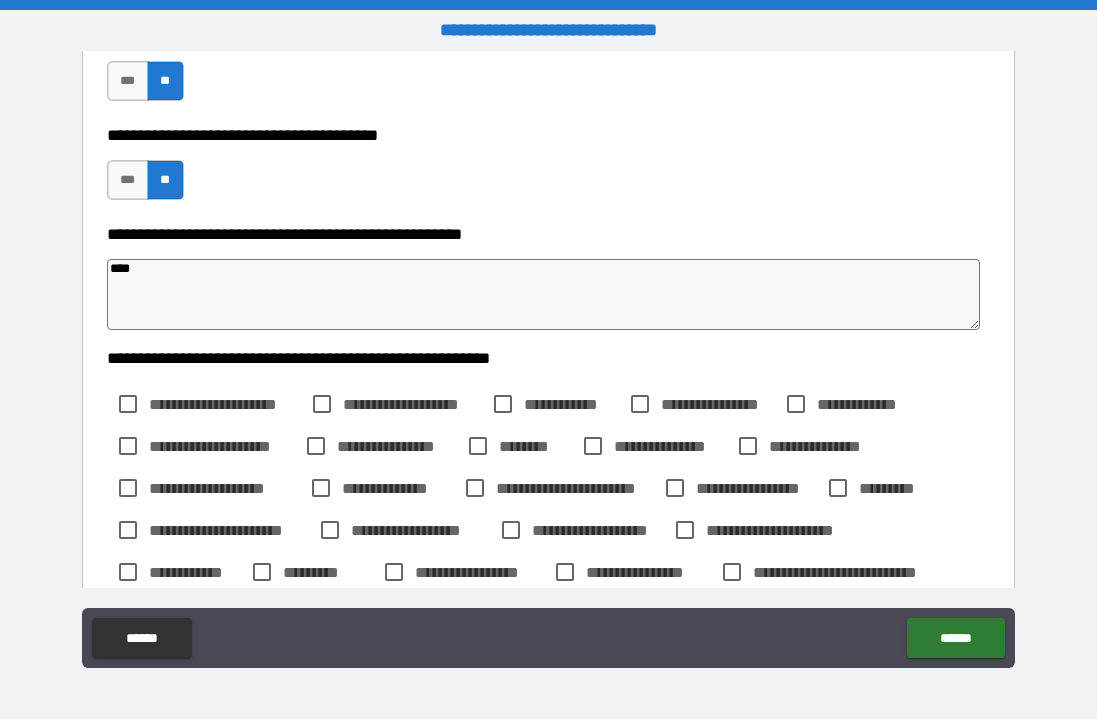 type on "*" 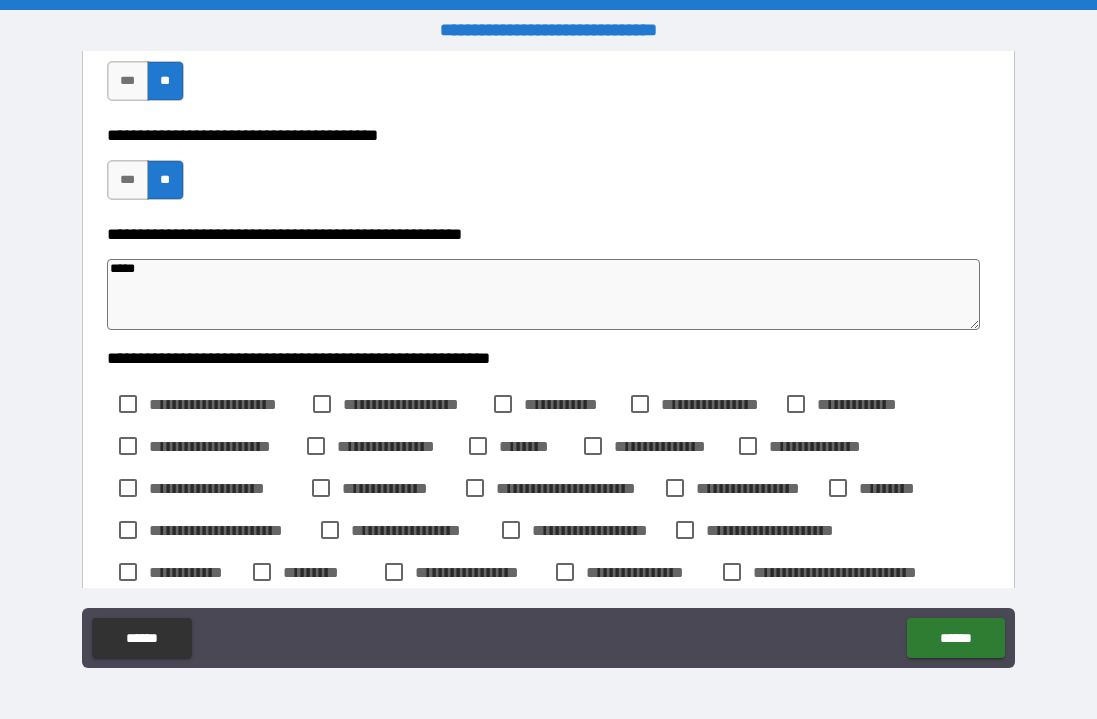 type on "******" 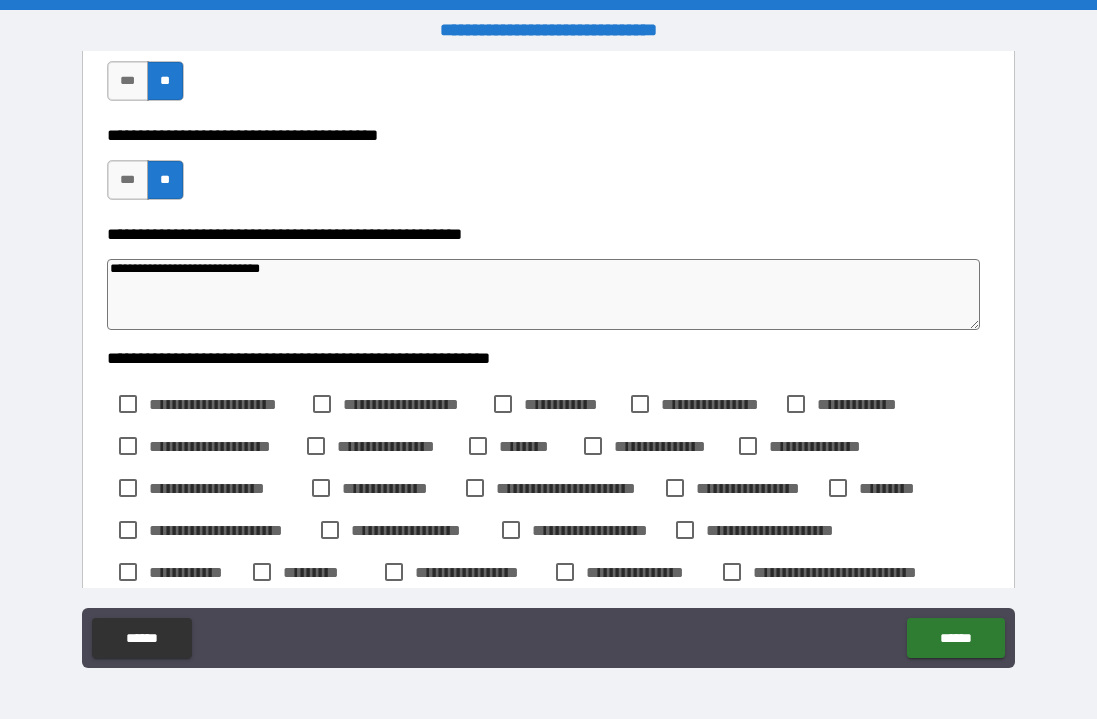 click on "**********" at bounding box center (544, 294) 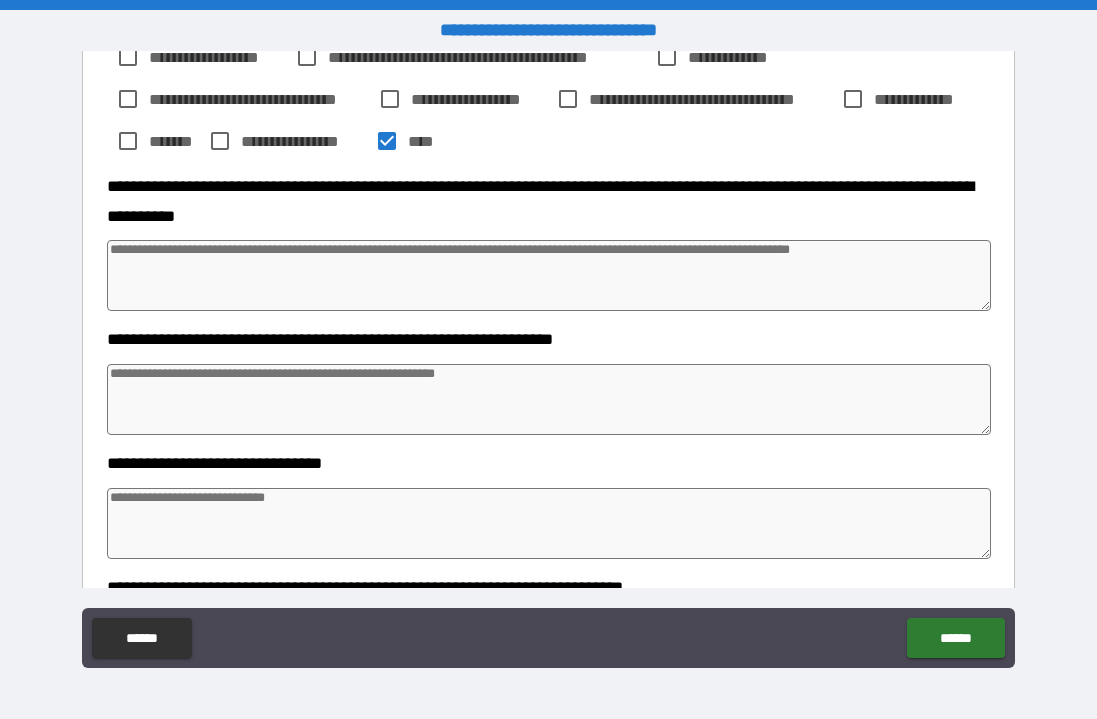 scroll, scrollTop: 1865, scrollLeft: 0, axis: vertical 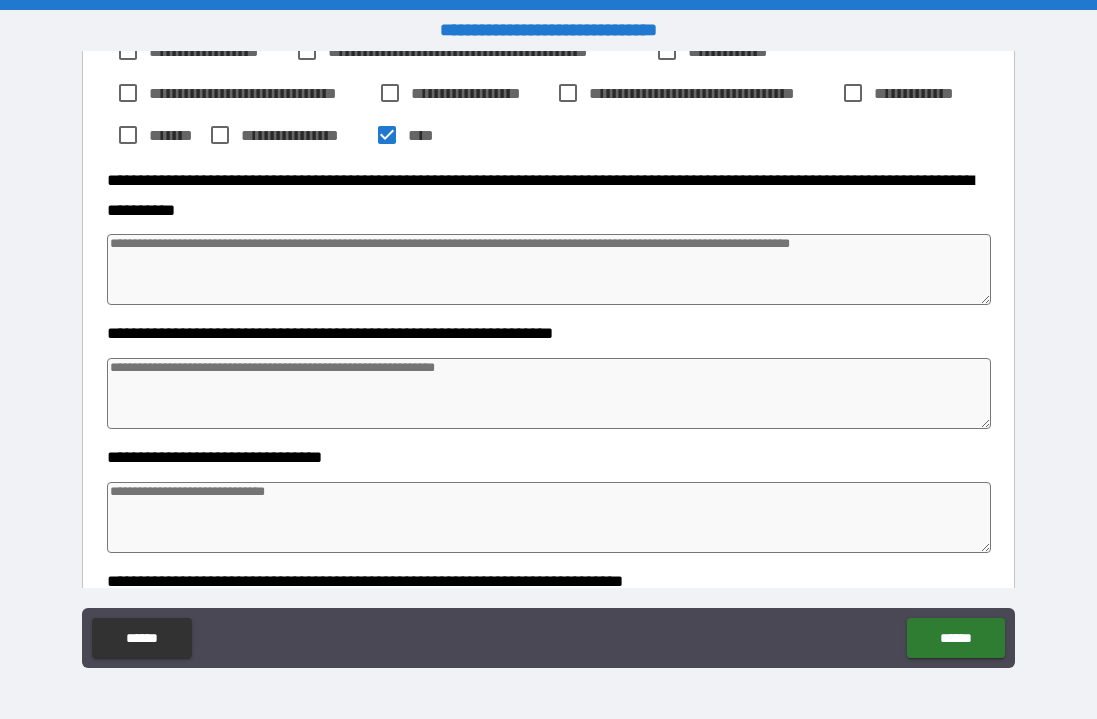 click at bounding box center (549, 269) 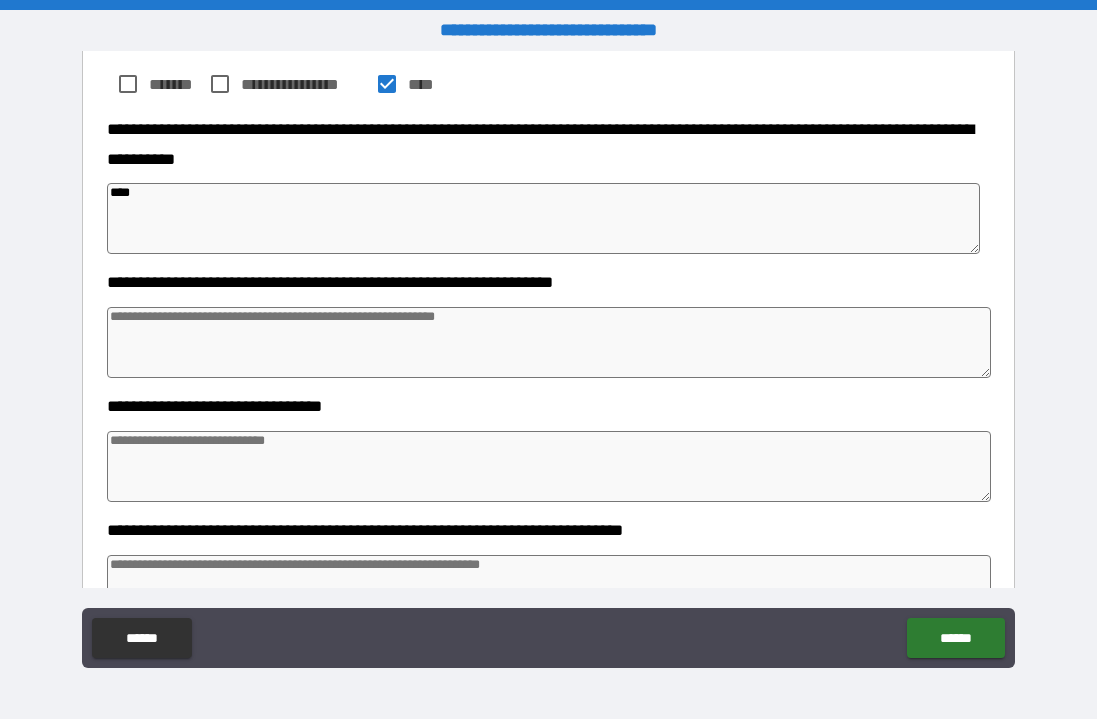 scroll, scrollTop: 1918, scrollLeft: 0, axis: vertical 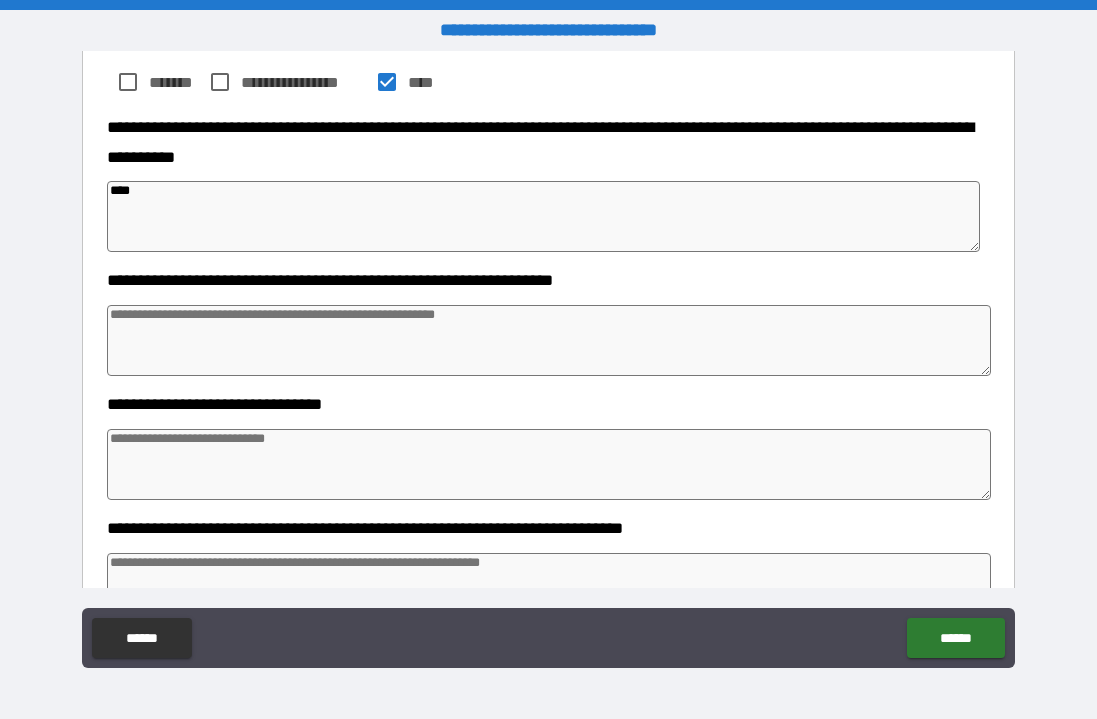 click at bounding box center (549, 340) 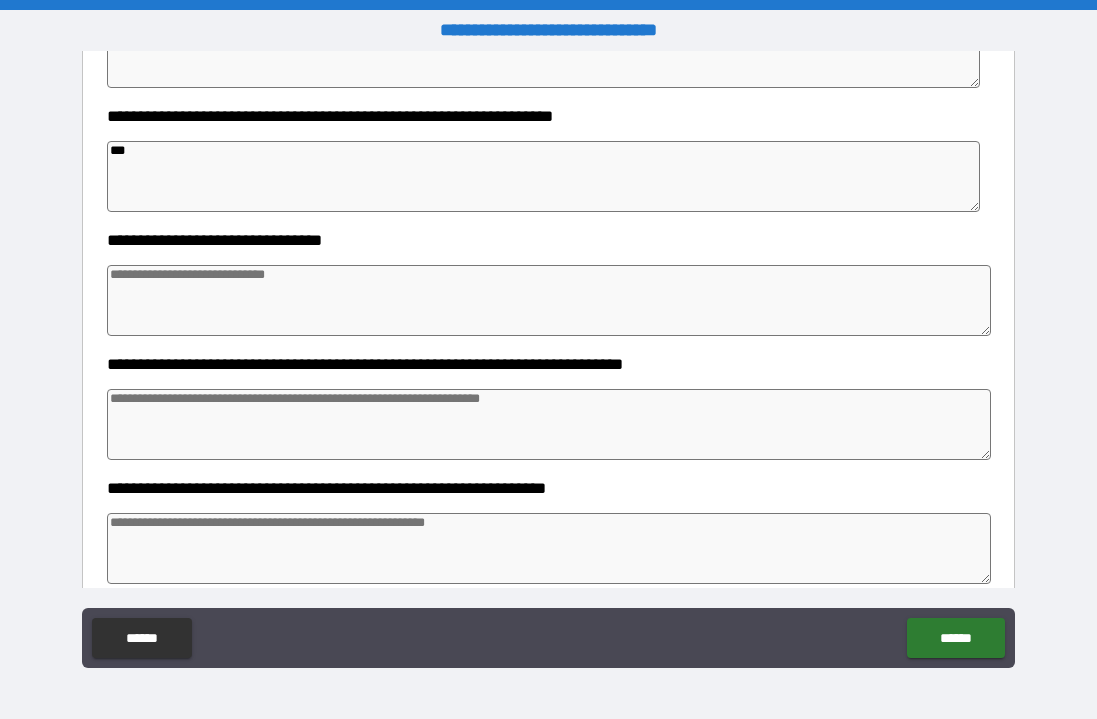 scroll, scrollTop: 2091, scrollLeft: 0, axis: vertical 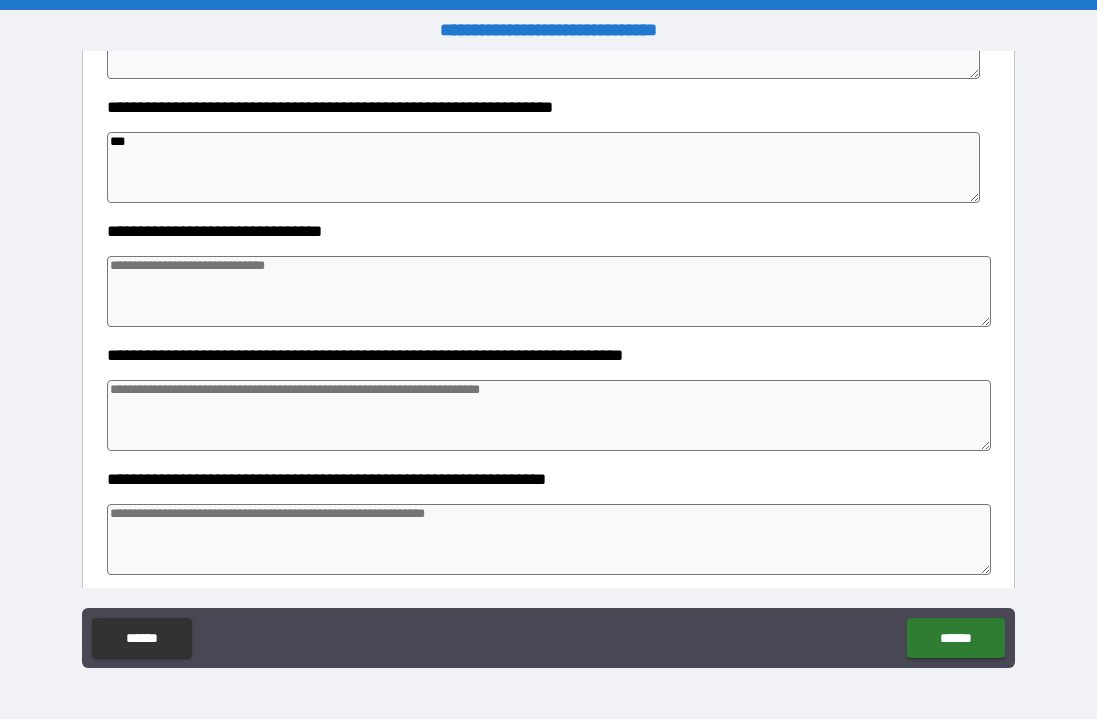 click at bounding box center [549, 291] 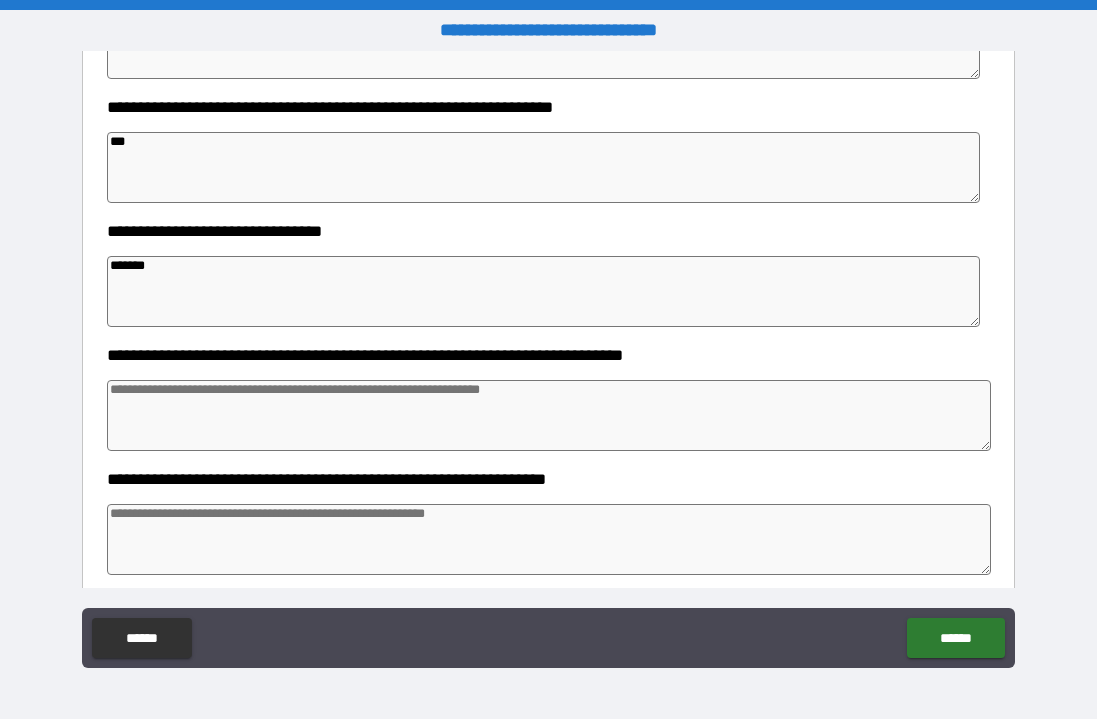 drag, startPoint x: 162, startPoint y: 259, endPoint x: 81, endPoint y: 265, distance: 81.22192 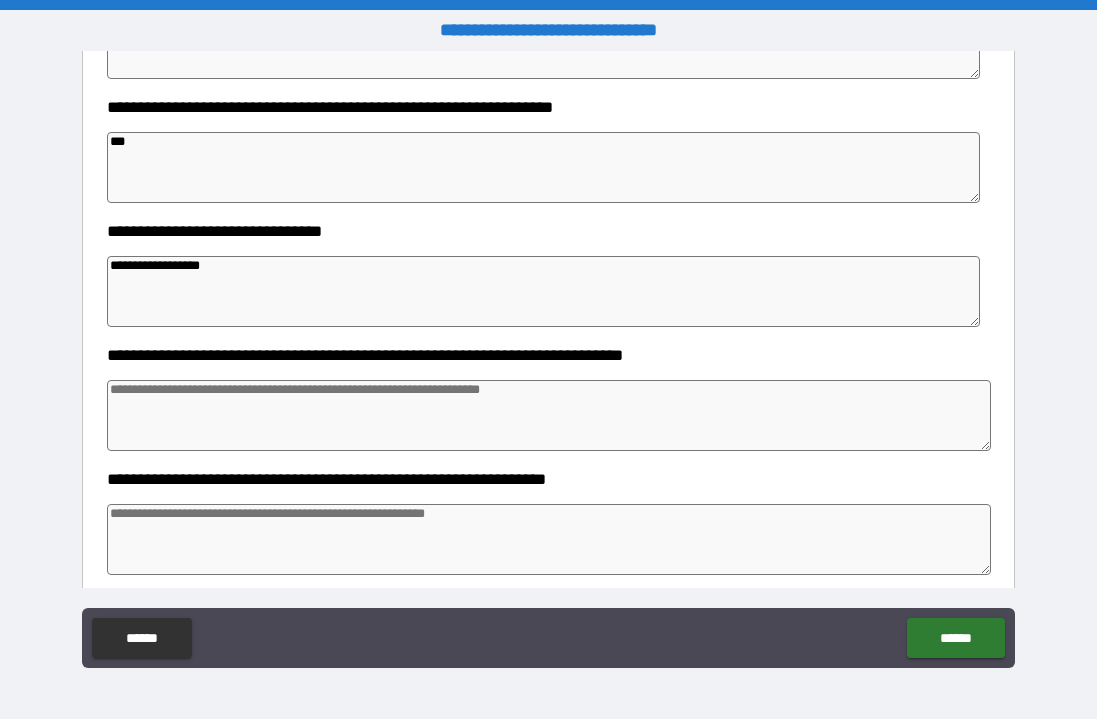 click at bounding box center [549, 415] 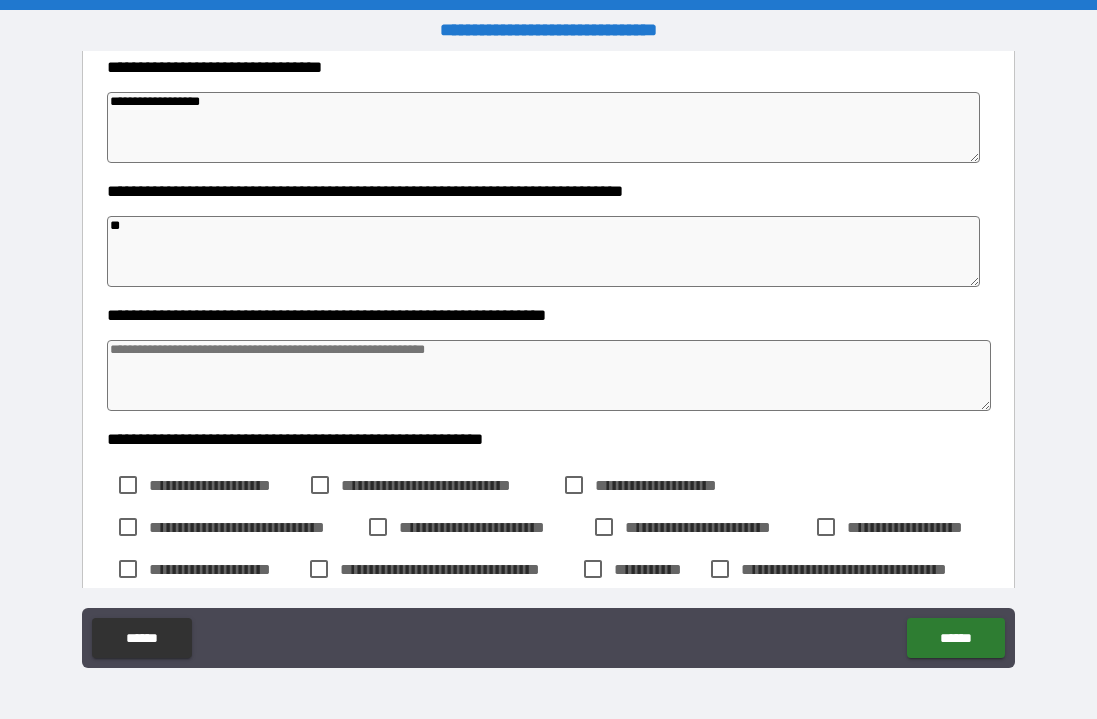scroll, scrollTop: 2258, scrollLeft: 0, axis: vertical 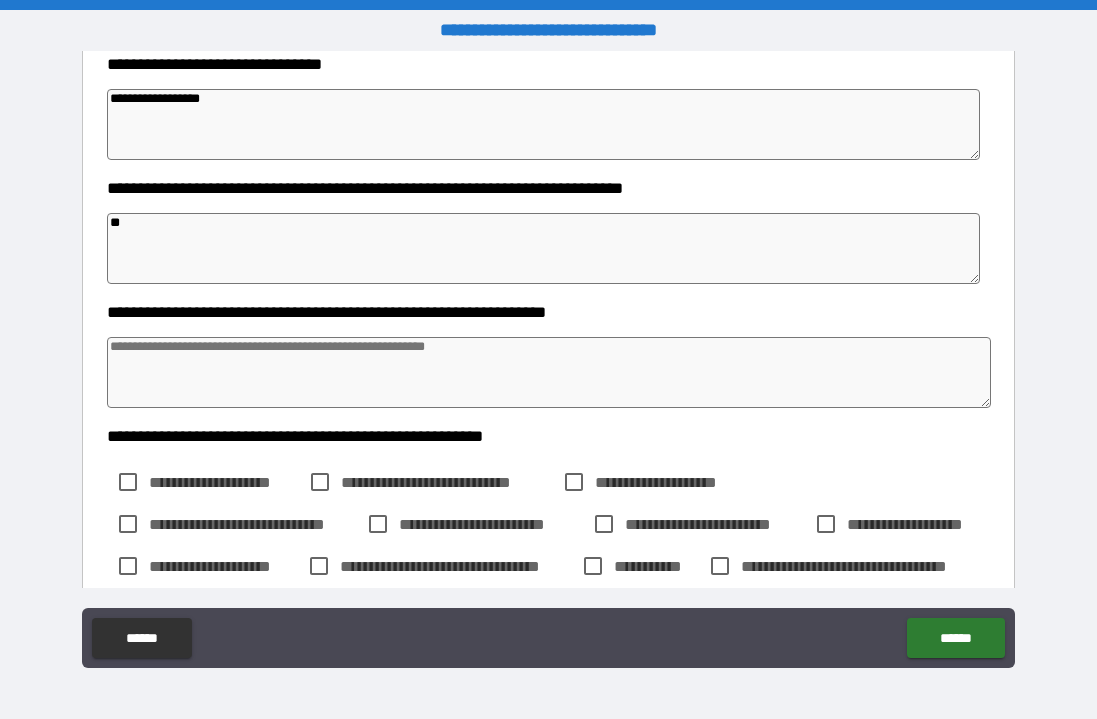 click at bounding box center [549, 372] 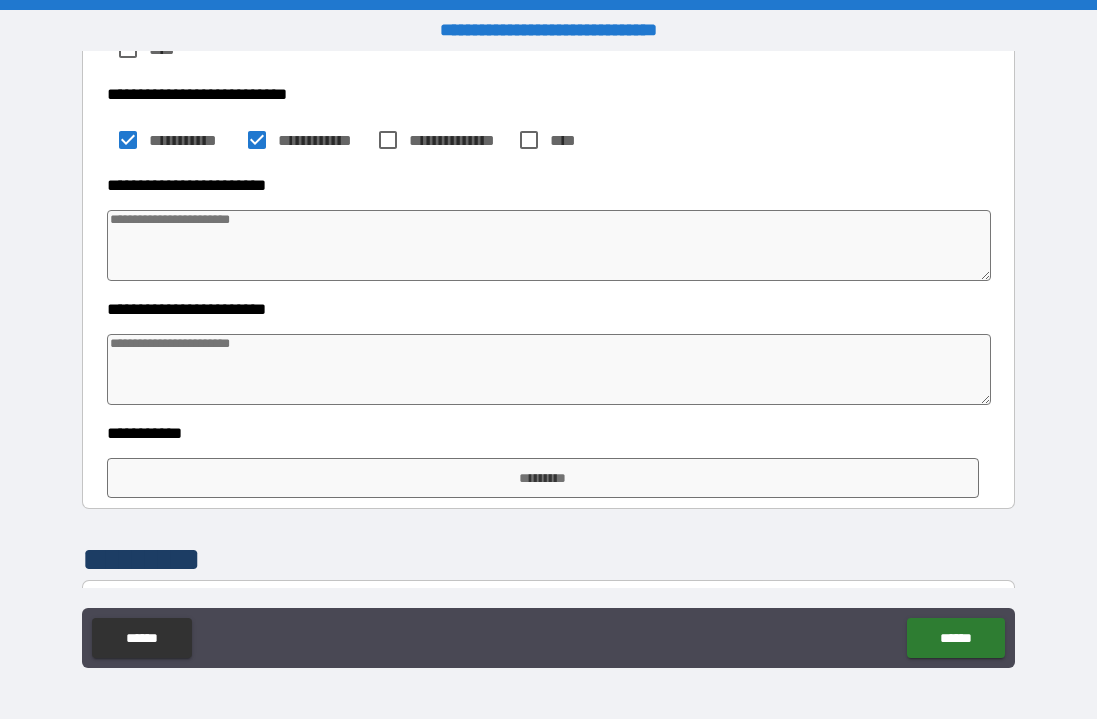 scroll, scrollTop: 2877, scrollLeft: 0, axis: vertical 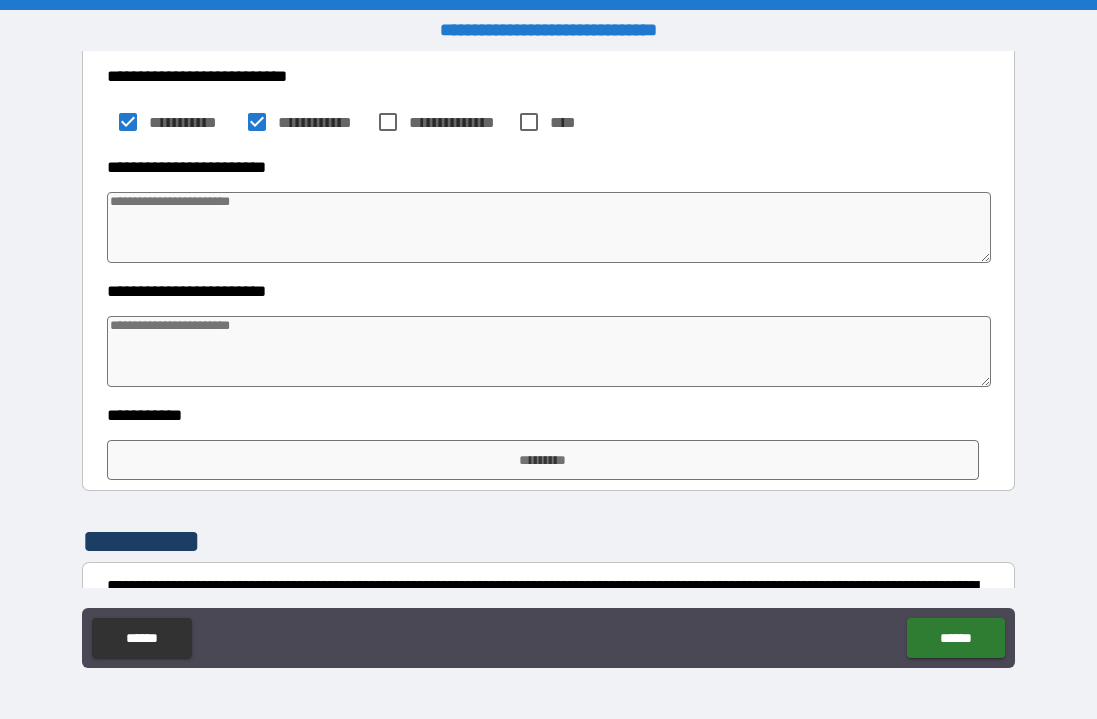 click at bounding box center [549, 227] 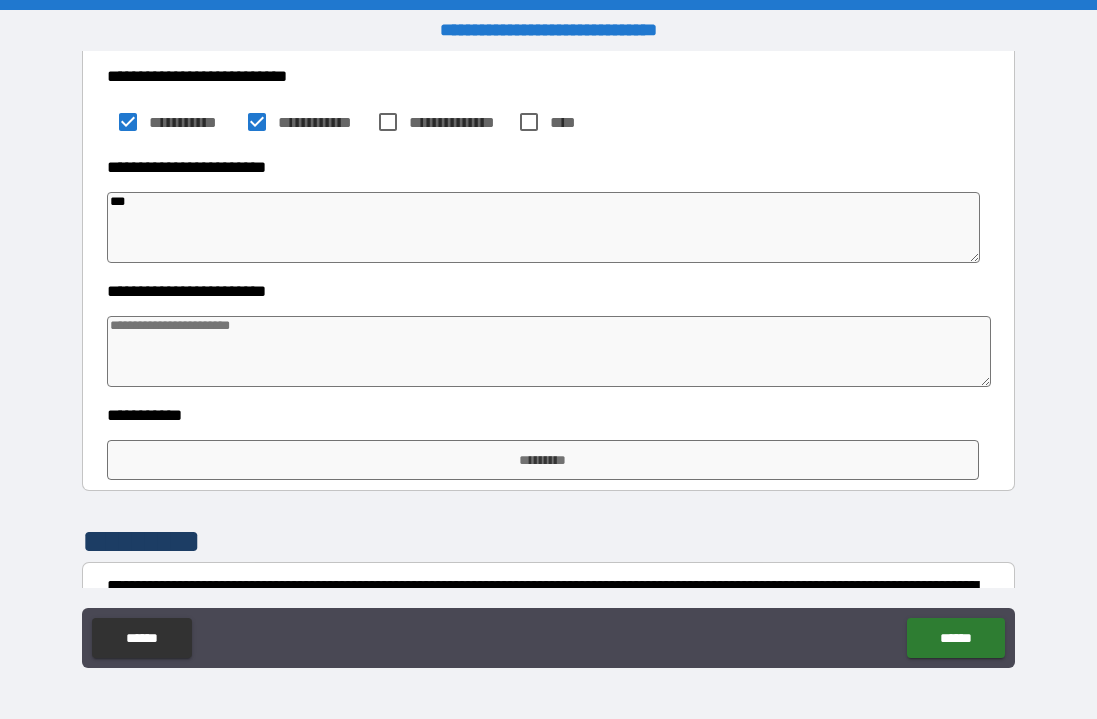 click at bounding box center (549, 351) 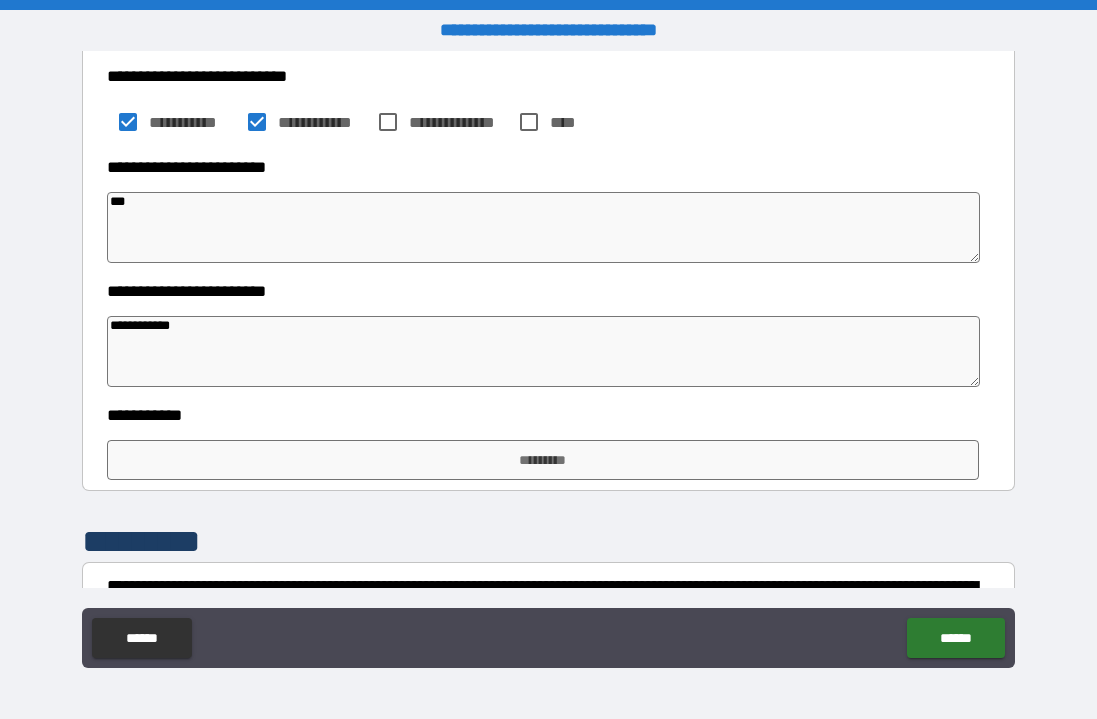 click on "**********" at bounding box center (544, 351) 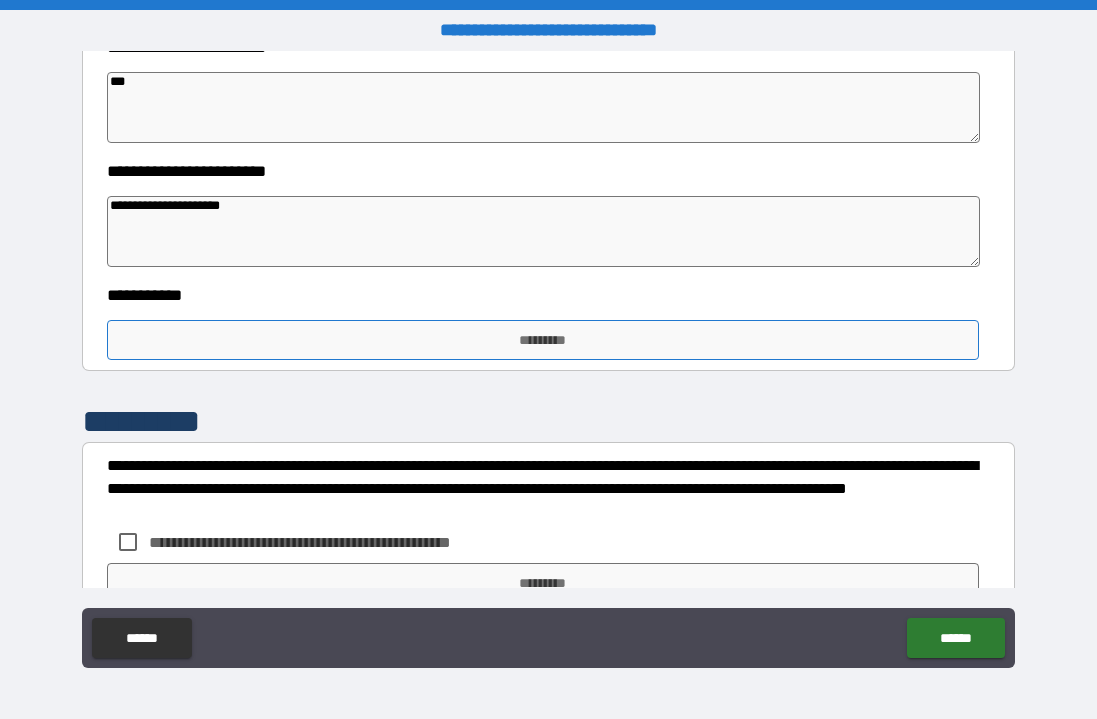 scroll, scrollTop: 3026, scrollLeft: 0, axis: vertical 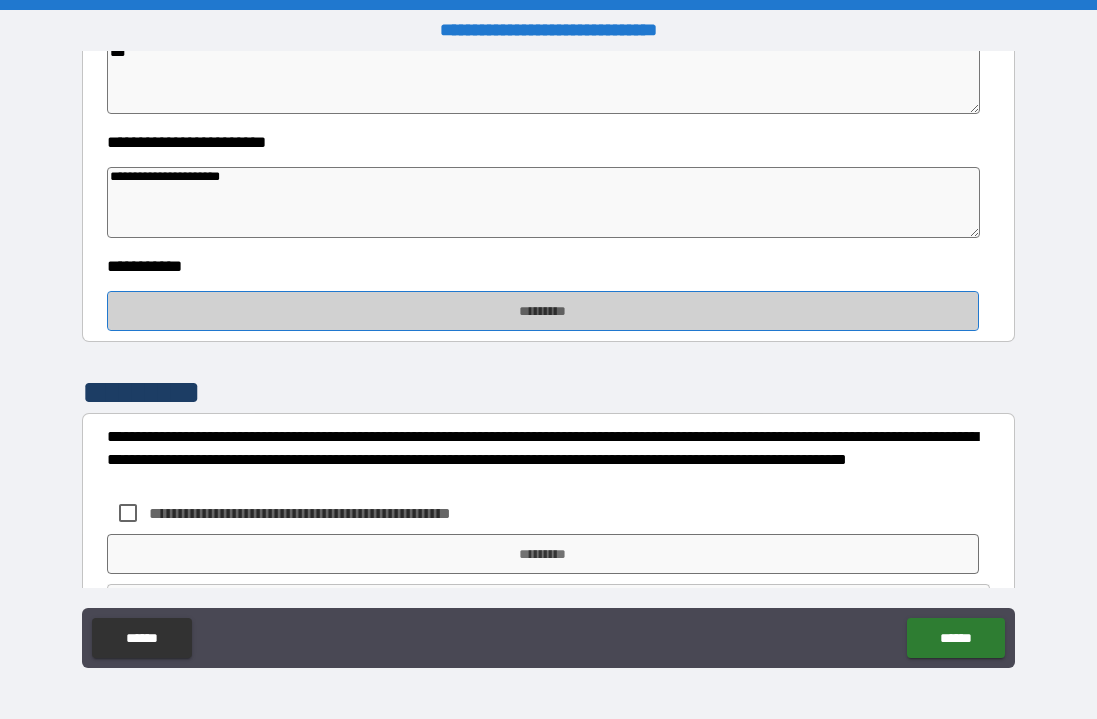 click on "*********" at bounding box center (543, 311) 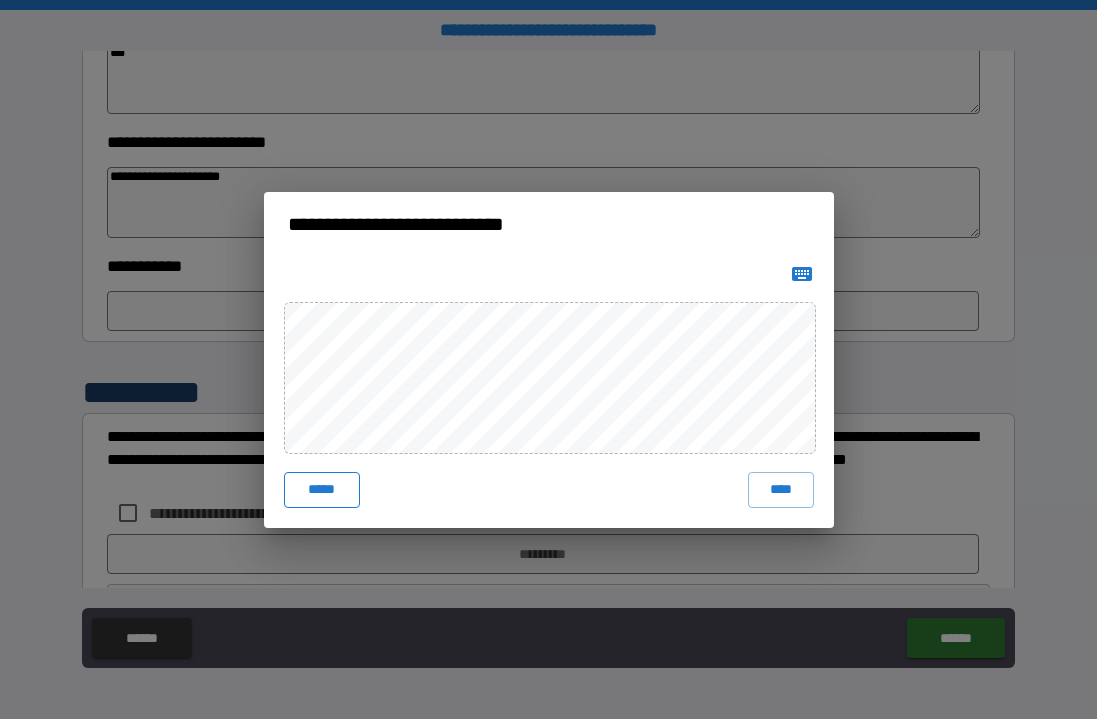 click on "*****" at bounding box center (322, 490) 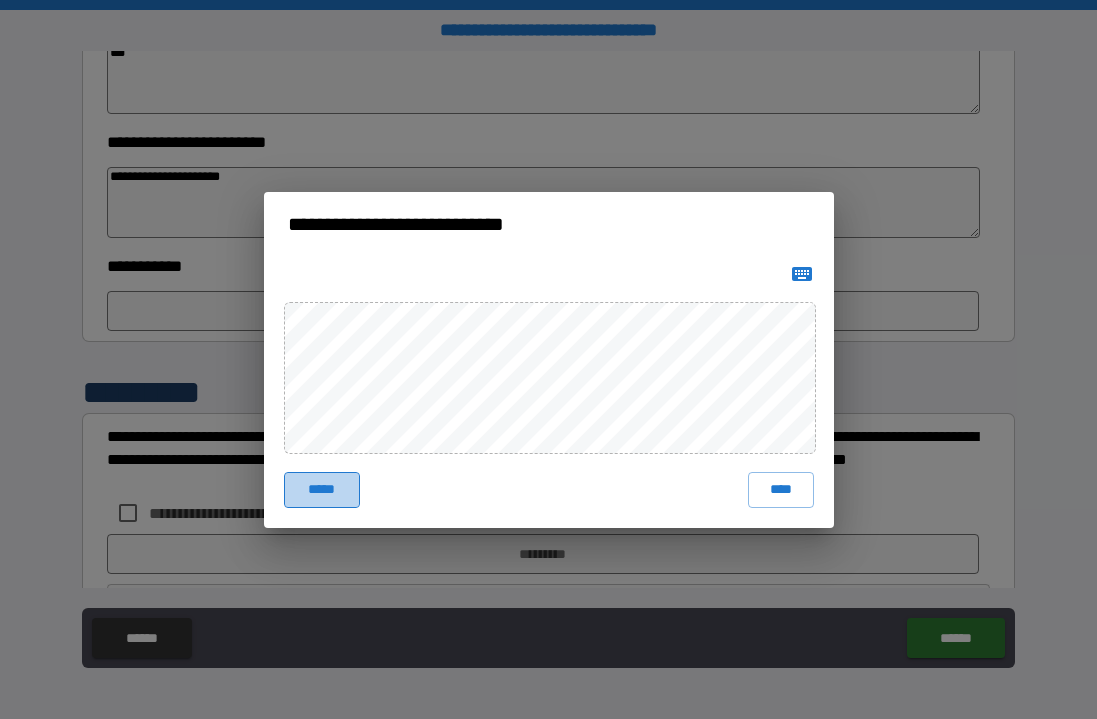 click on "*****" at bounding box center (322, 490) 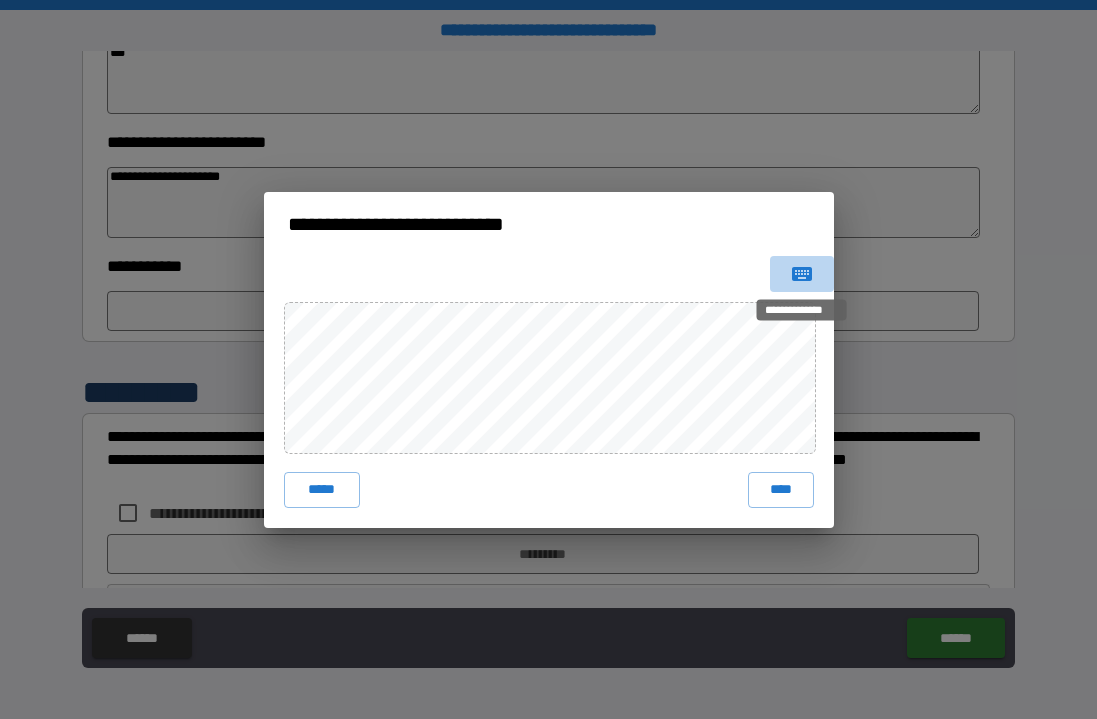 click 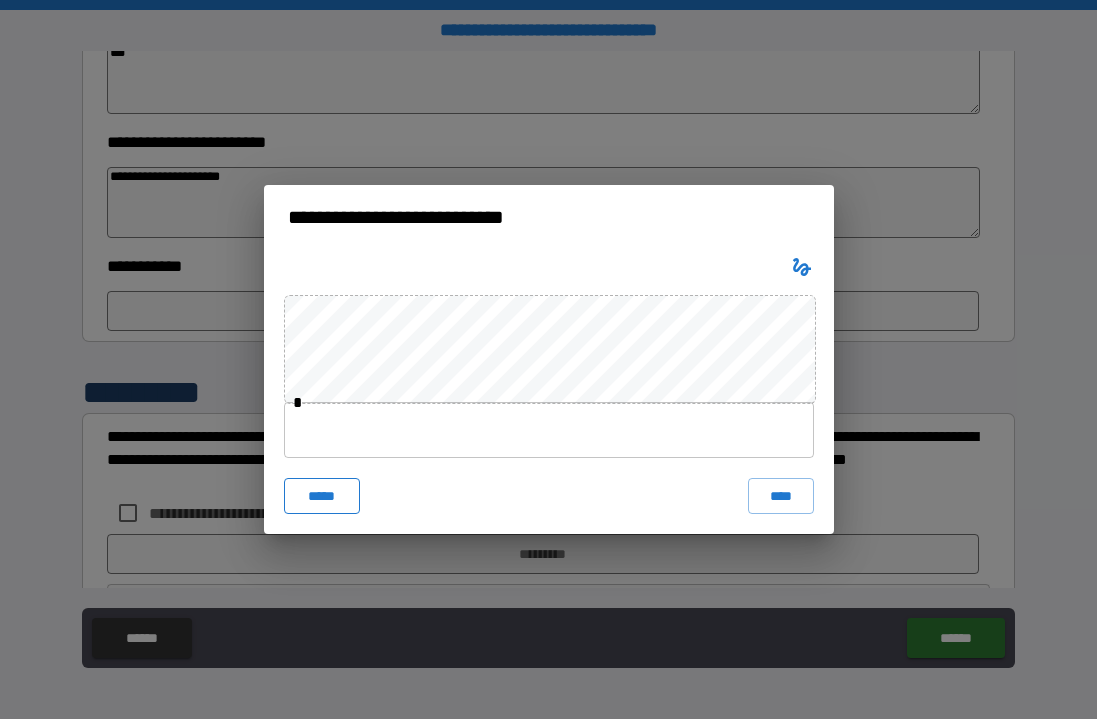 click on "*****" at bounding box center [322, 496] 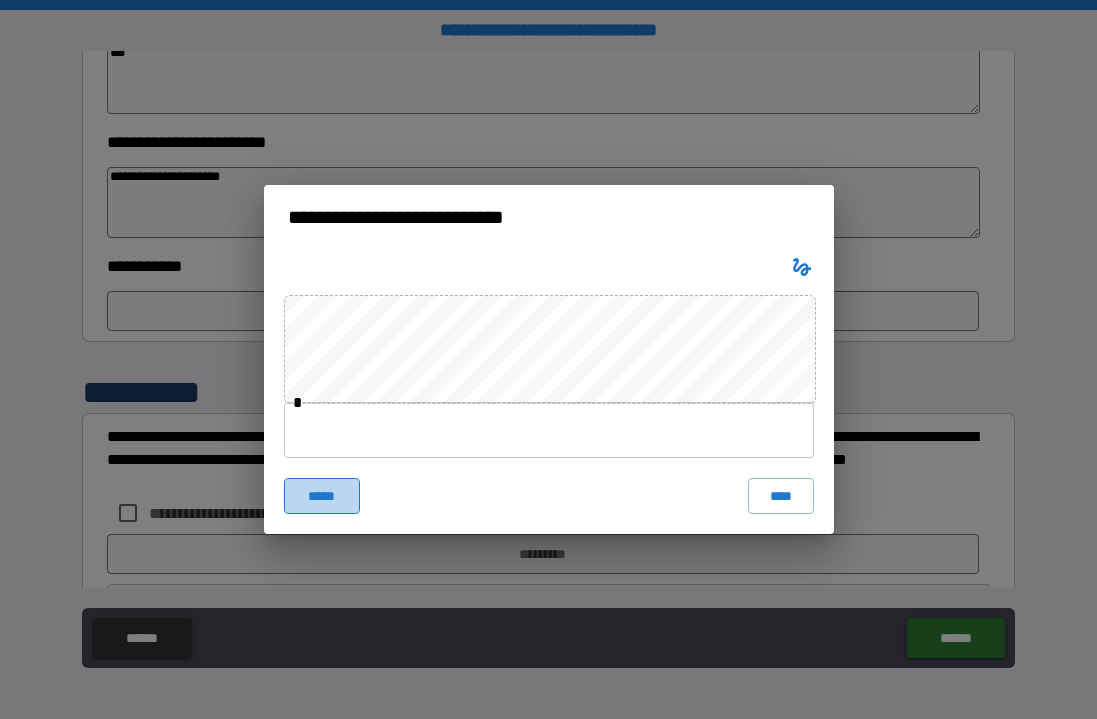 click on "*****" at bounding box center [322, 496] 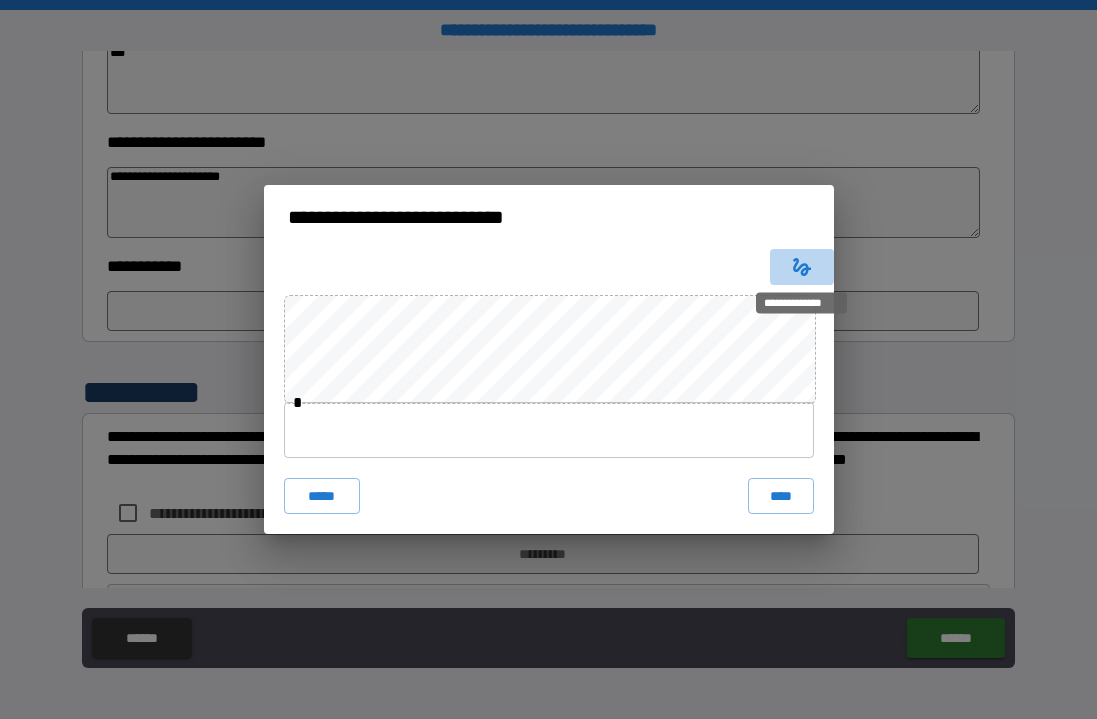click 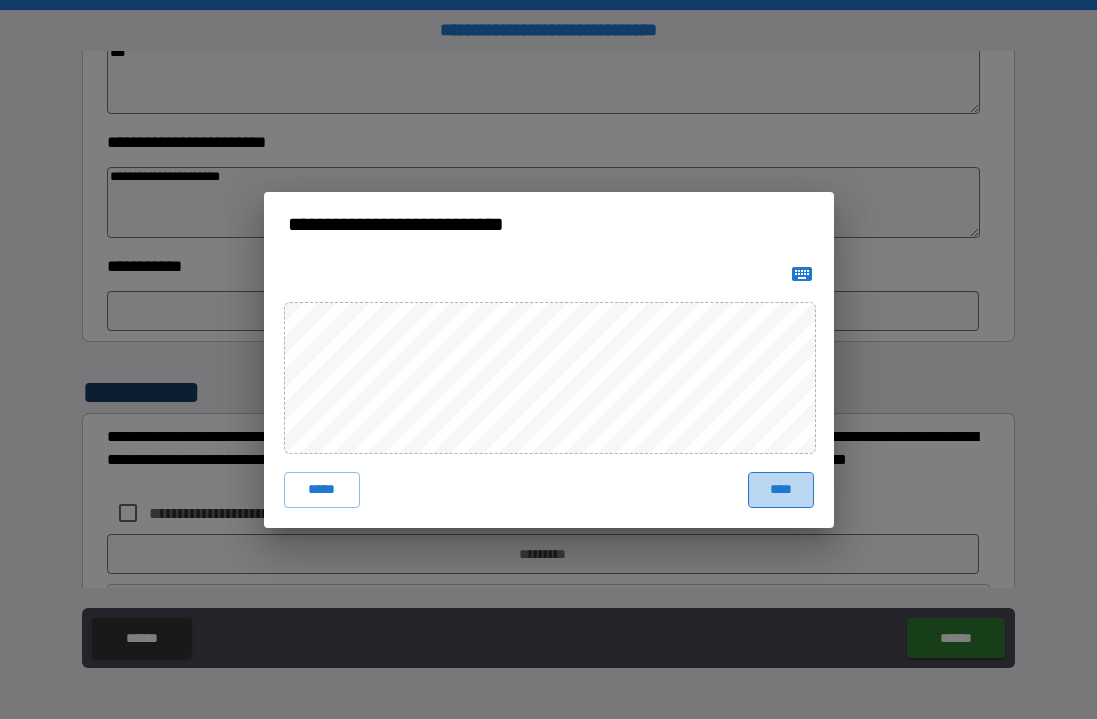 click on "****" at bounding box center (781, 490) 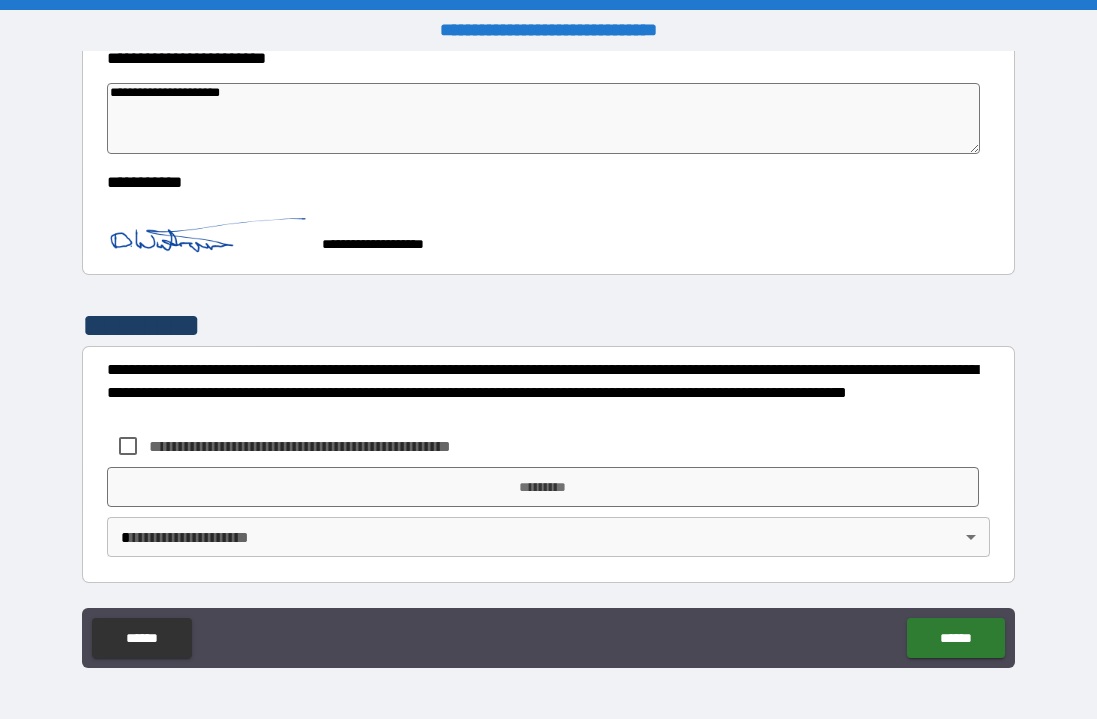 scroll, scrollTop: 3110, scrollLeft: 0, axis: vertical 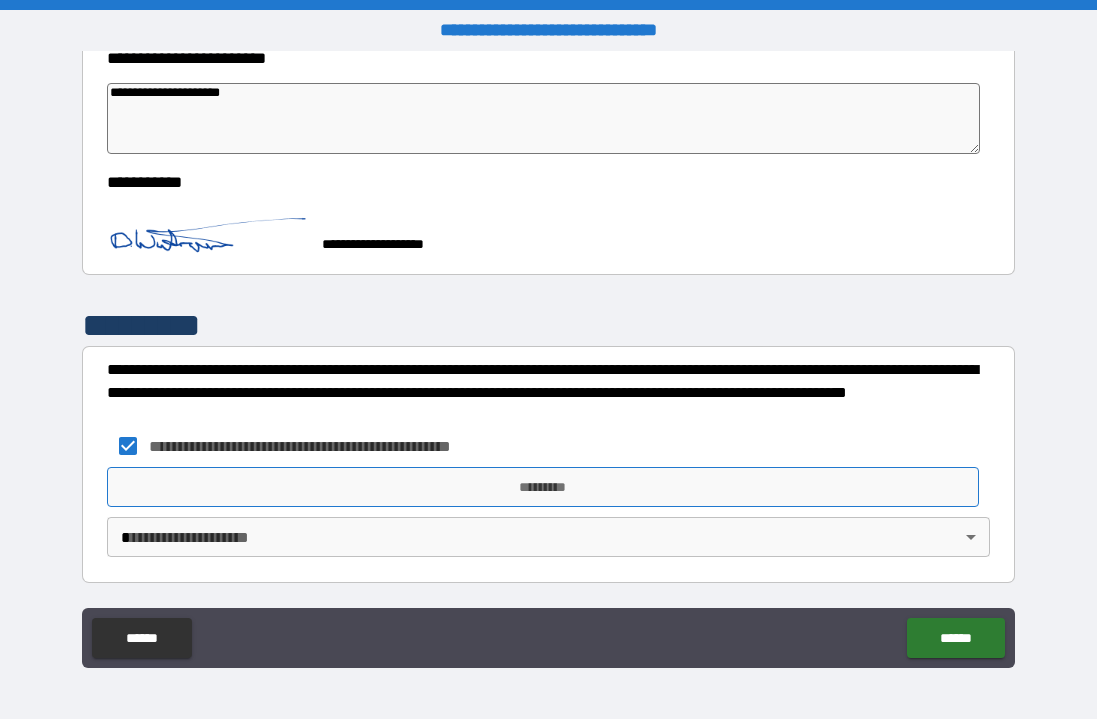 click on "*********" at bounding box center (543, 487) 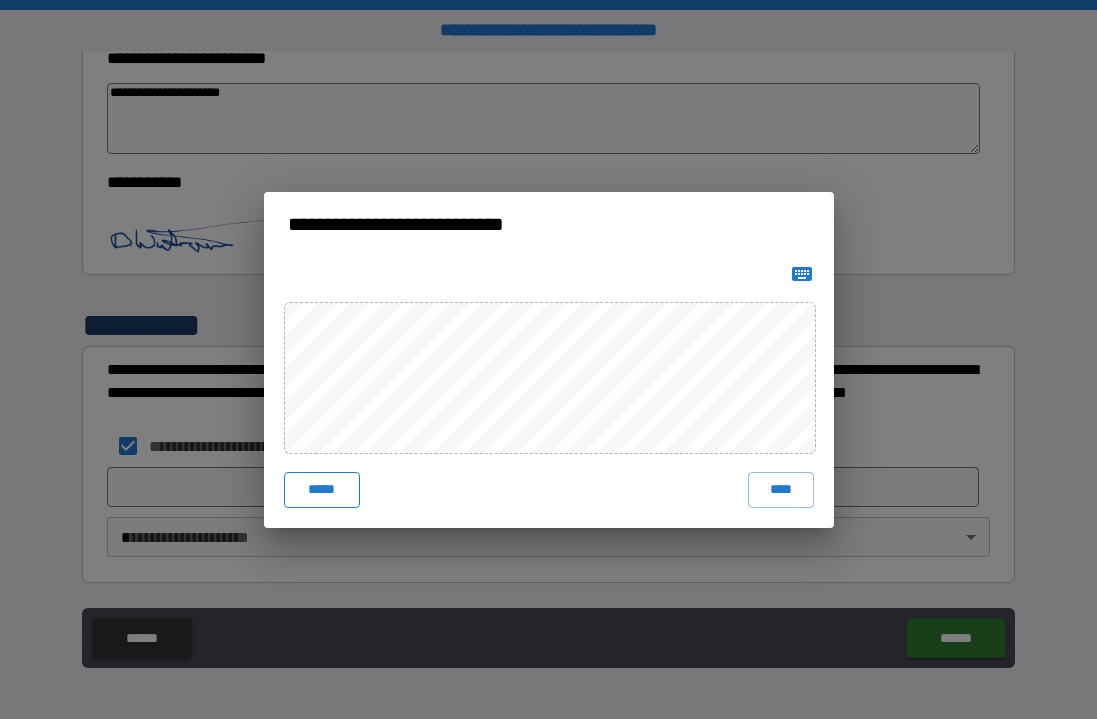 click on "*****" at bounding box center [322, 490] 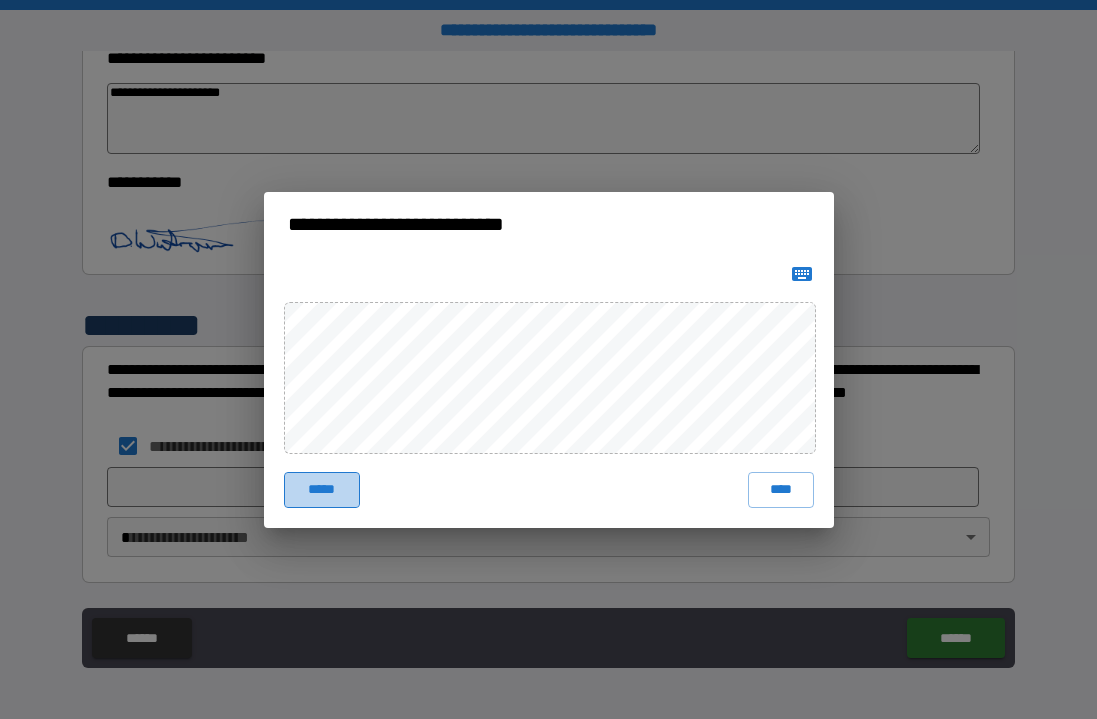 click on "*****" at bounding box center (322, 490) 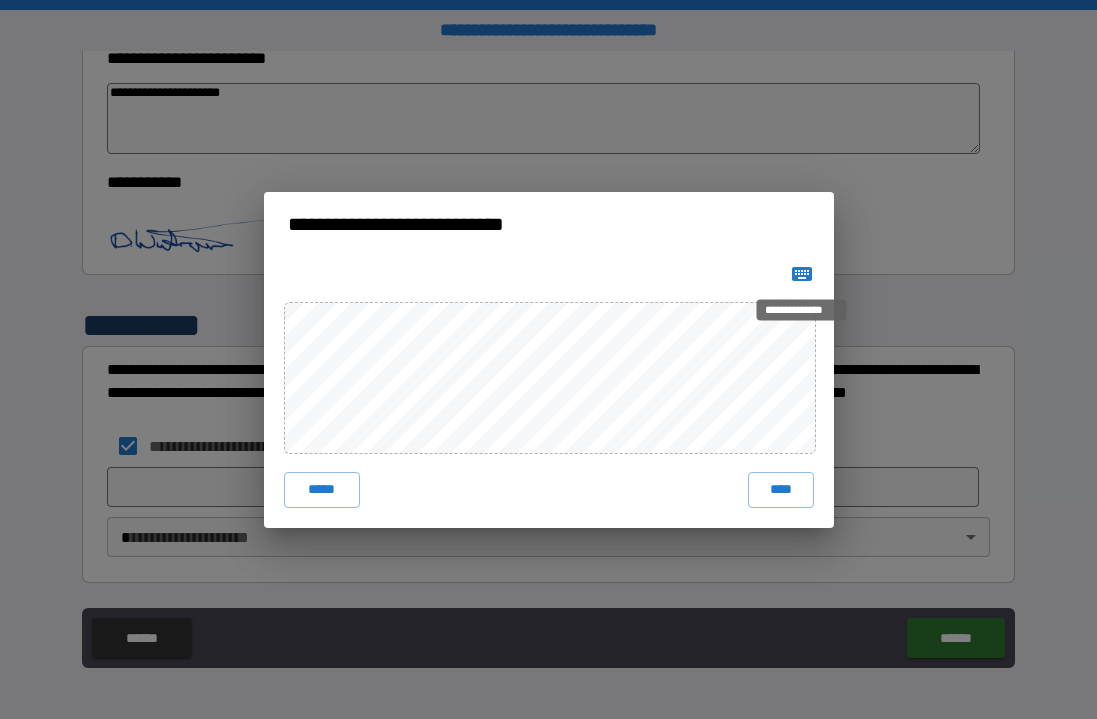 click 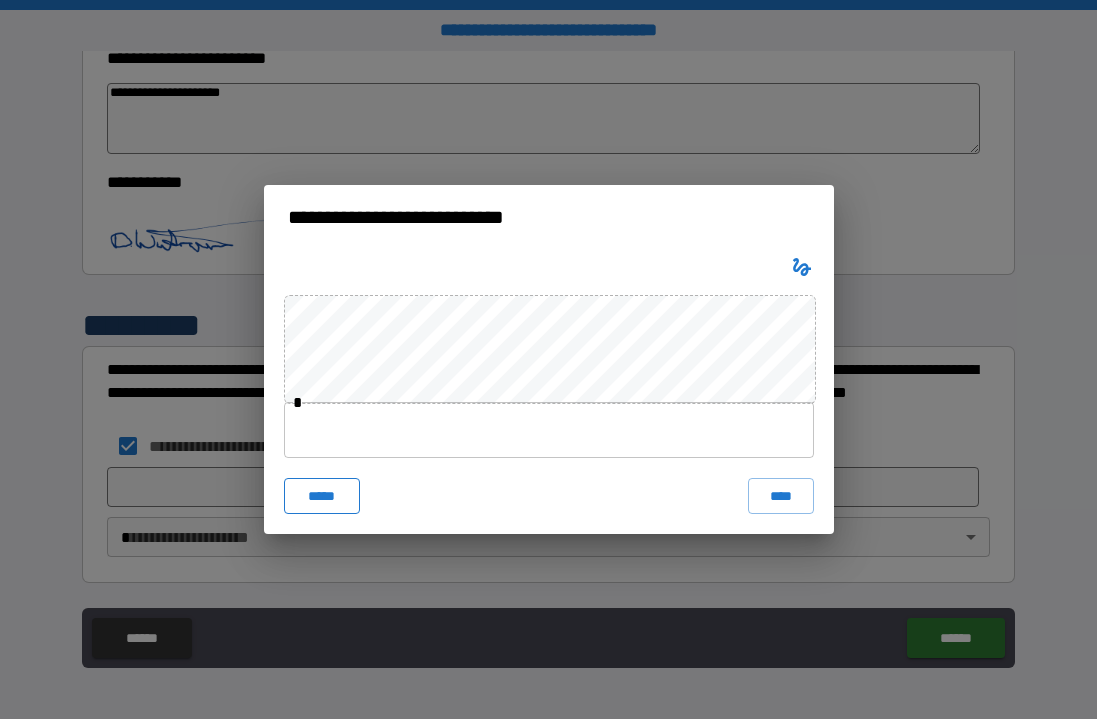 click on "*****" at bounding box center (322, 496) 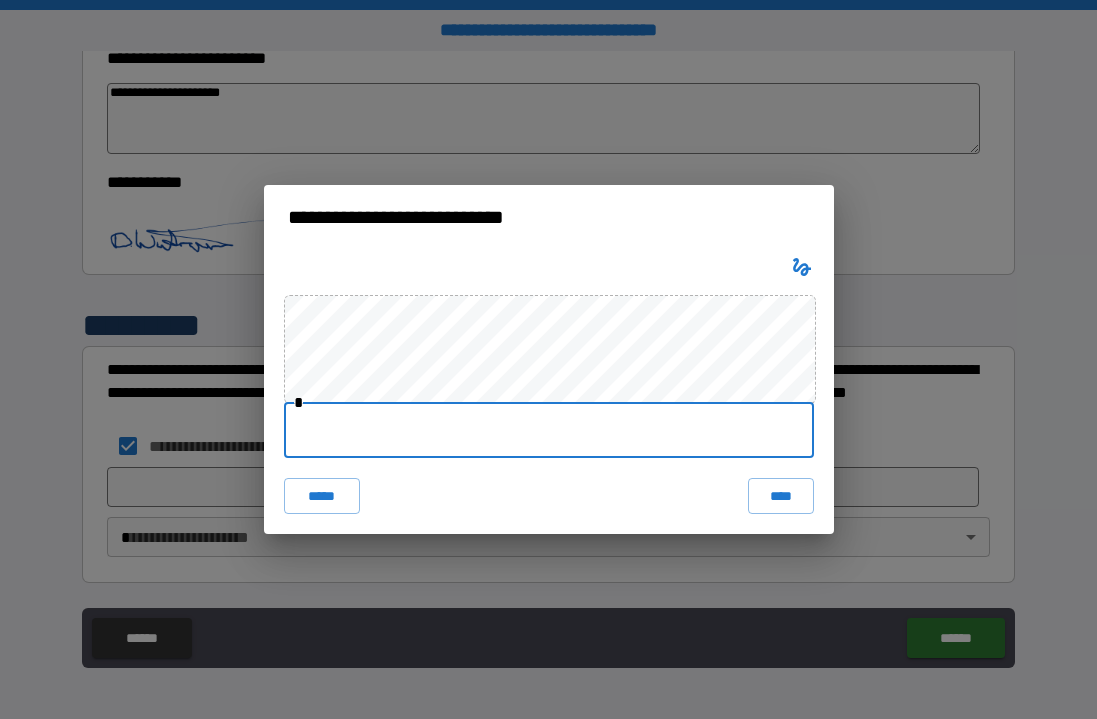 drag, startPoint x: 307, startPoint y: 425, endPoint x: 342, endPoint y: 439, distance: 37.696156 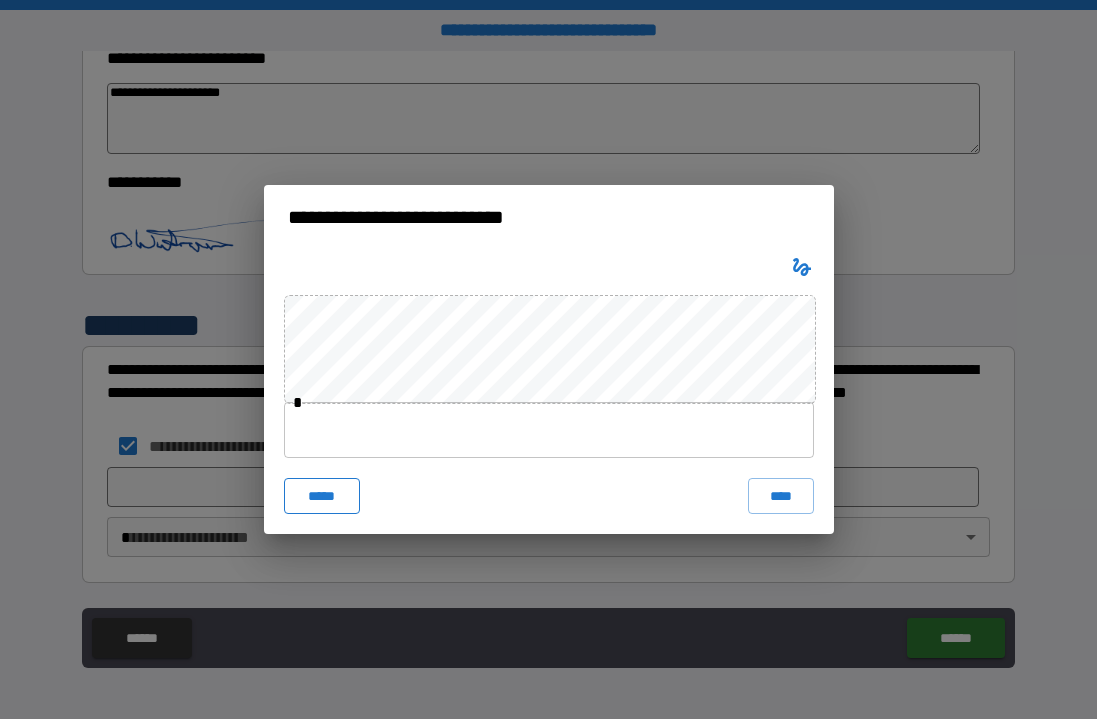click on "*****" at bounding box center (322, 496) 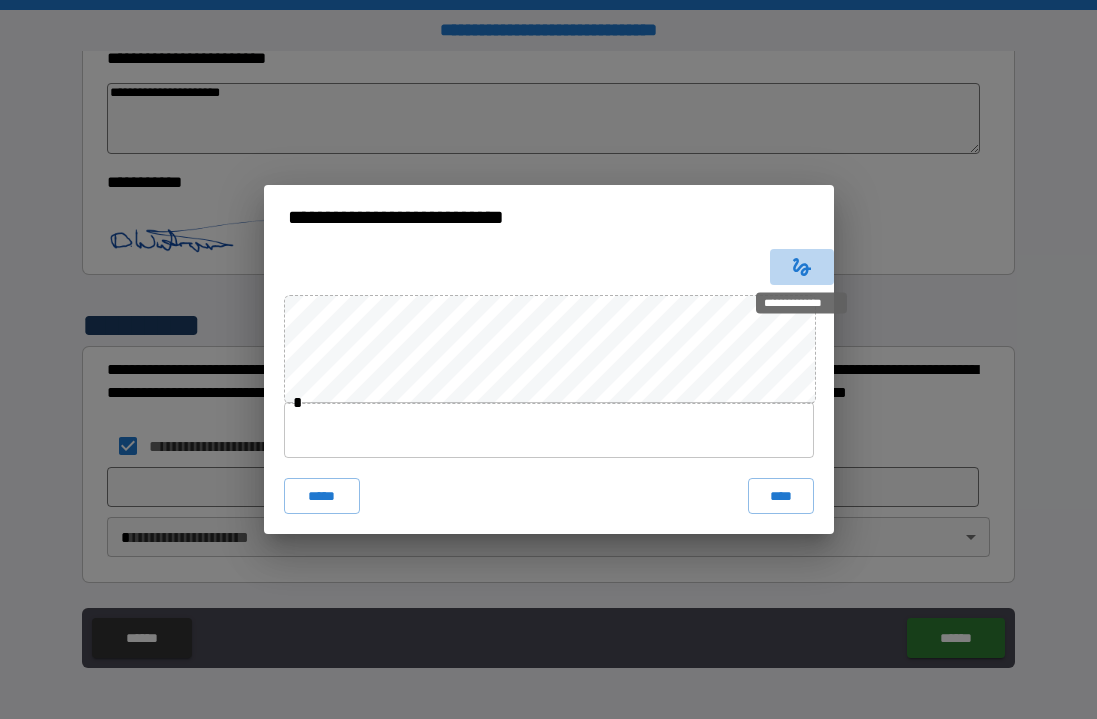 click 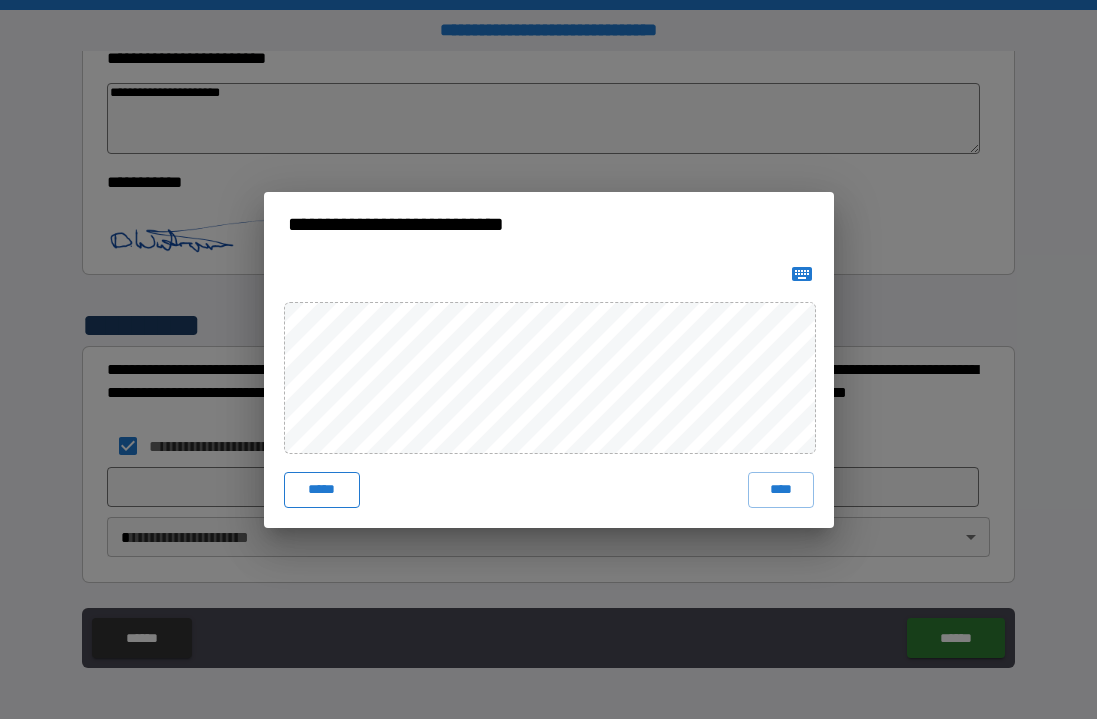 click on "*****" at bounding box center [322, 490] 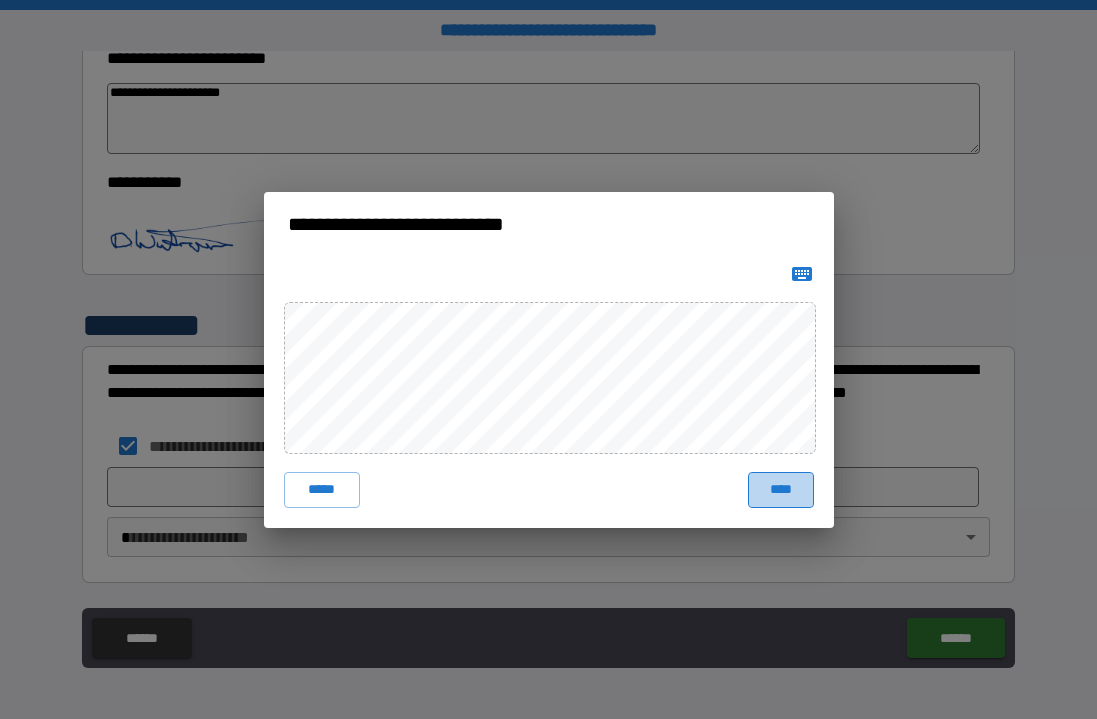 click on "****" at bounding box center (781, 490) 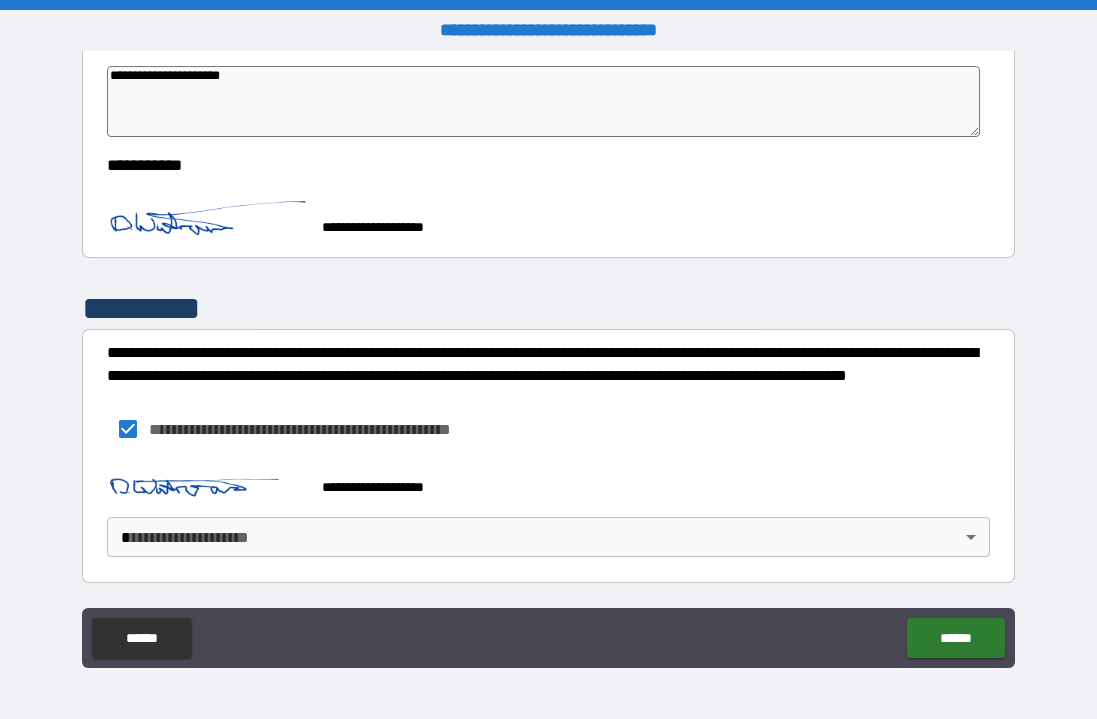 scroll, scrollTop: 3127, scrollLeft: 0, axis: vertical 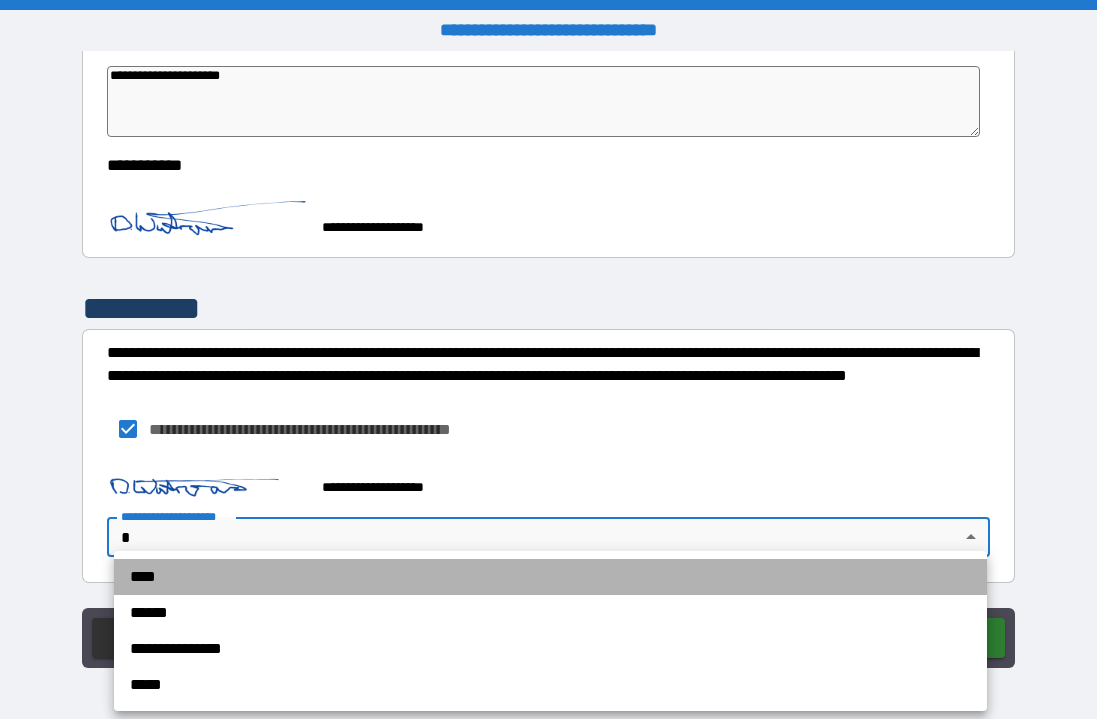 click on "****" at bounding box center (550, 577) 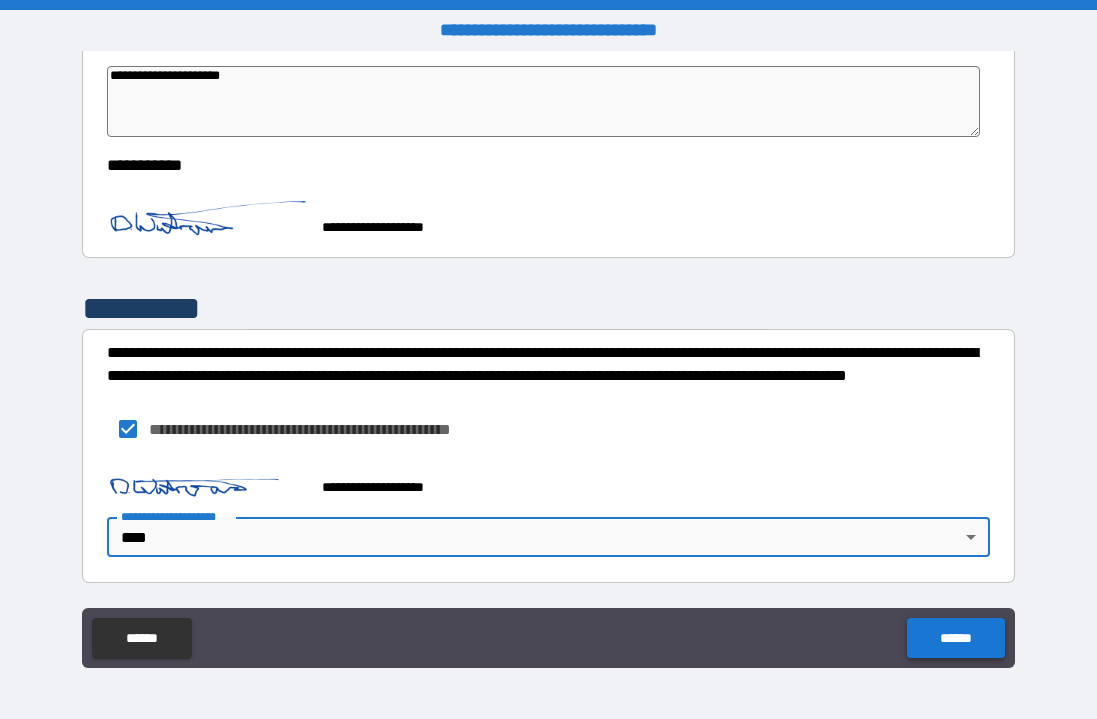 click on "******" at bounding box center (955, 638) 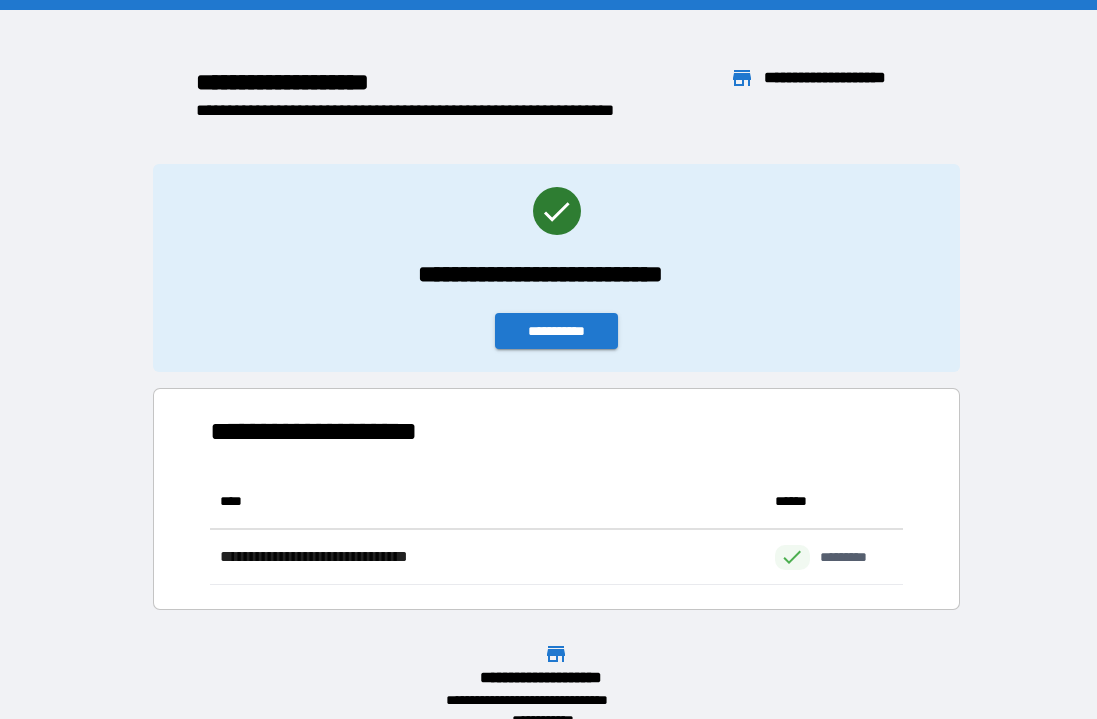 scroll, scrollTop: 1, scrollLeft: 1, axis: both 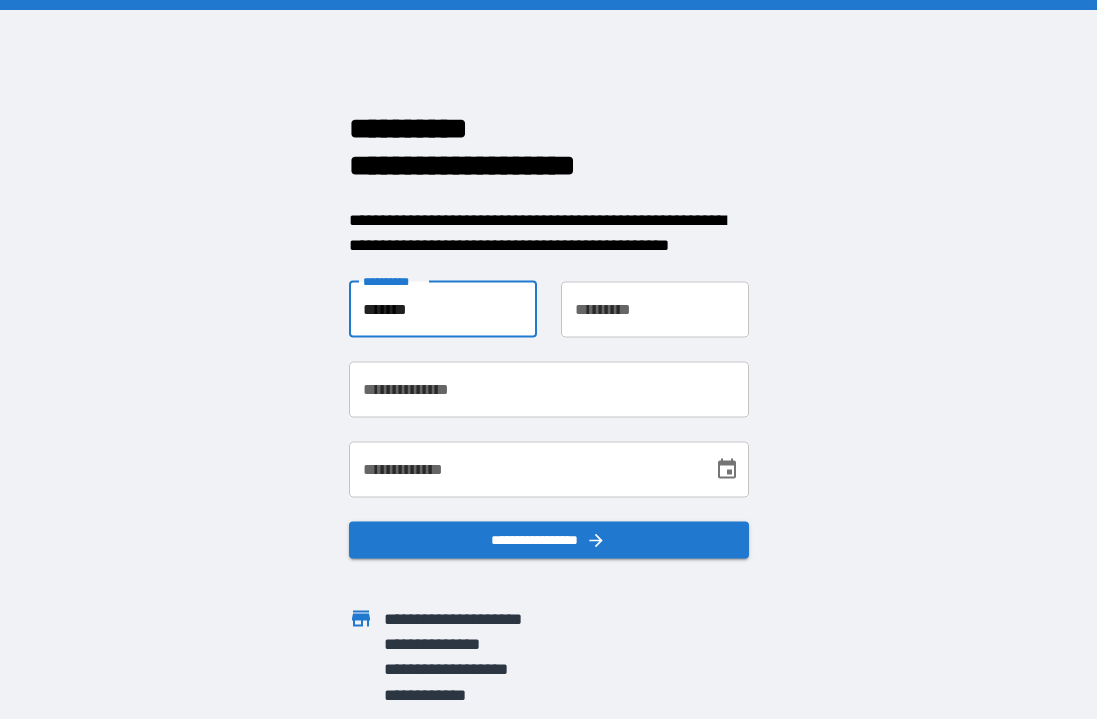 type on "*******" 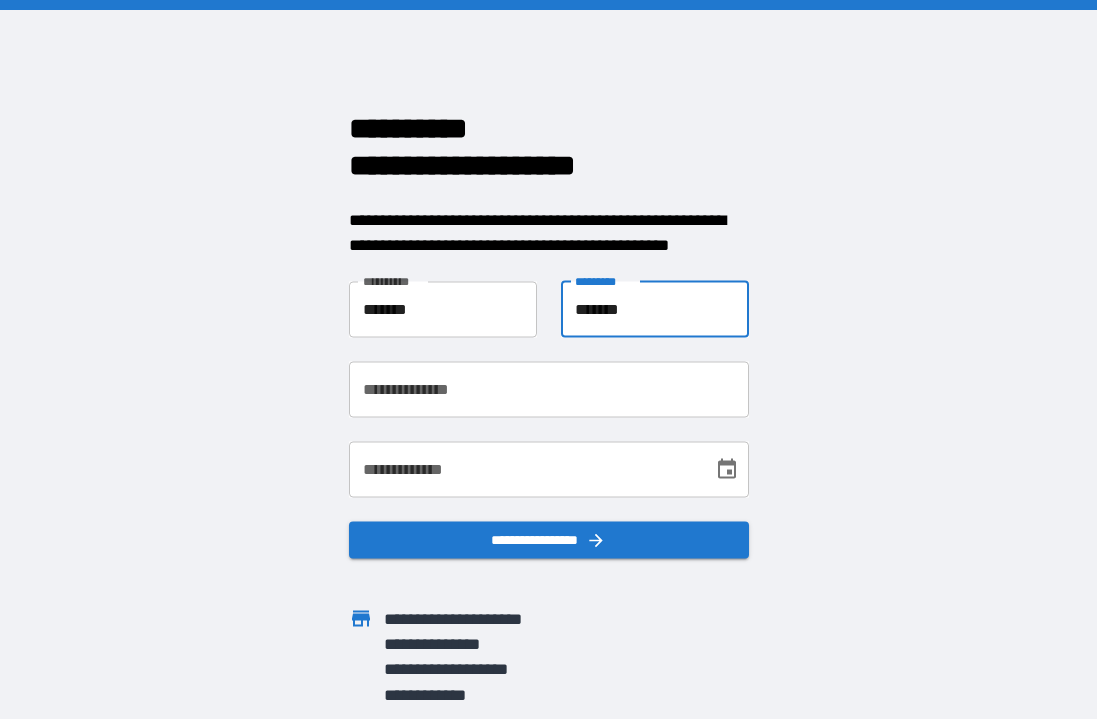 type on "*******" 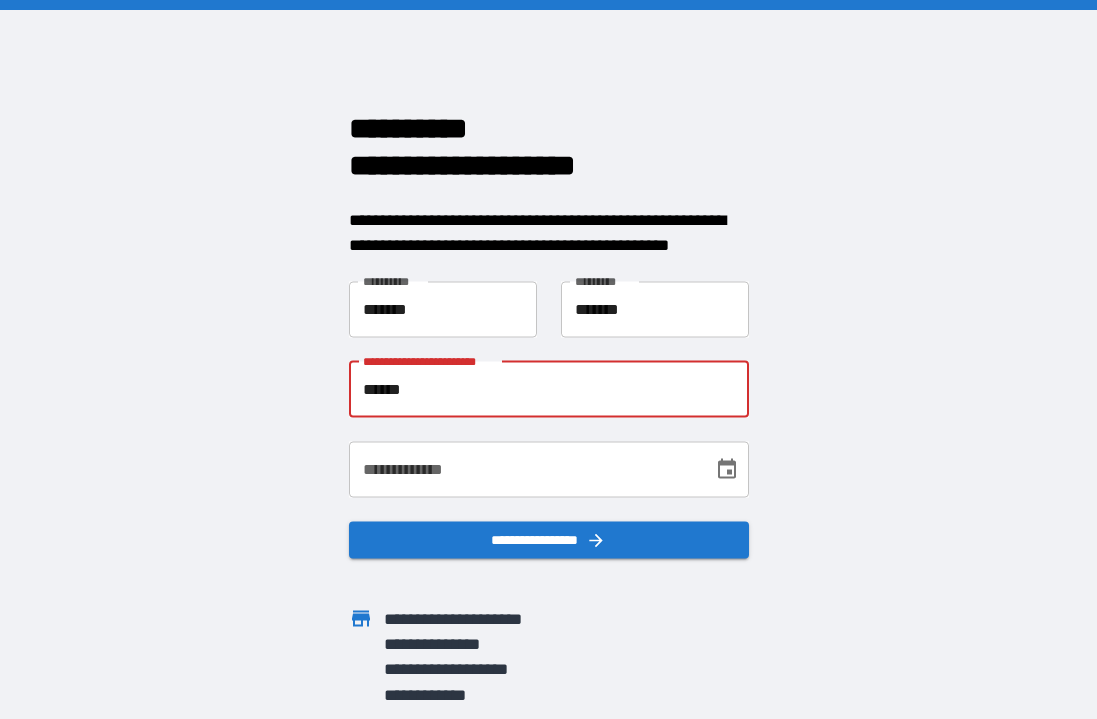 type on "*******" 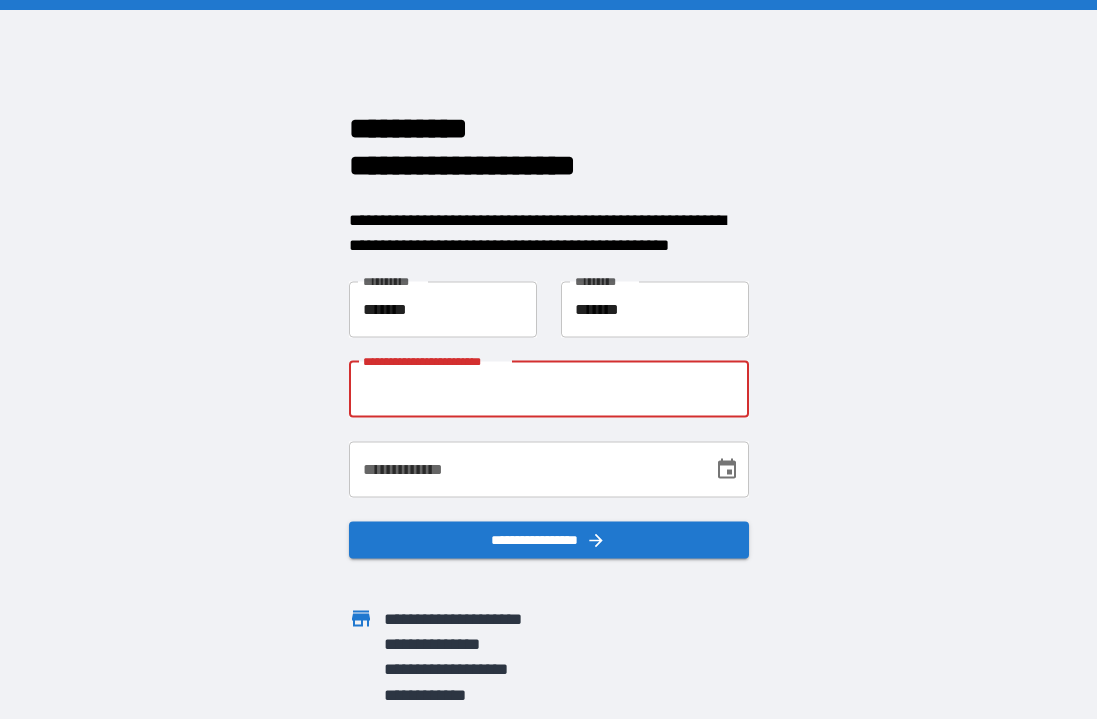 type on "**********" 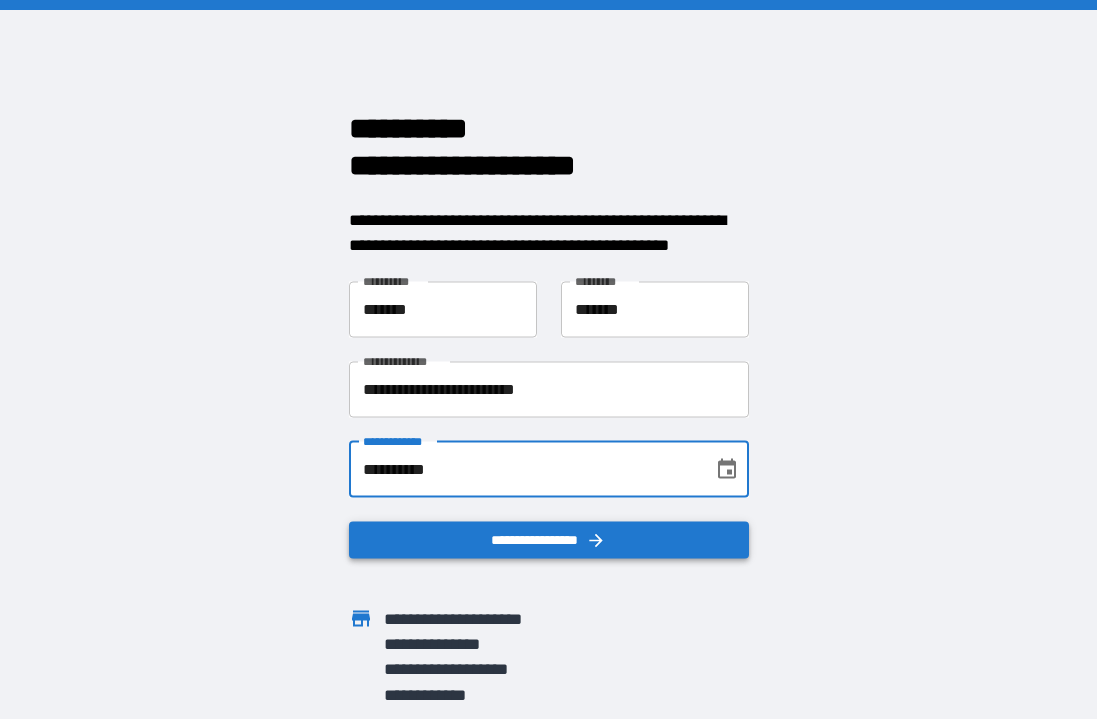 type on "**********" 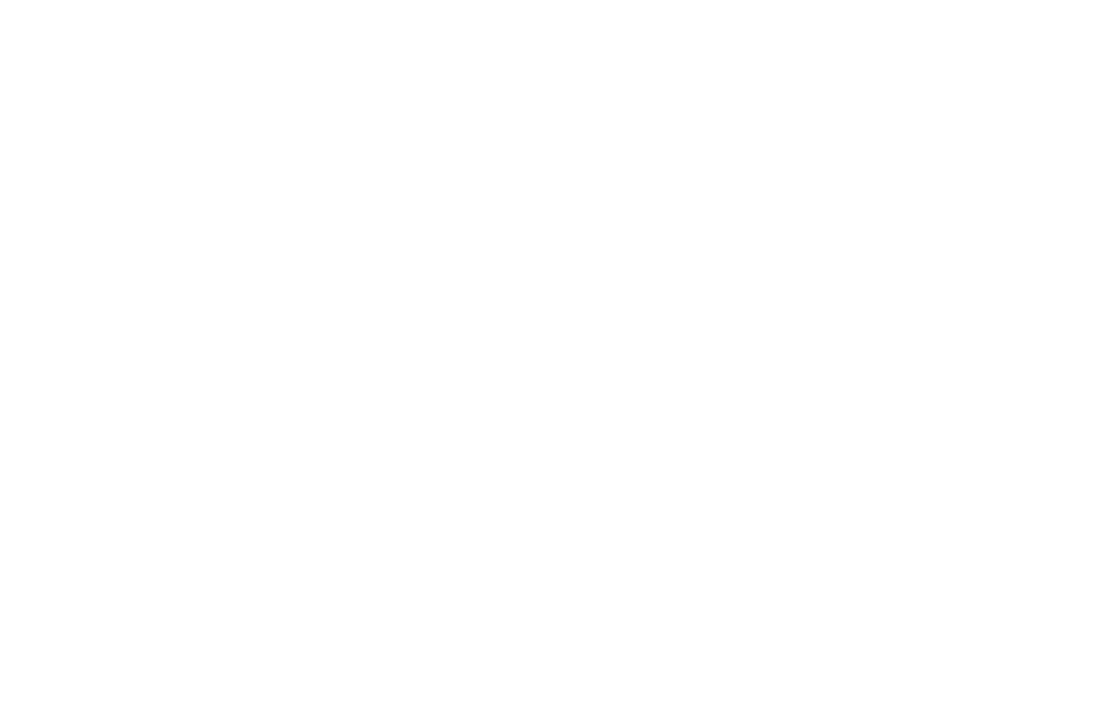 scroll, scrollTop: 0, scrollLeft: 0, axis: both 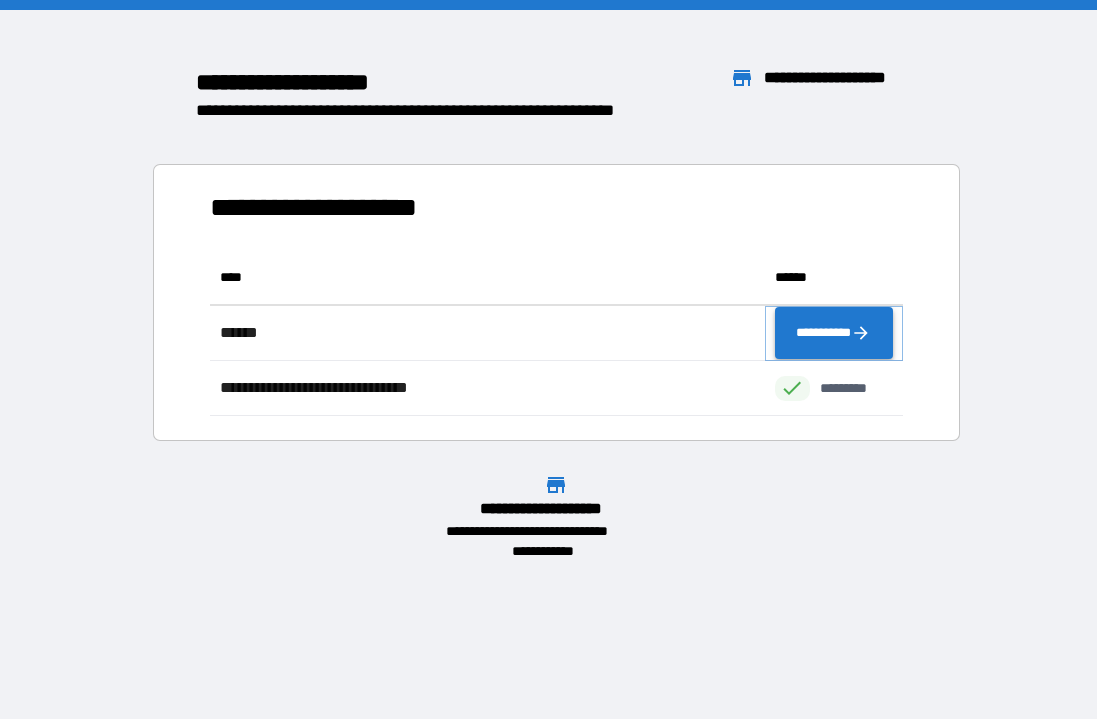 click on "**********" at bounding box center [834, 333] 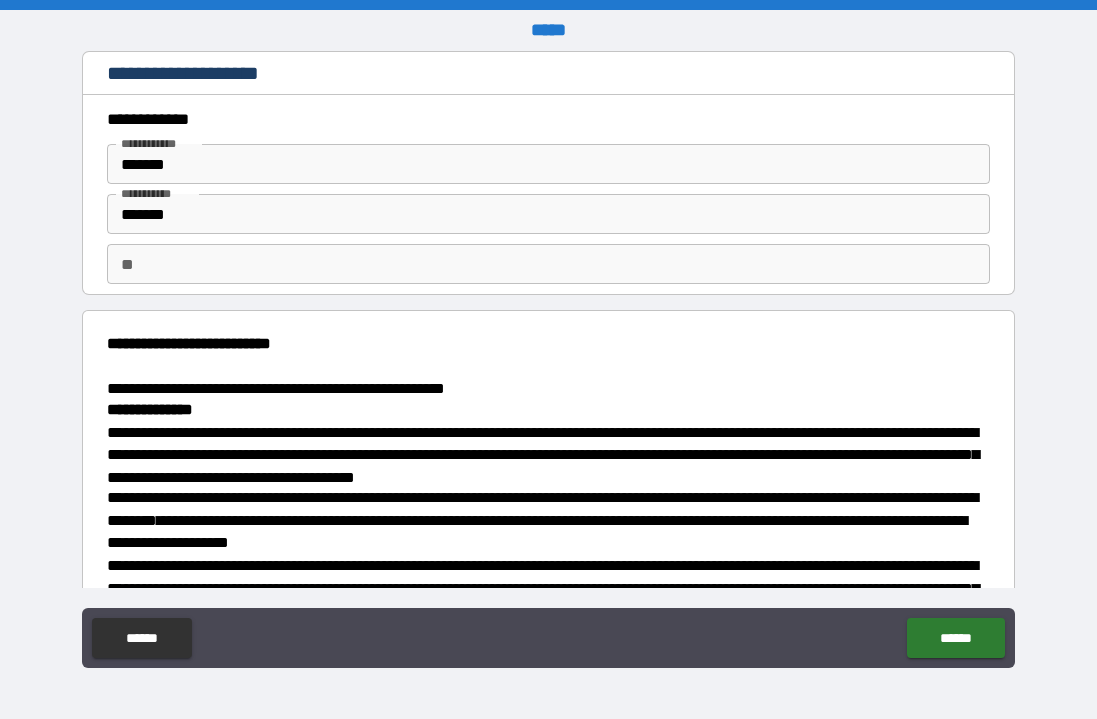 type on "*" 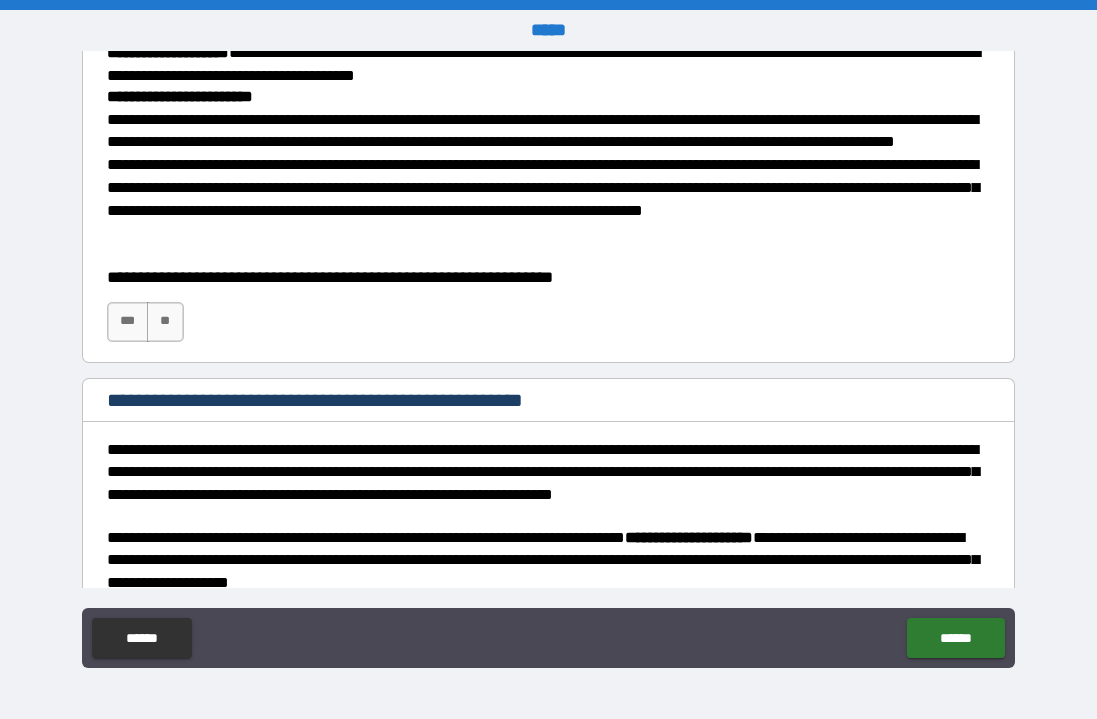 scroll, scrollTop: 2928, scrollLeft: 0, axis: vertical 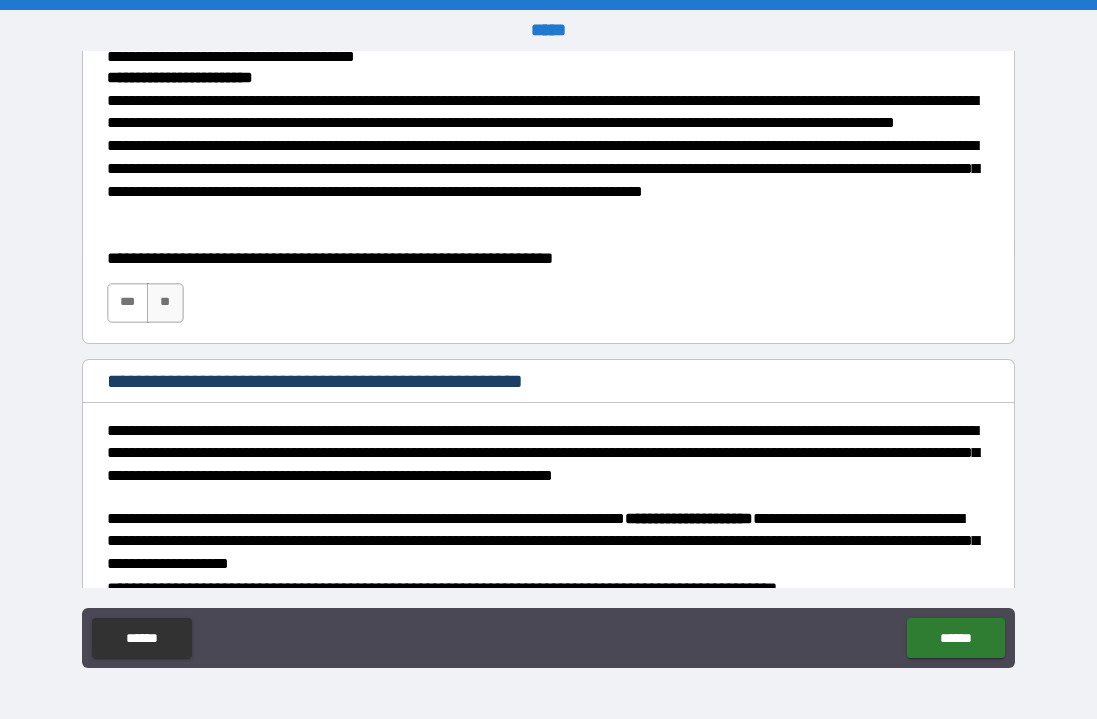 click on "***" at bounding box center (128, 303) 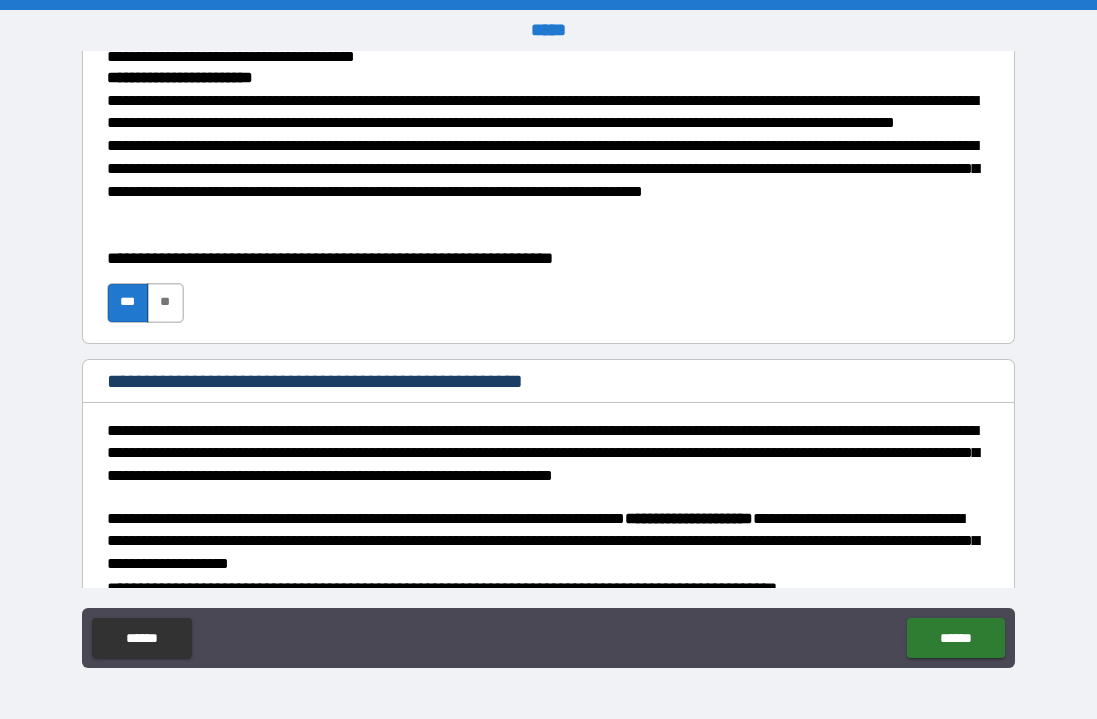 type on "*" 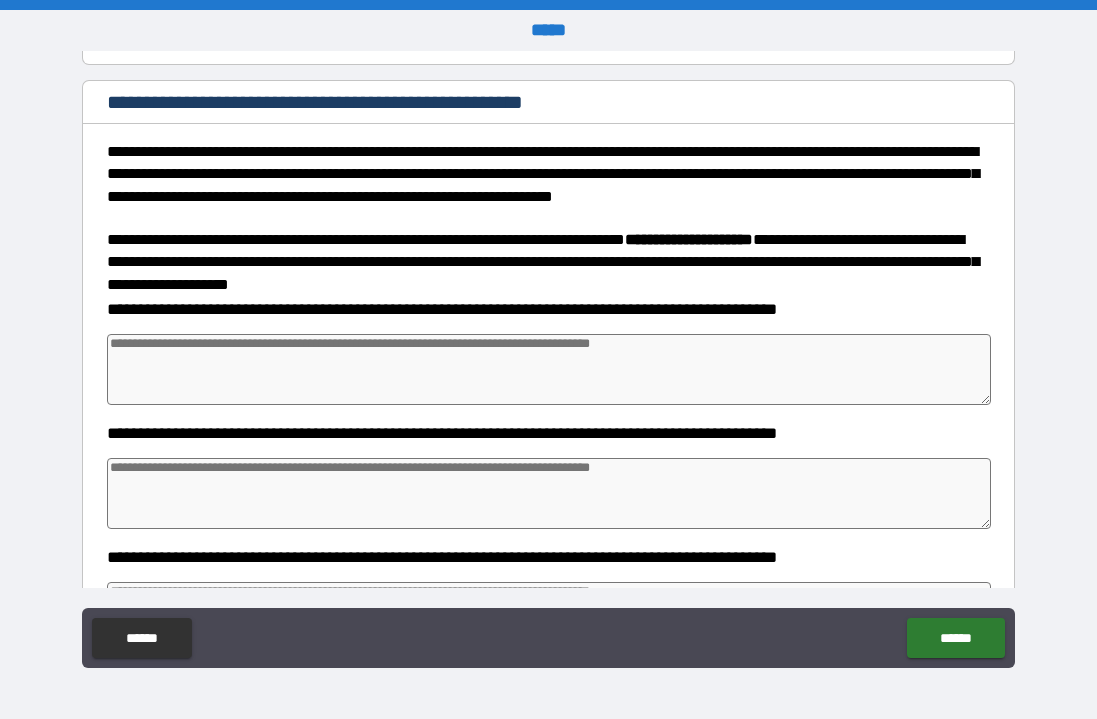 scroll, scrollTop: 3205, scrollLeft: 0, axis: vertical 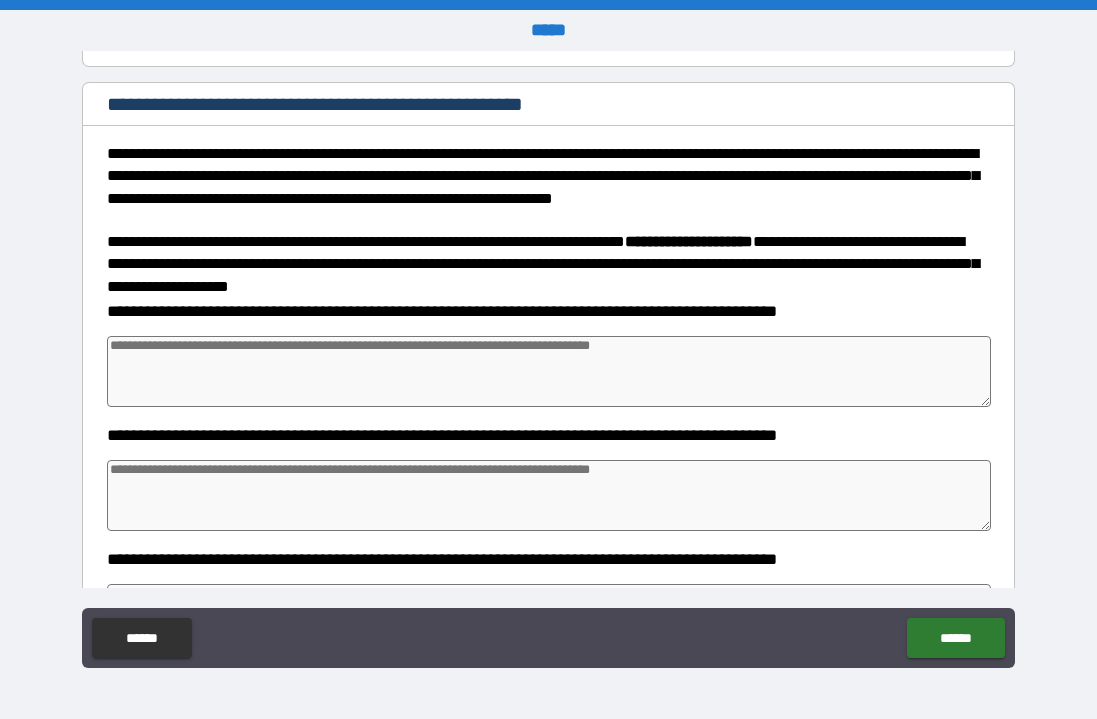 click at bounding box center [549, 371] 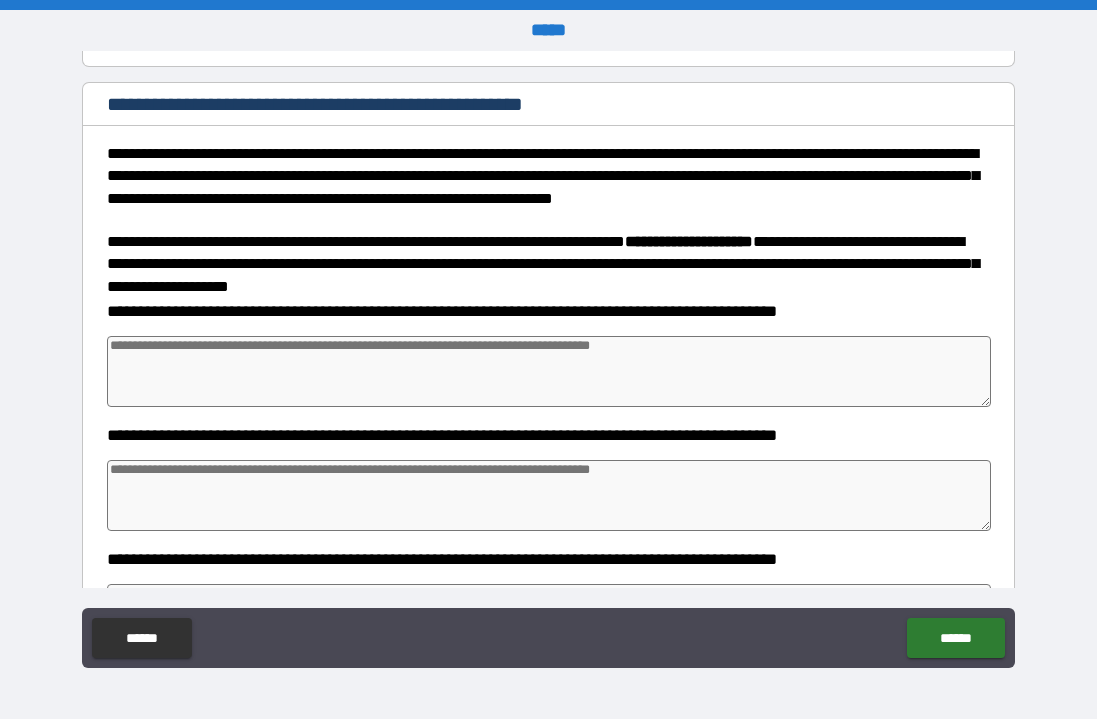 type on "*" 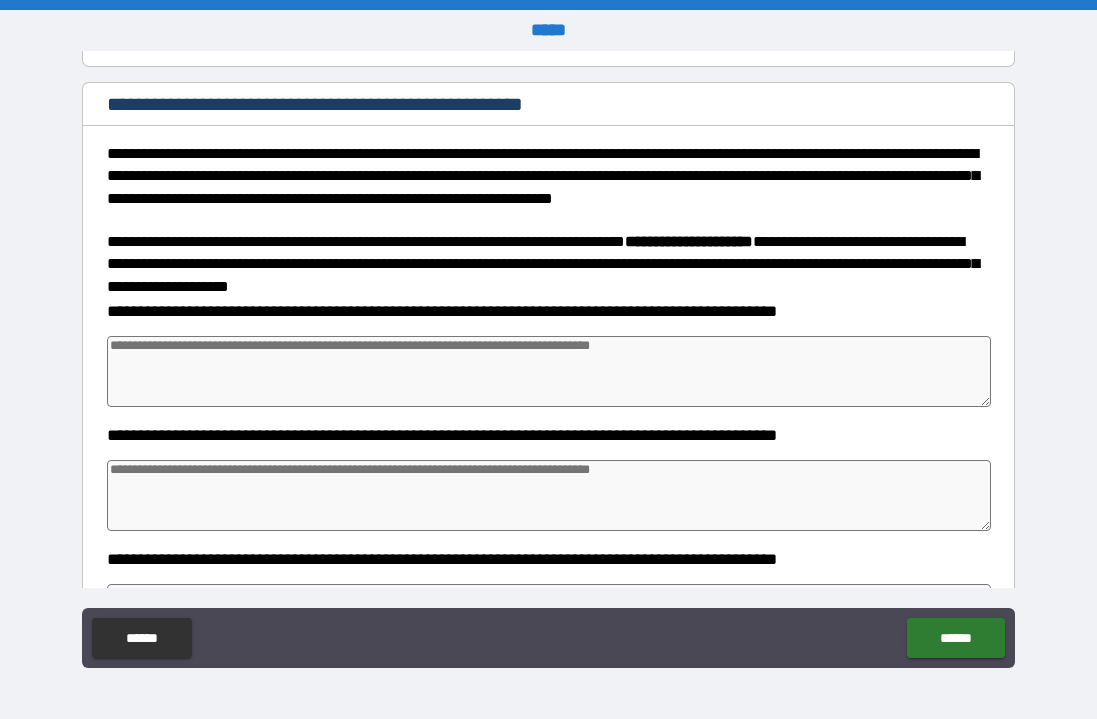 type on "*" 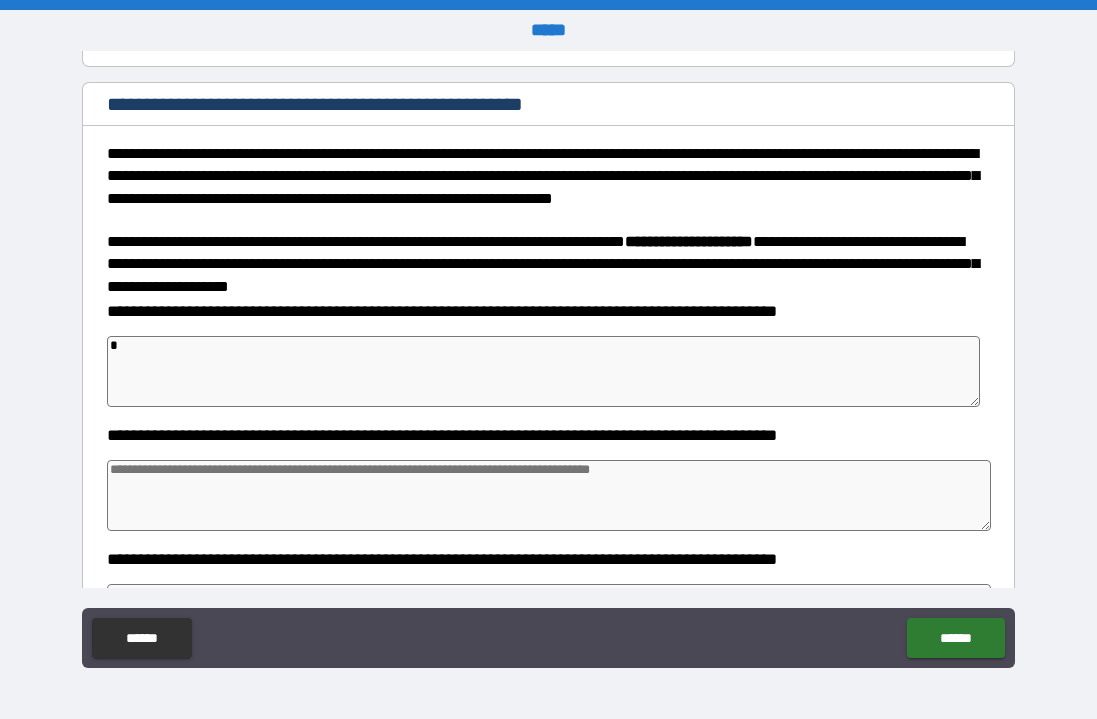 type on "**" 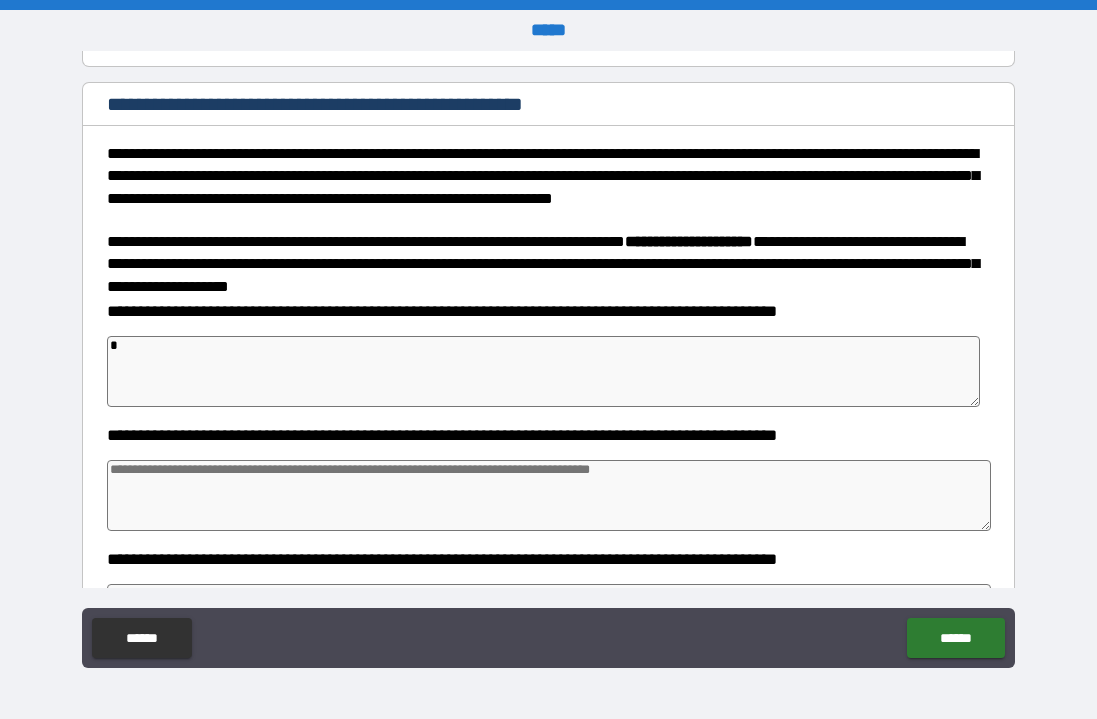 type on "*" 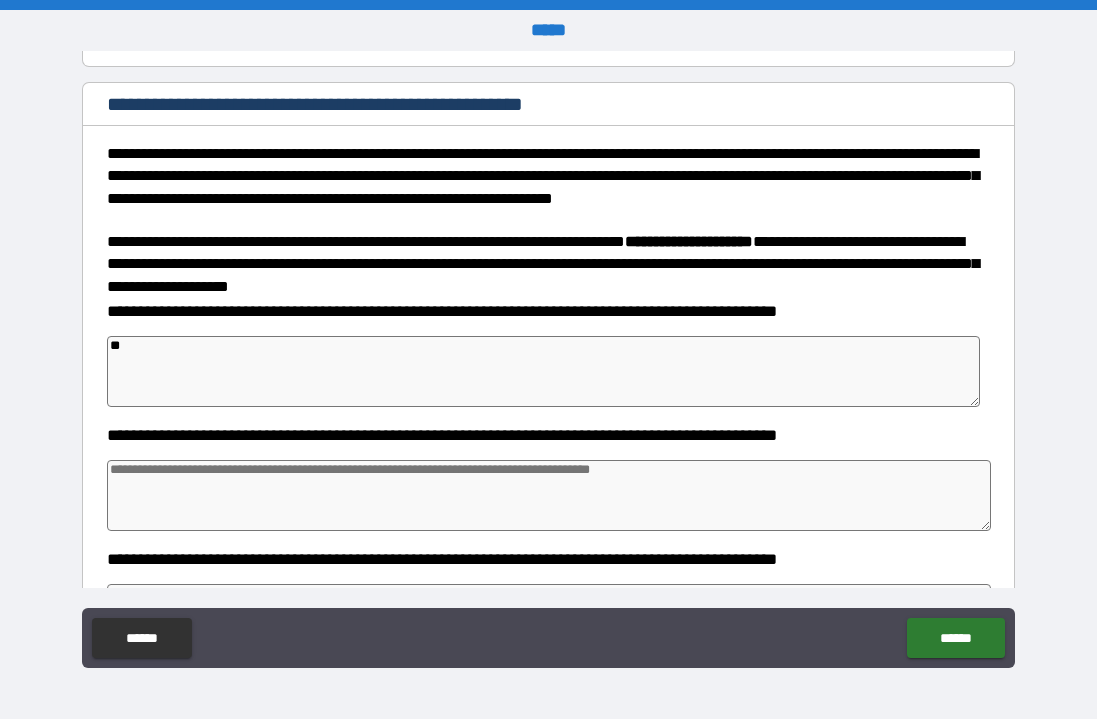 type on "*" 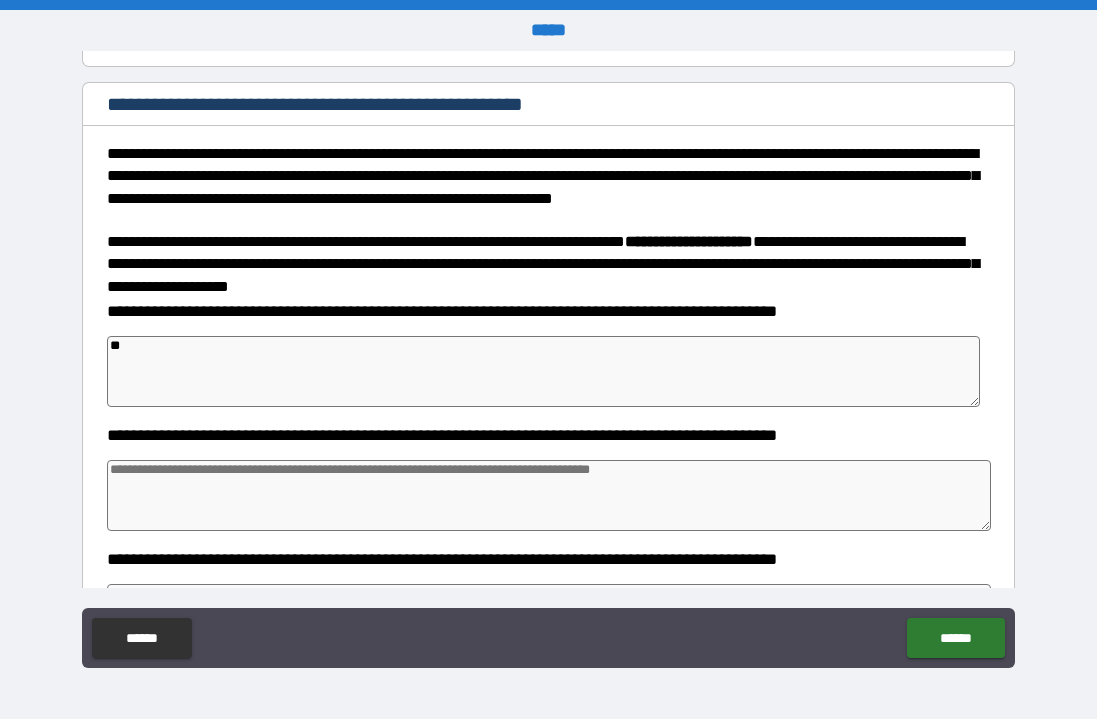 type on "*" 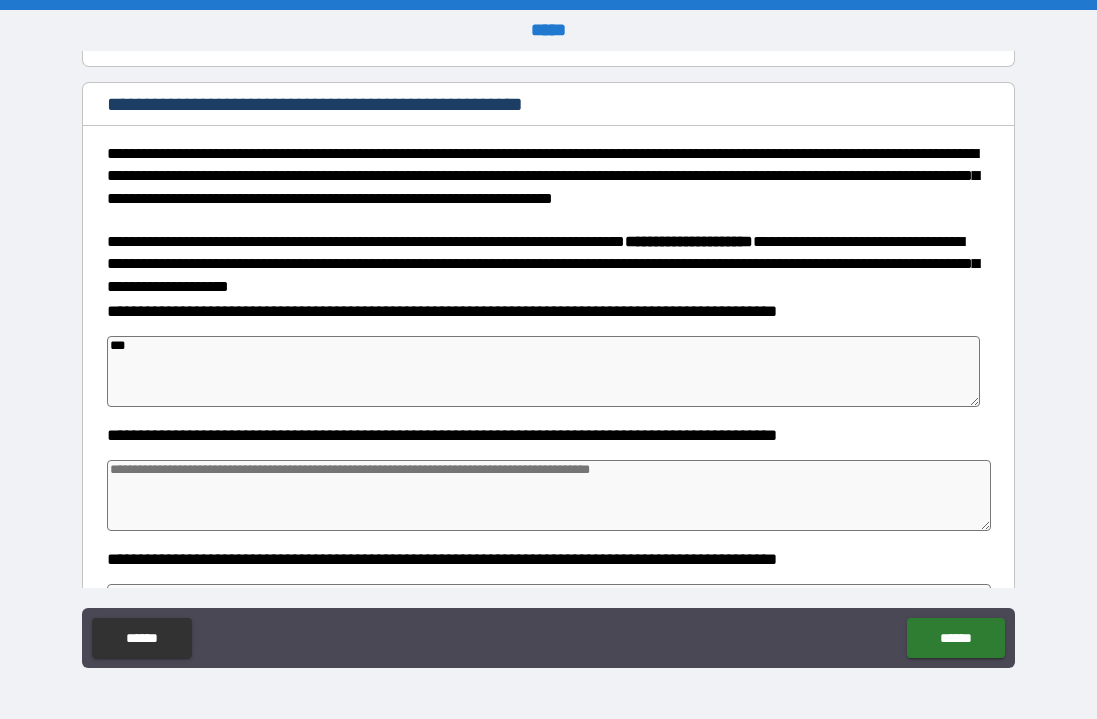 type on "*" 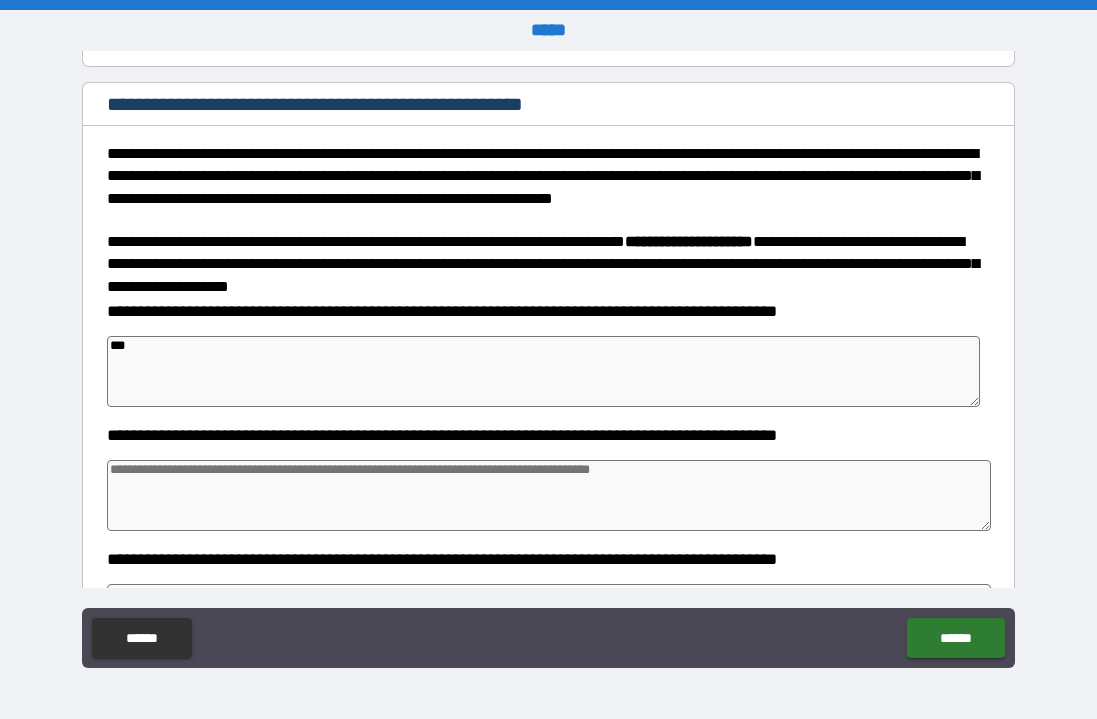 type on "*" 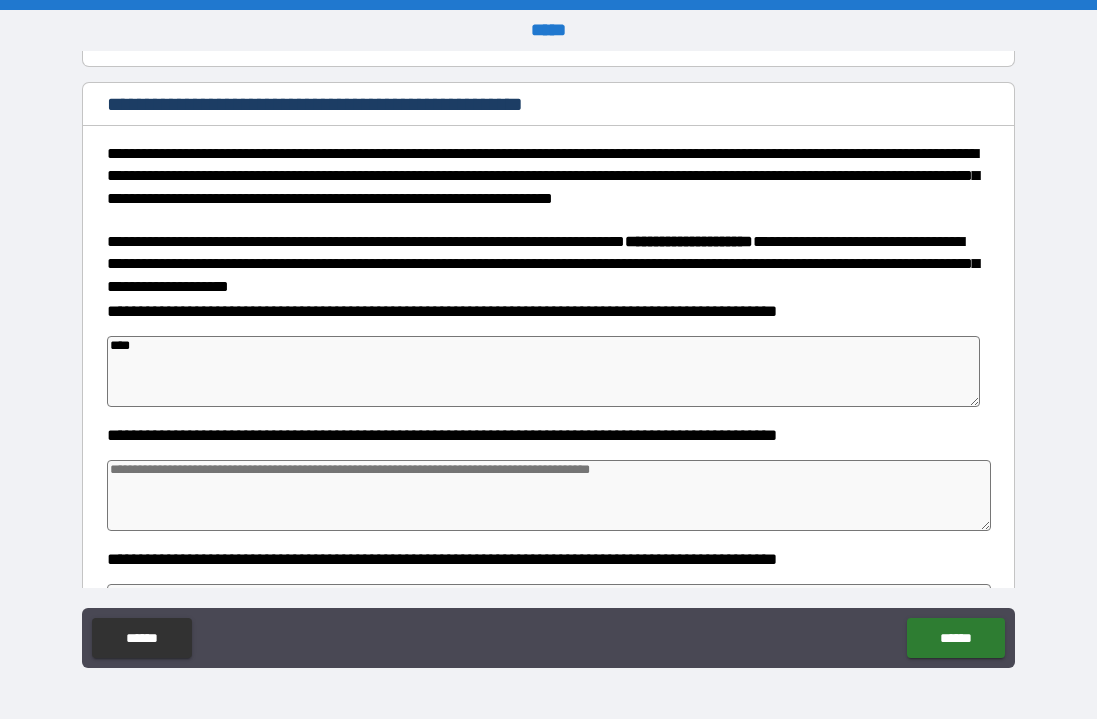 type on "*" 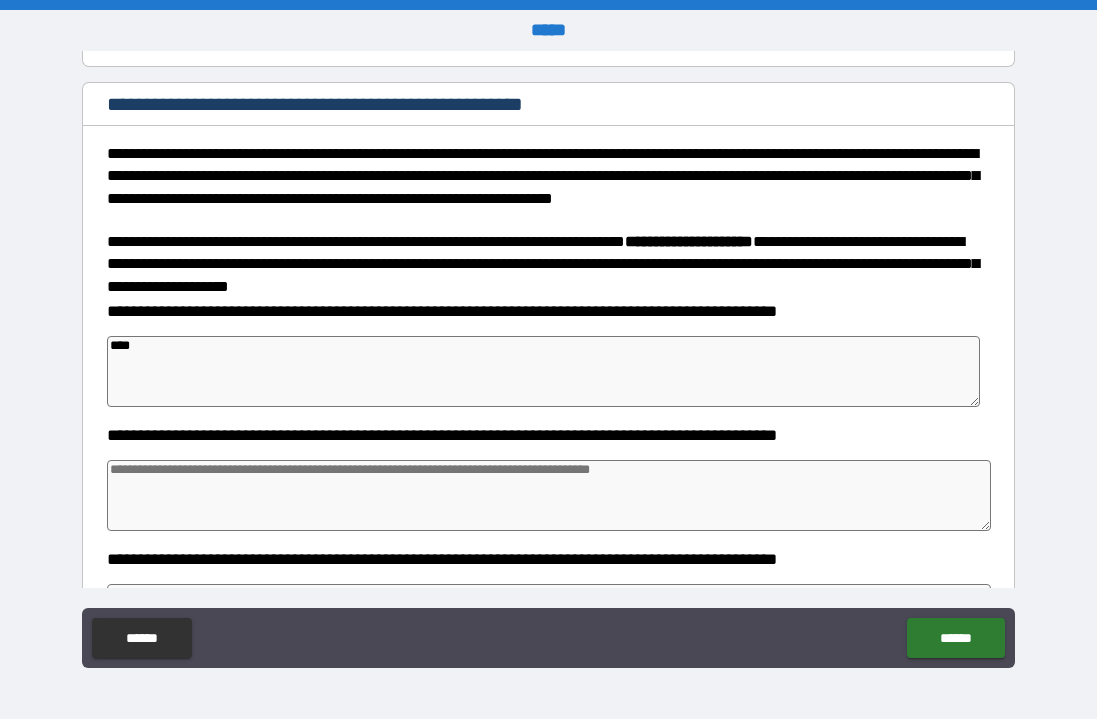 type on "*" 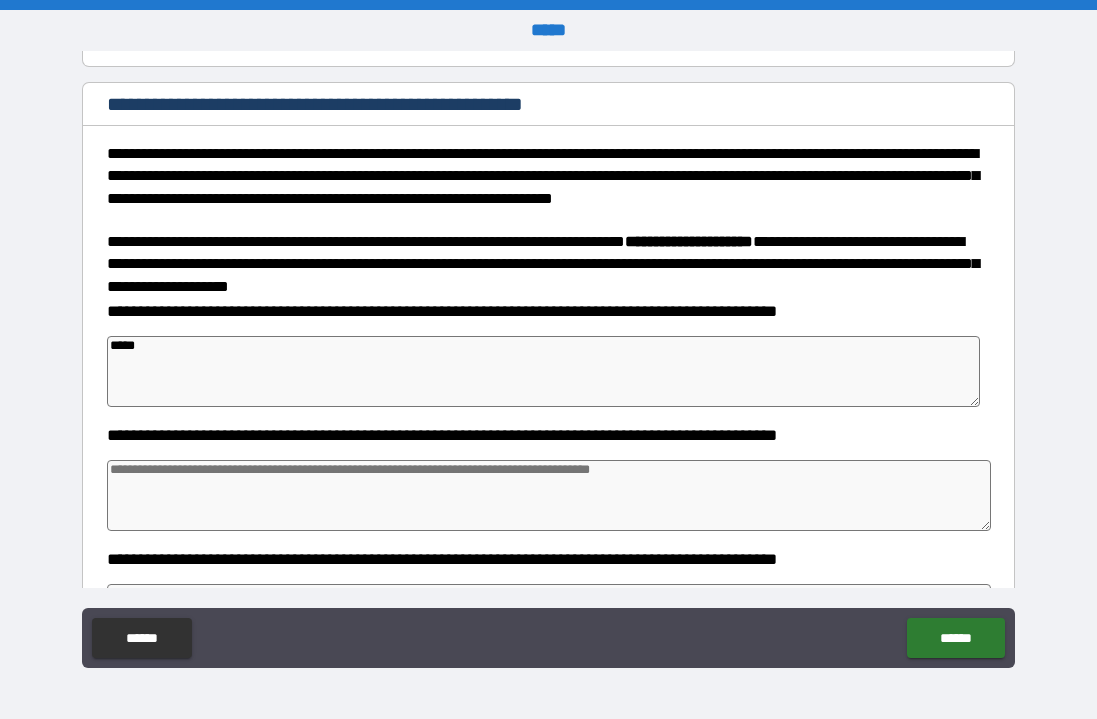 type on "*" 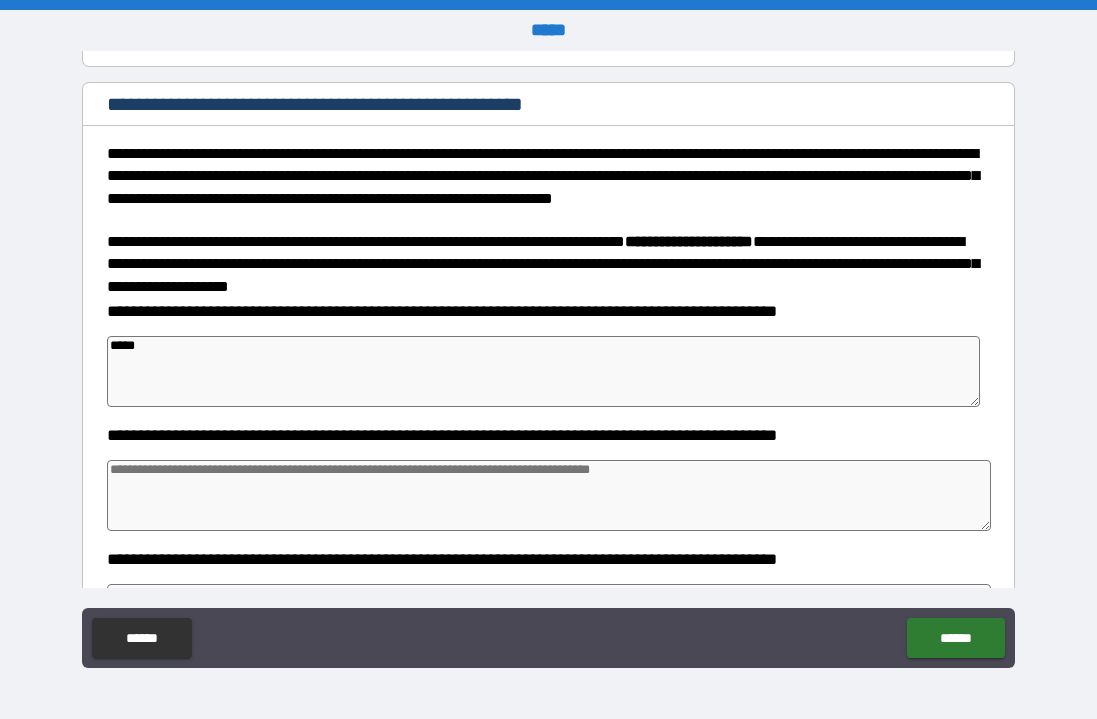type on "*" 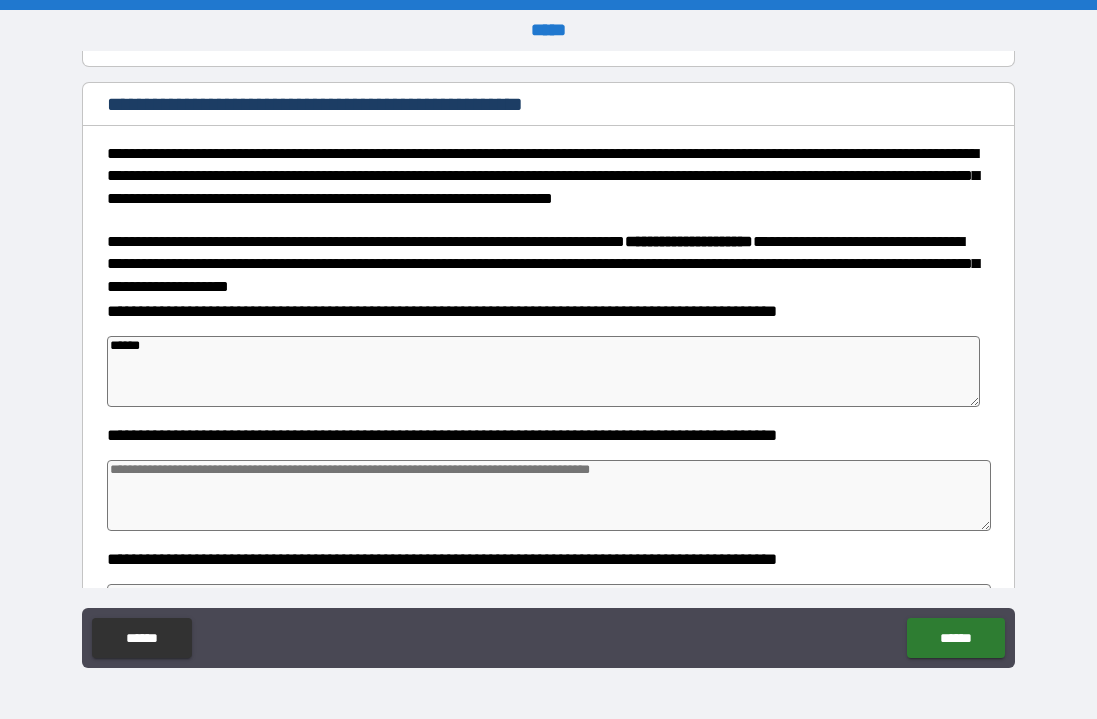 type on "*" 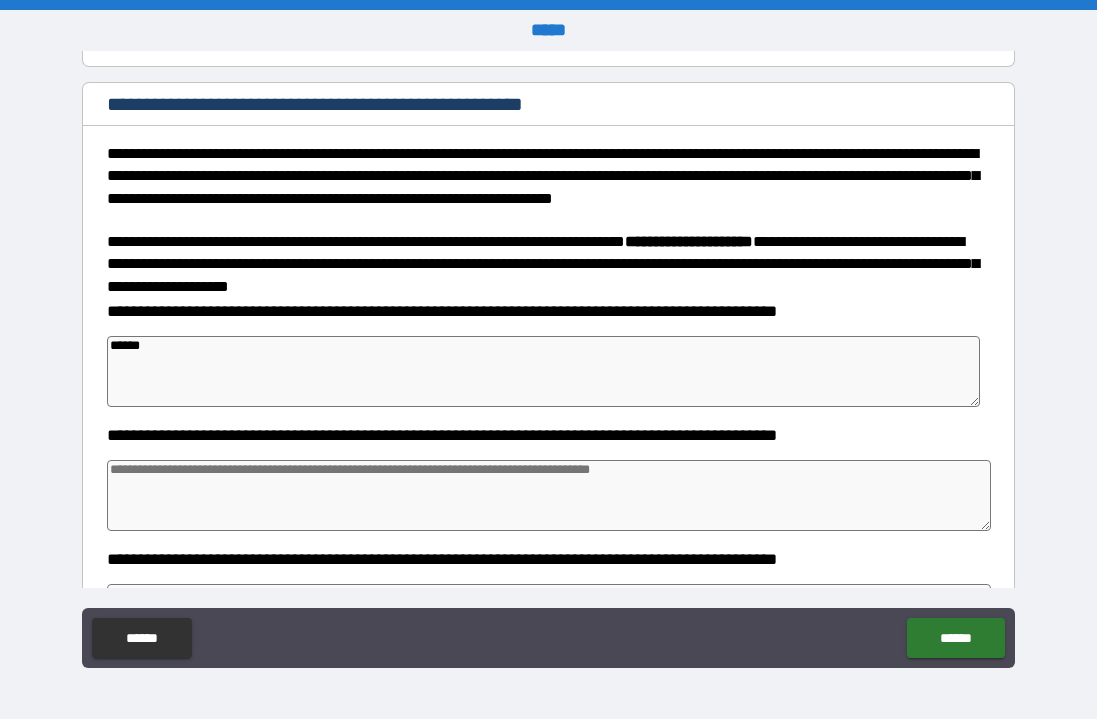 type on "*" 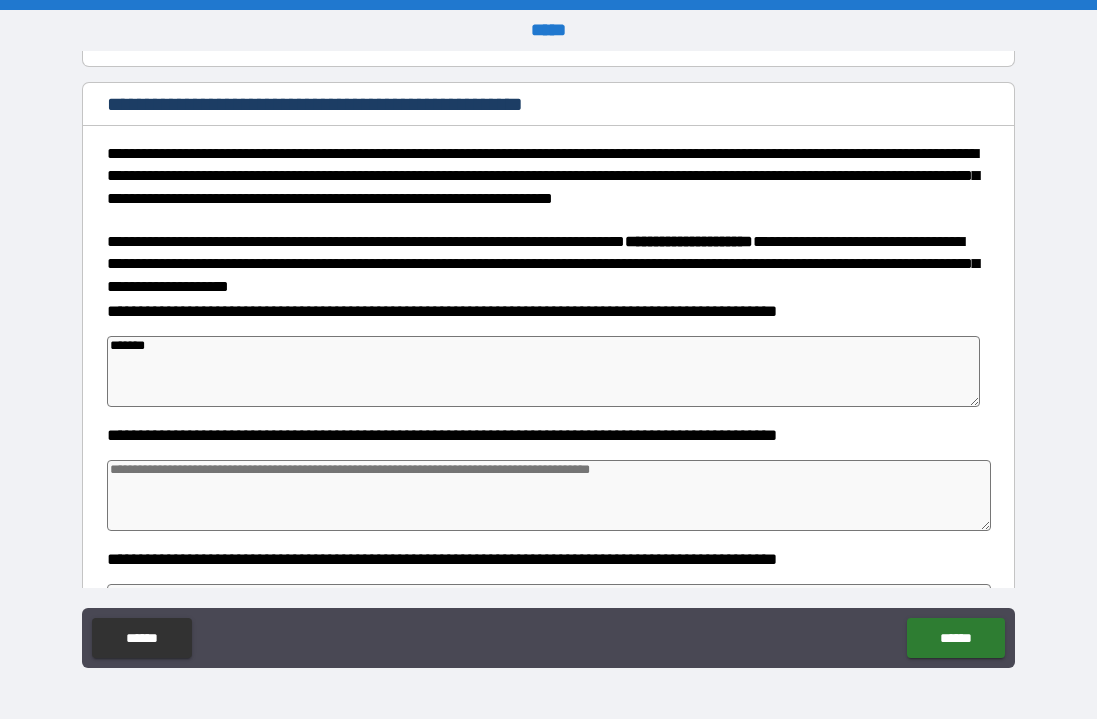 type on "********" 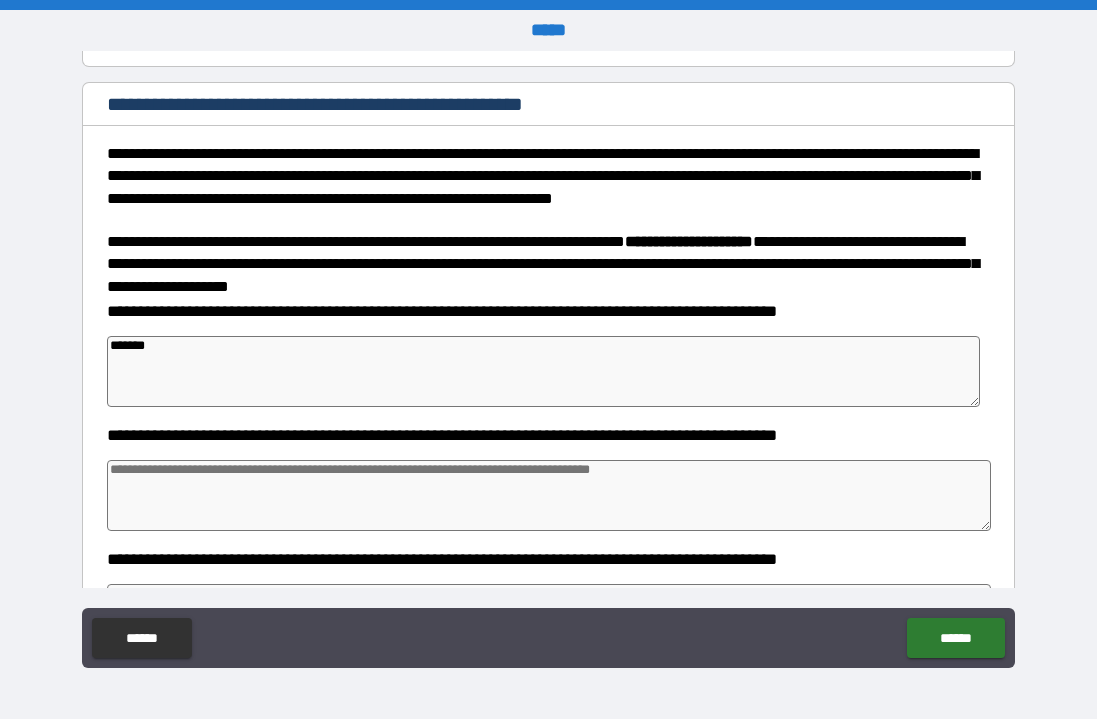 type on "*" 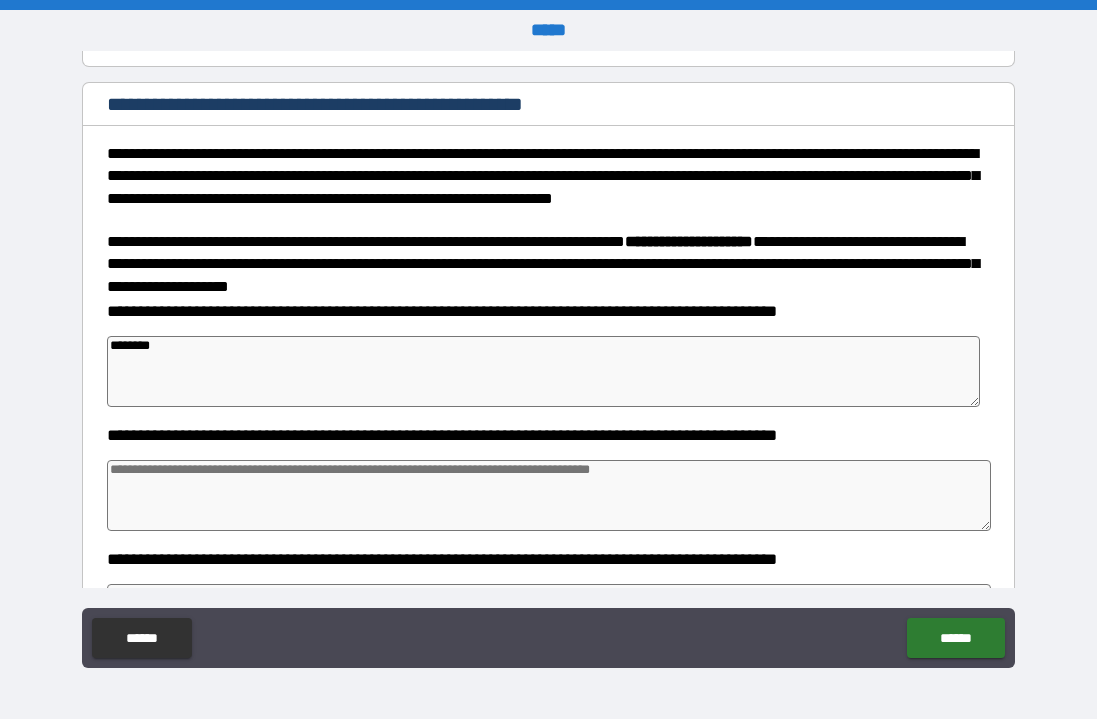 type on "*" 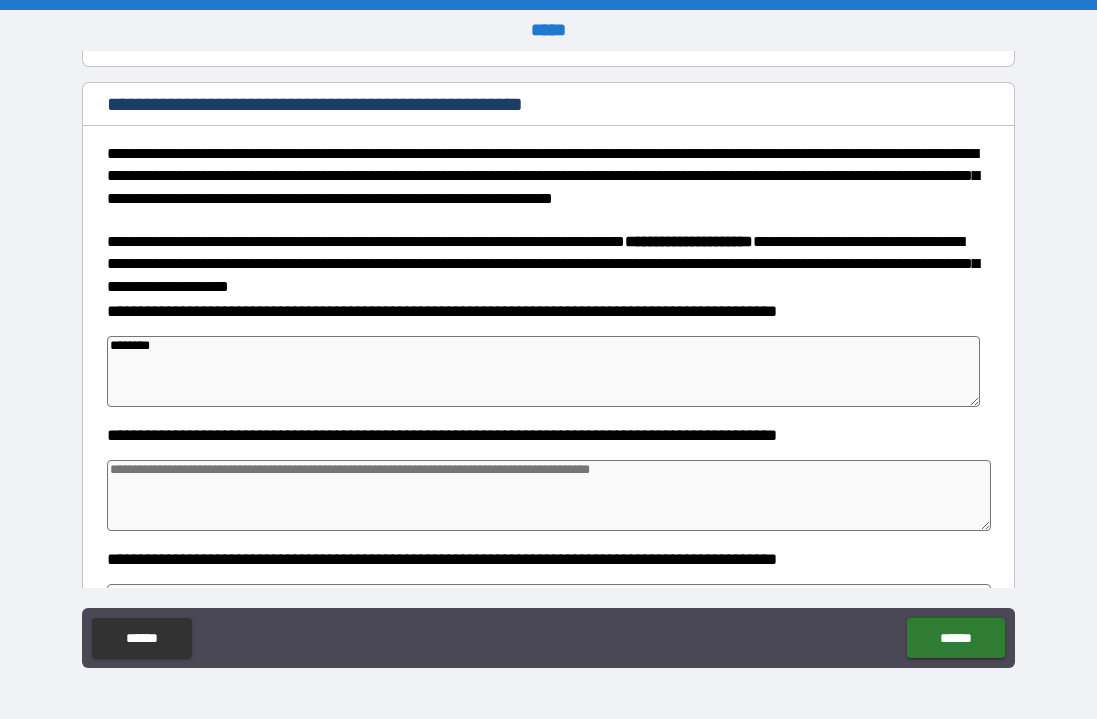 type on "*" 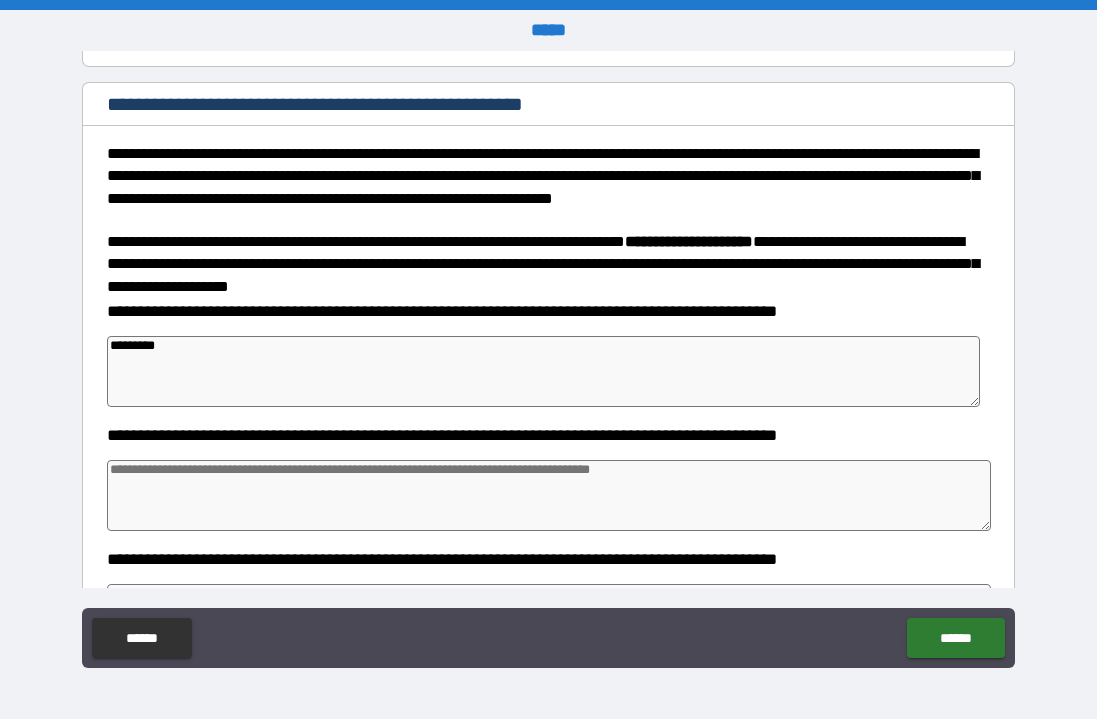 type on "*" 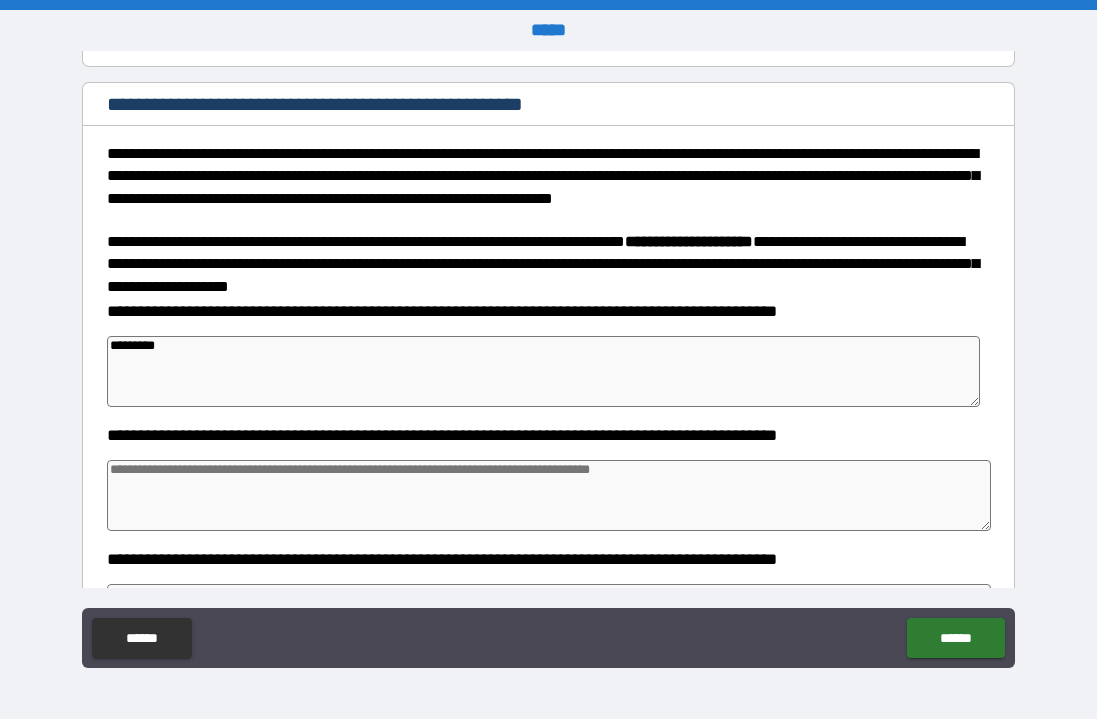 type on "*" 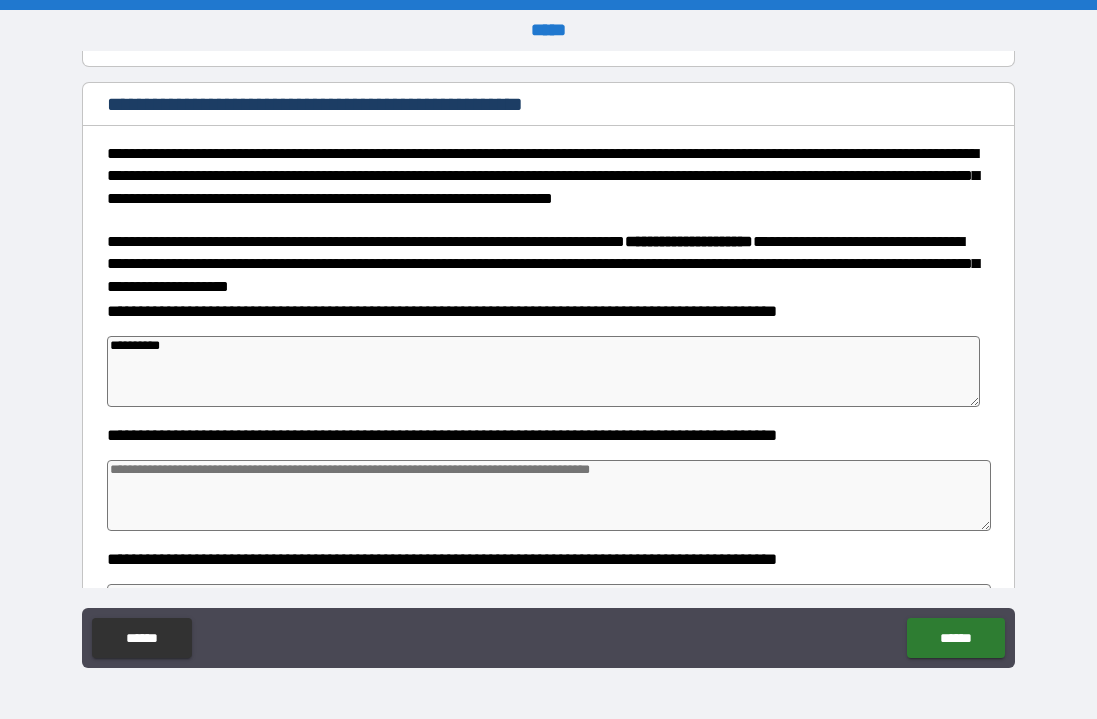 type on "*" 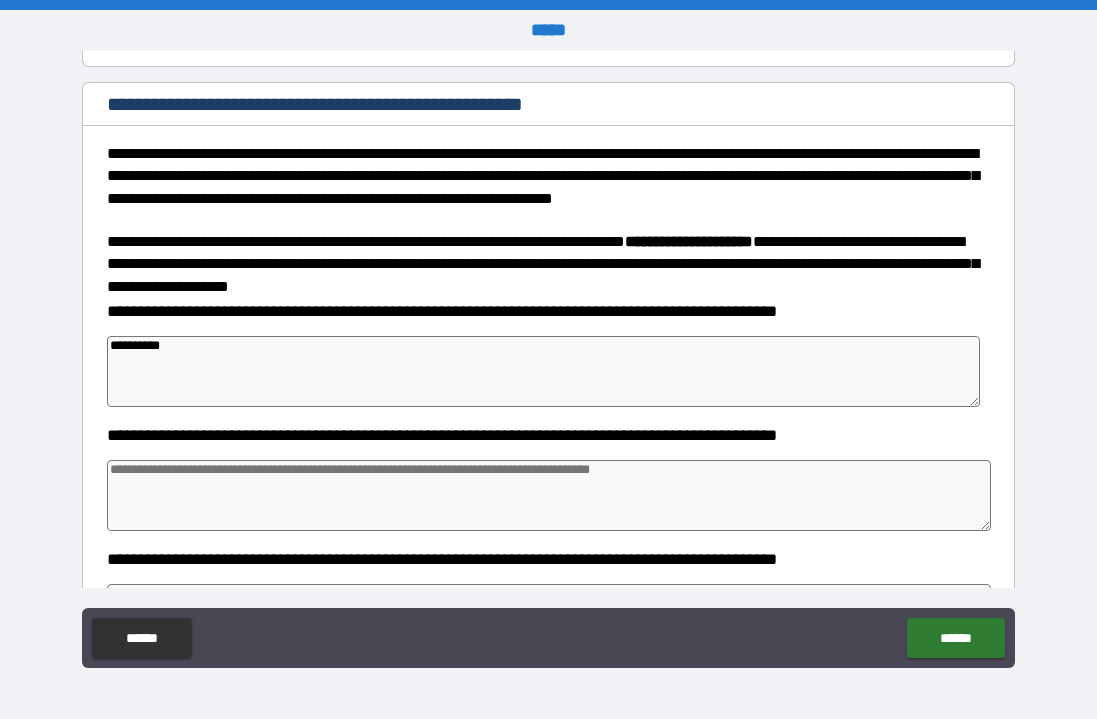 type on "*" 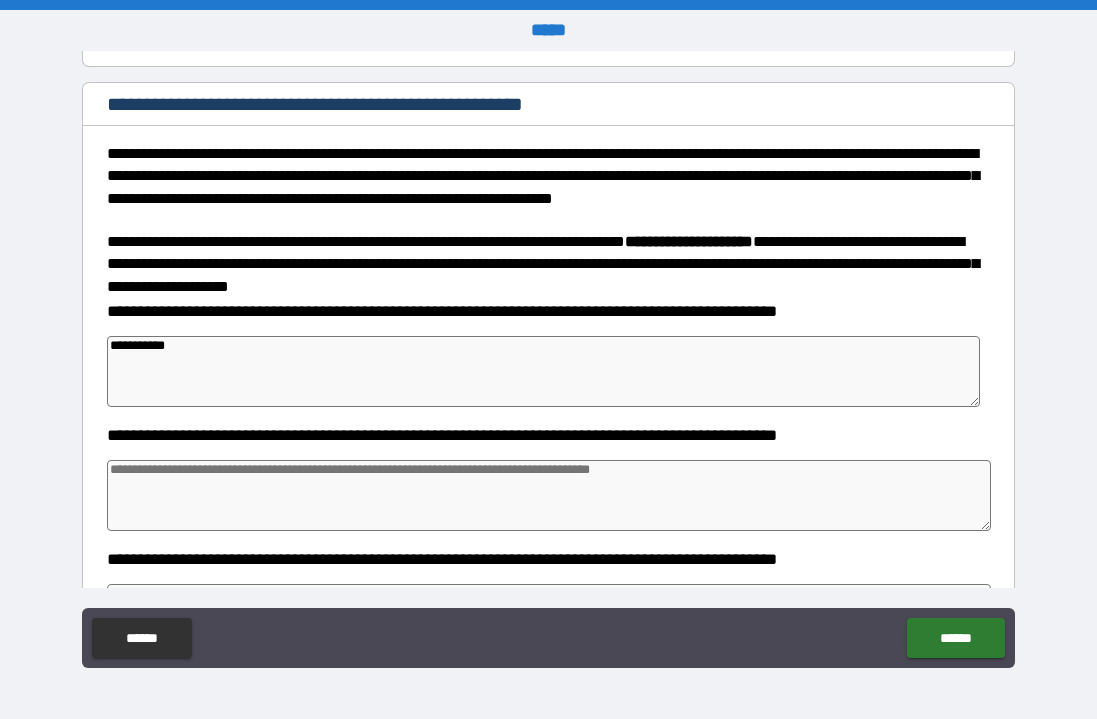 type on "**********" 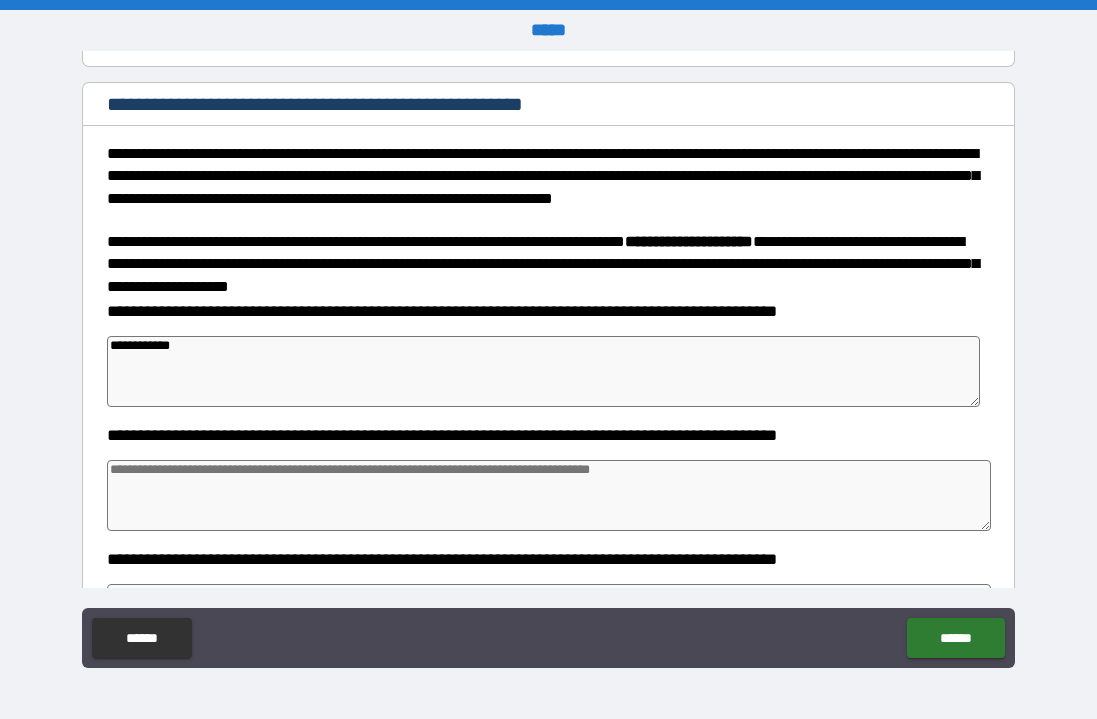 type on "*" 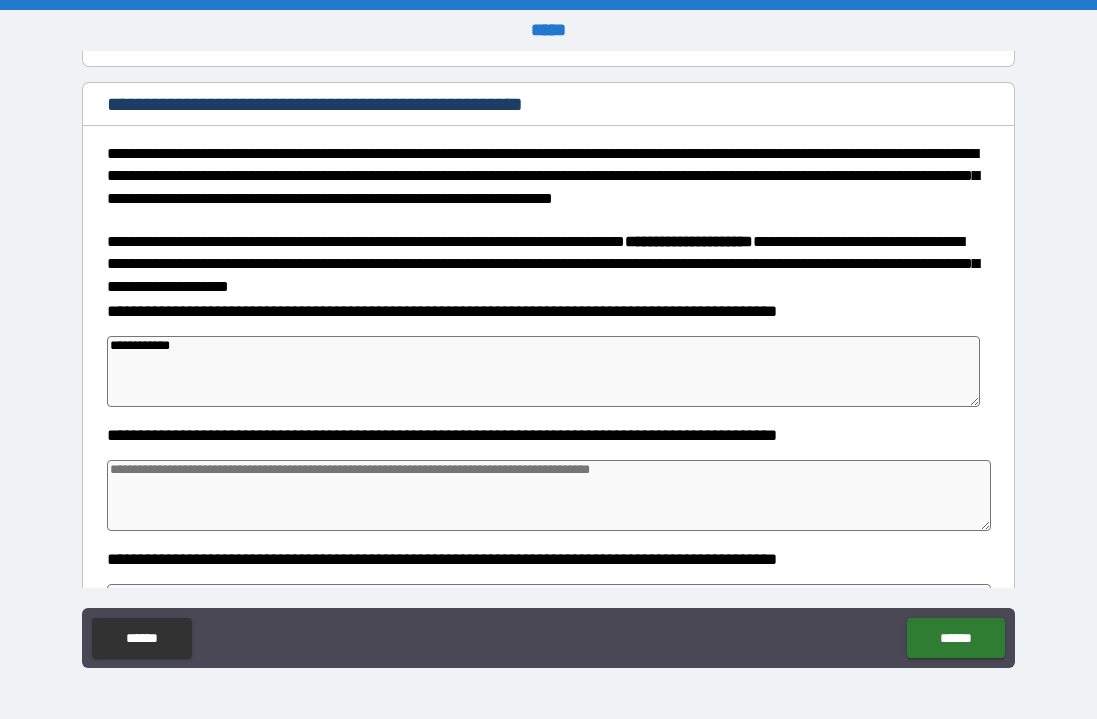 type on "*" 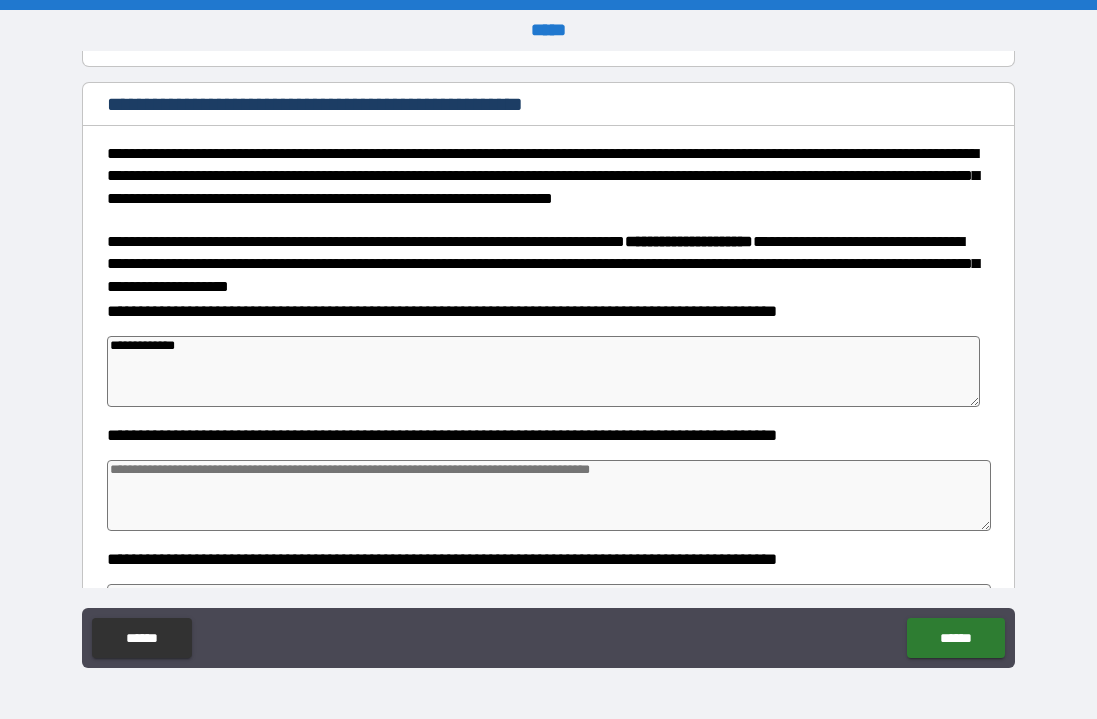 type on "**********" 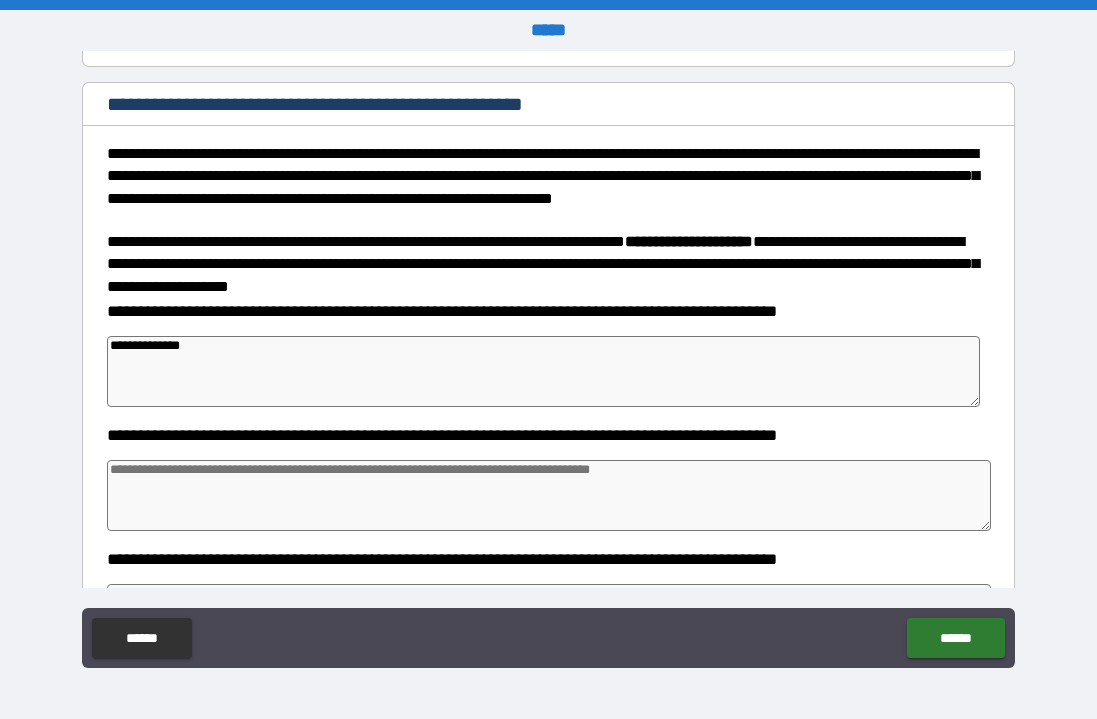 type on "*" 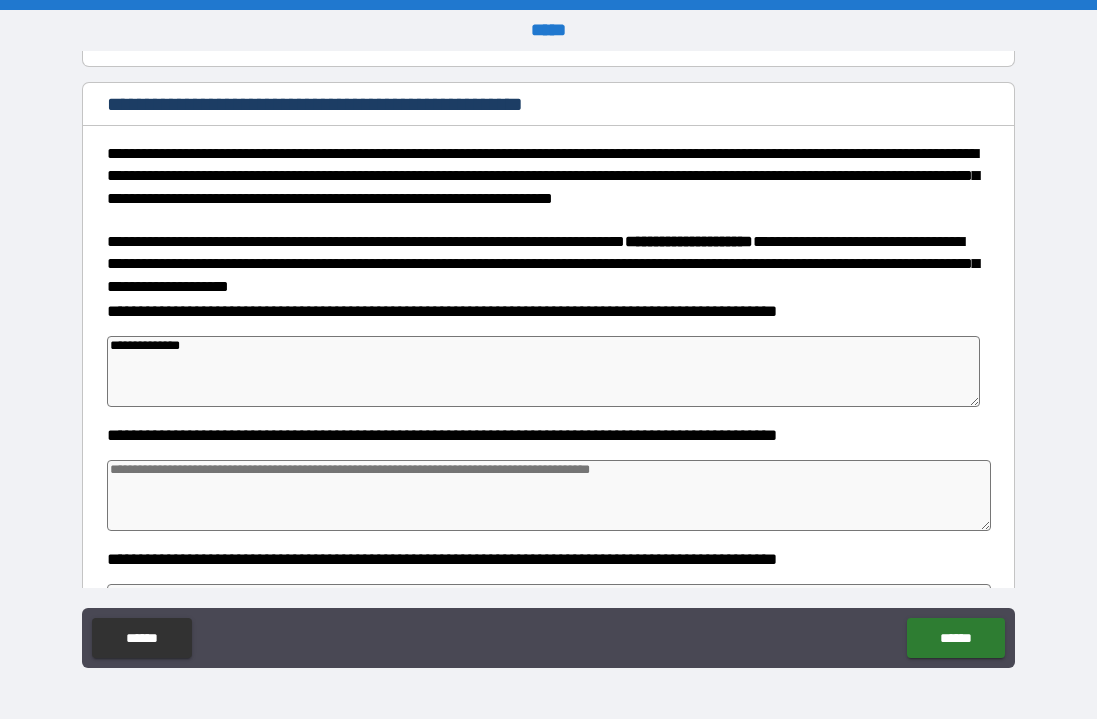 type on "*" 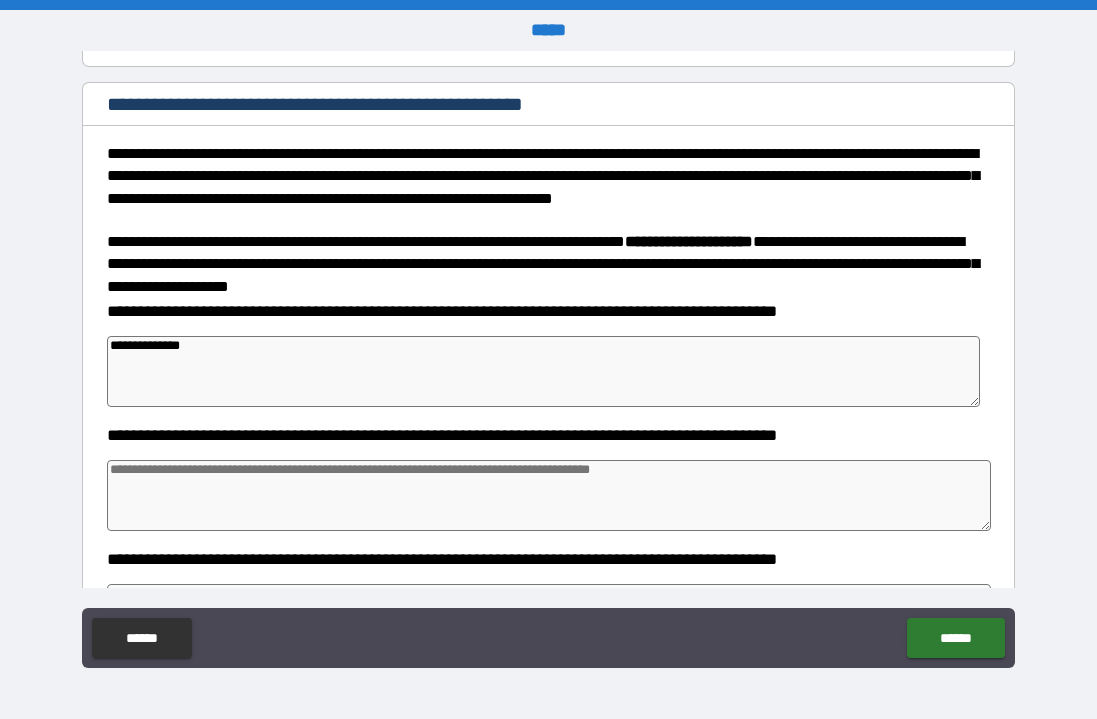 paste on "**" 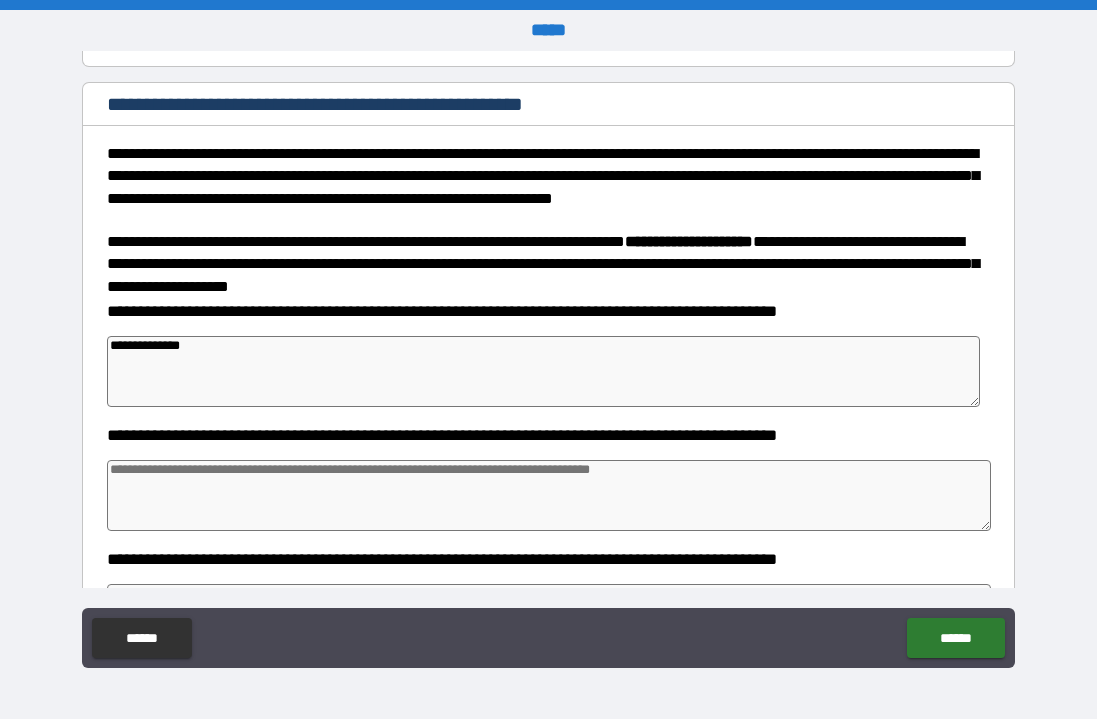 type on "*" 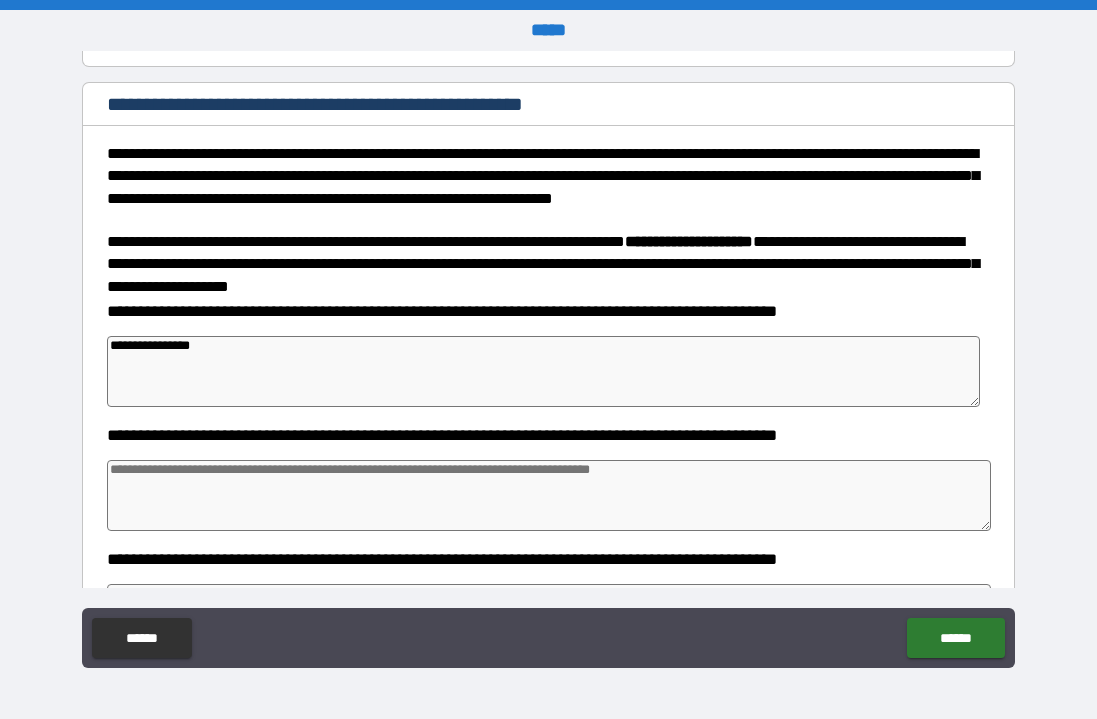 type on "*" 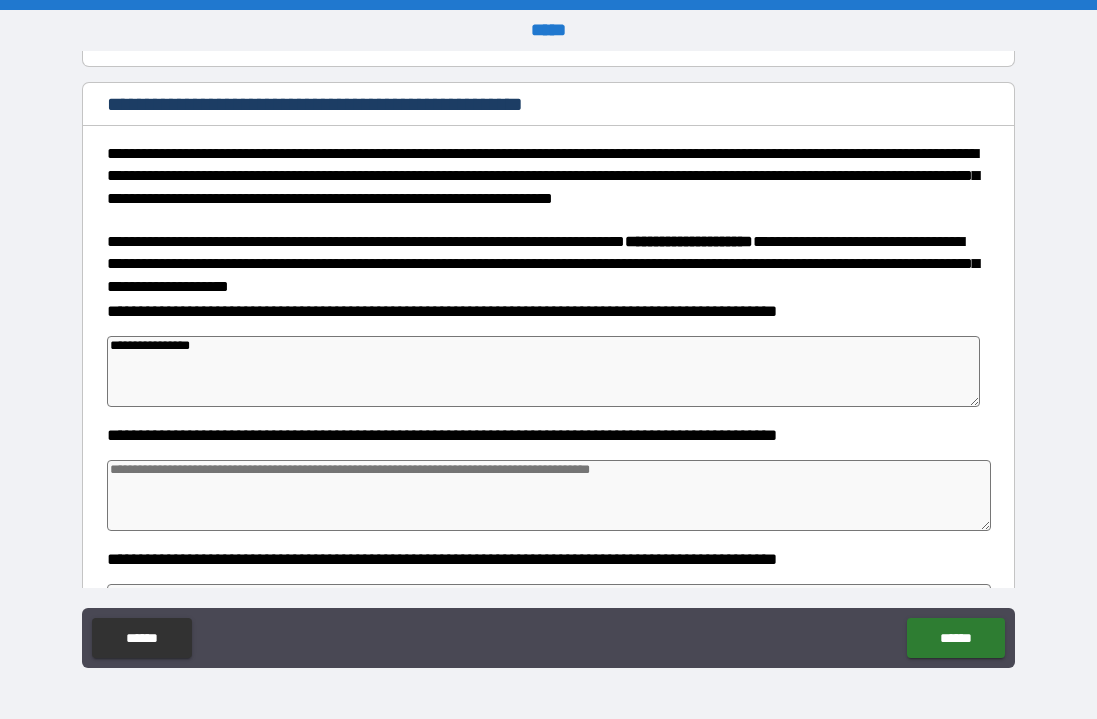 type on "*" 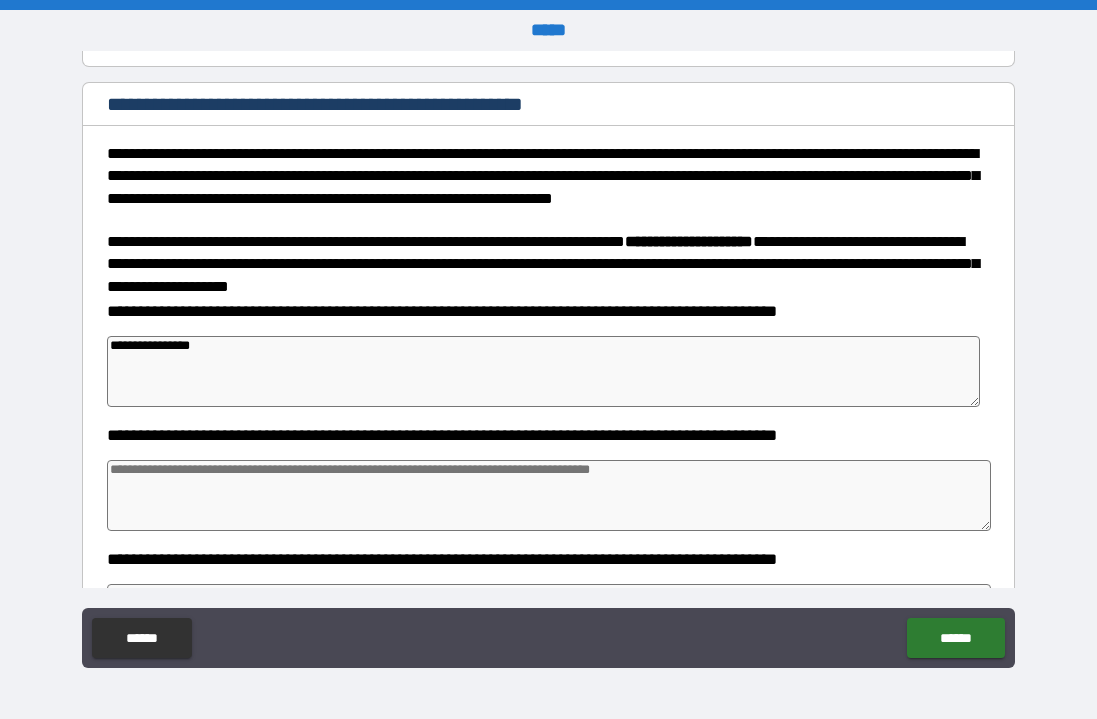 type on "*" 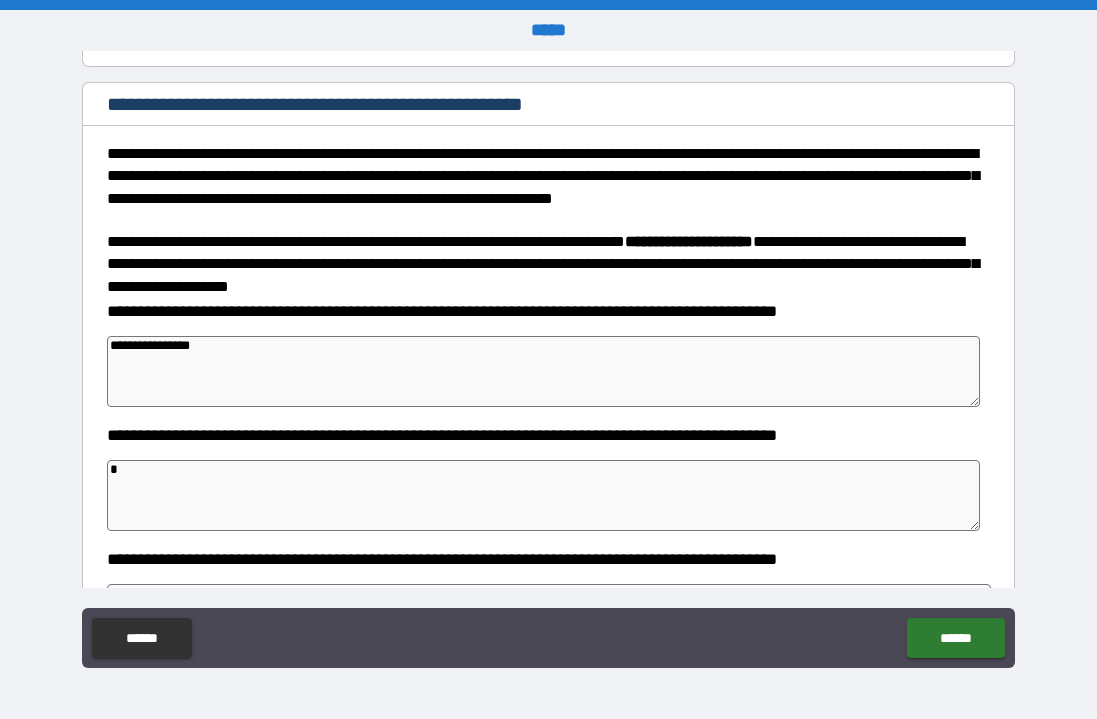 type on "*" 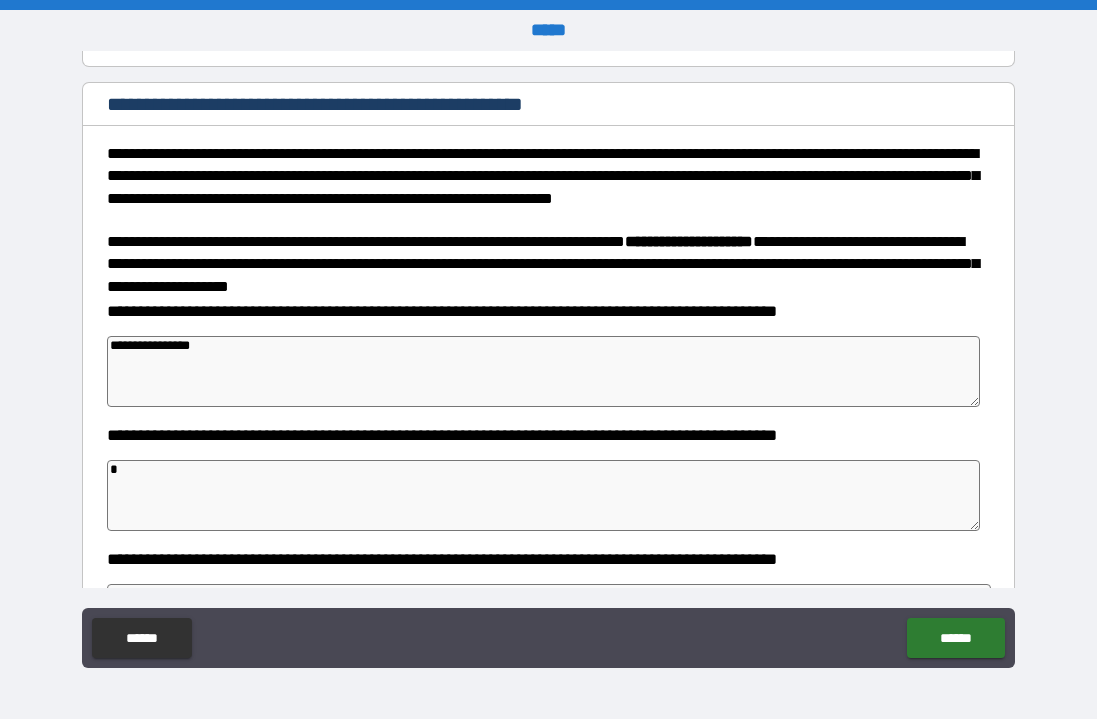 type on "**" 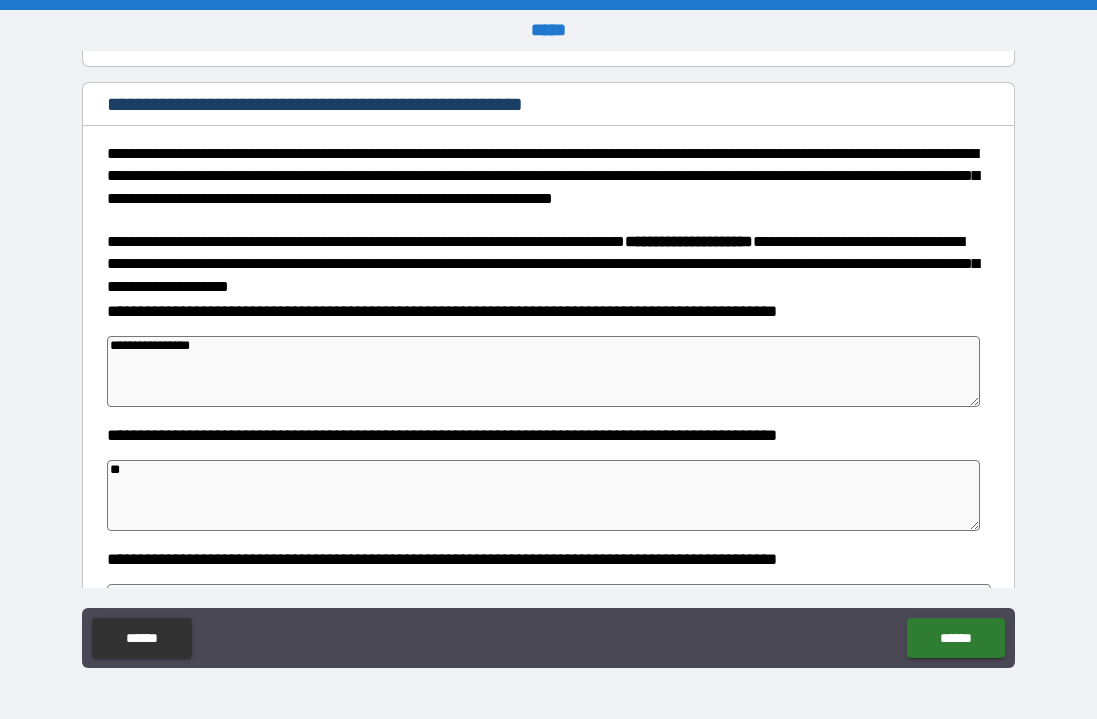 type on "*" 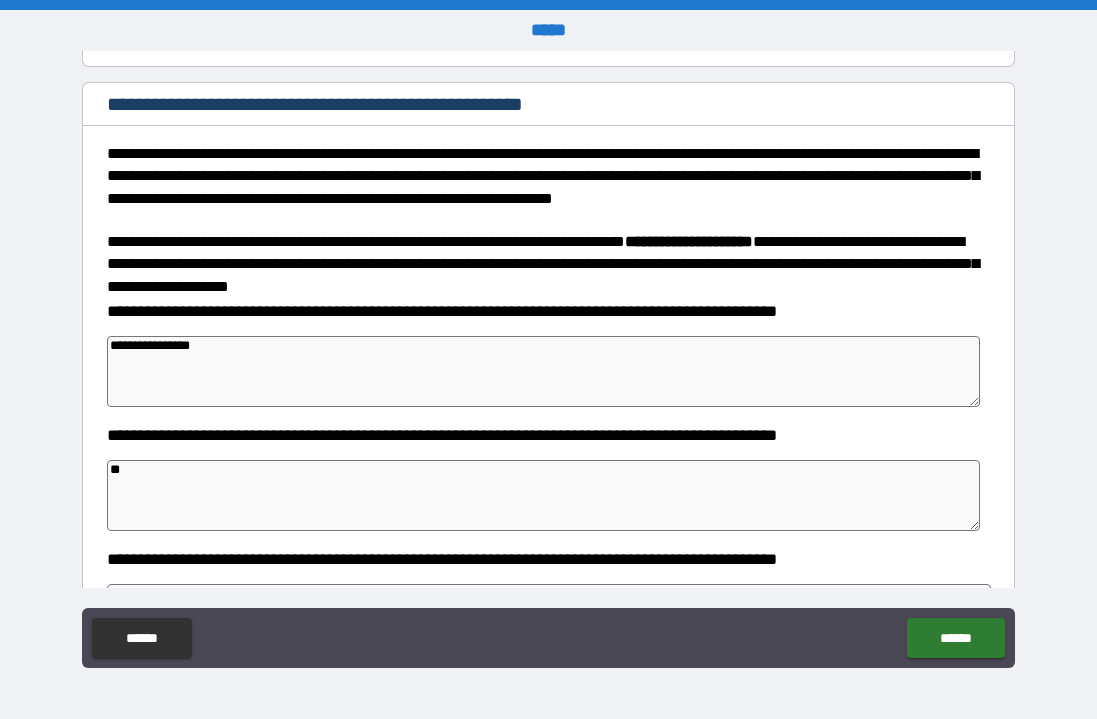 type on "*" 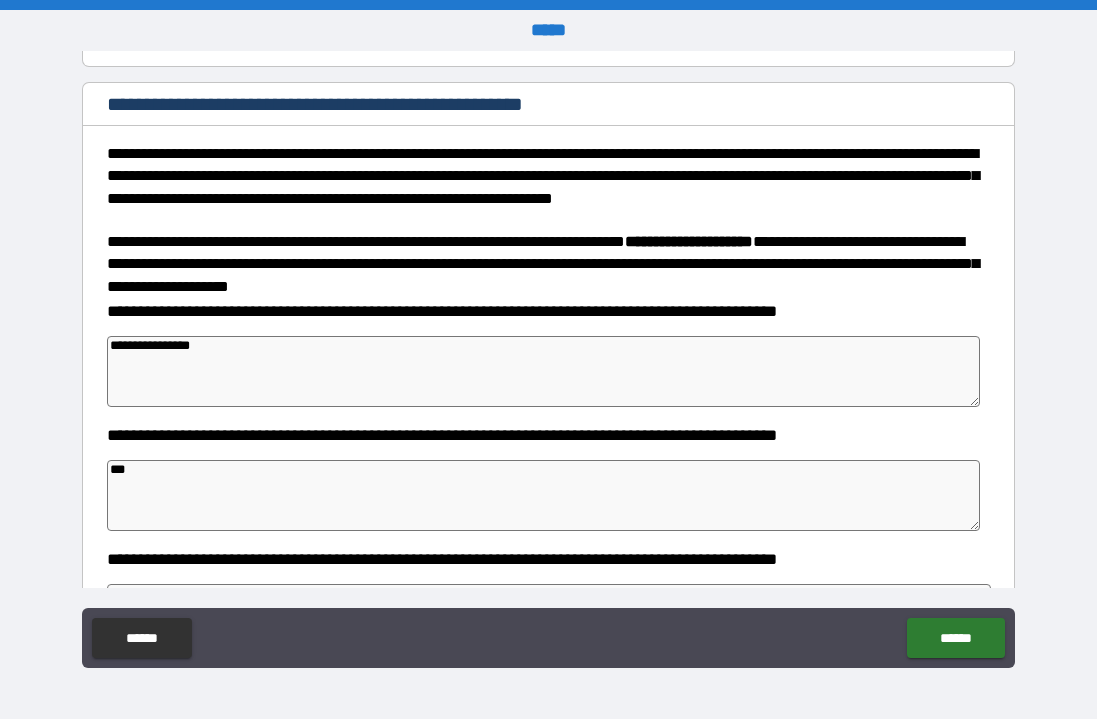 type on "*" 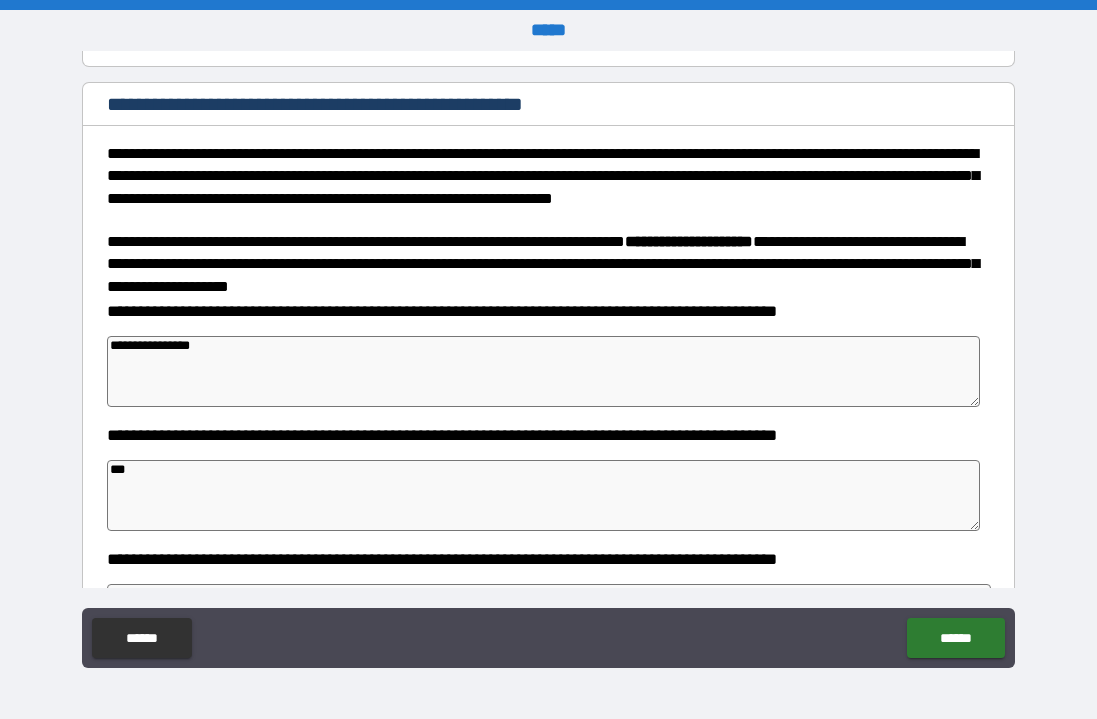 type on "****" 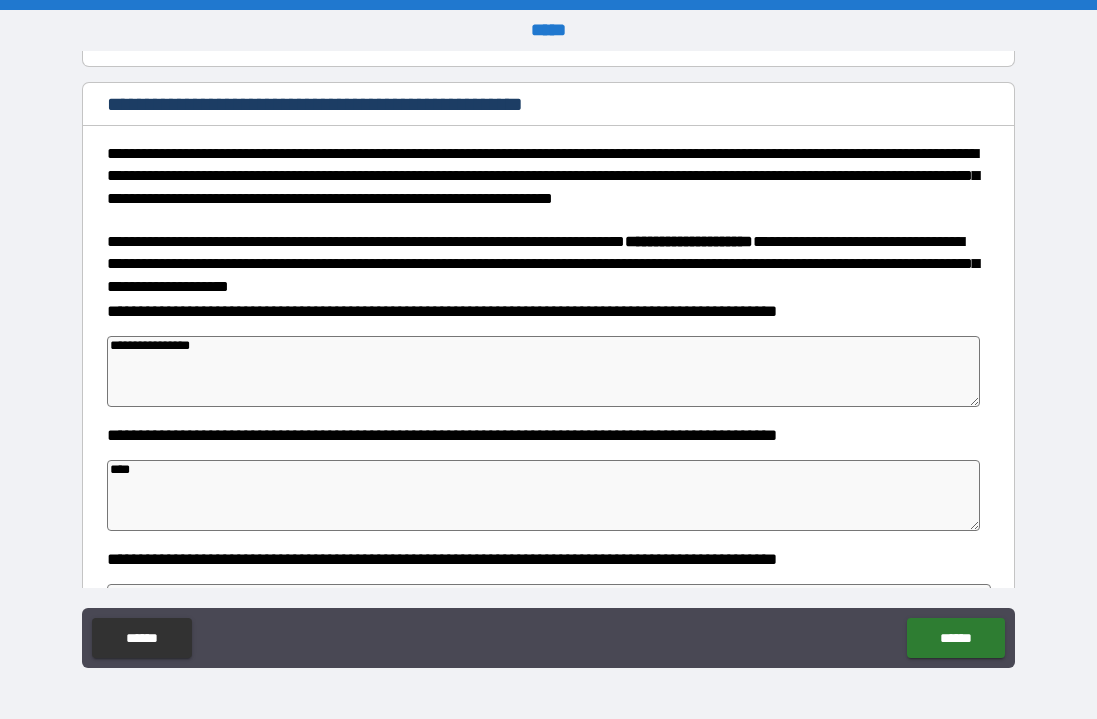 type on "*" 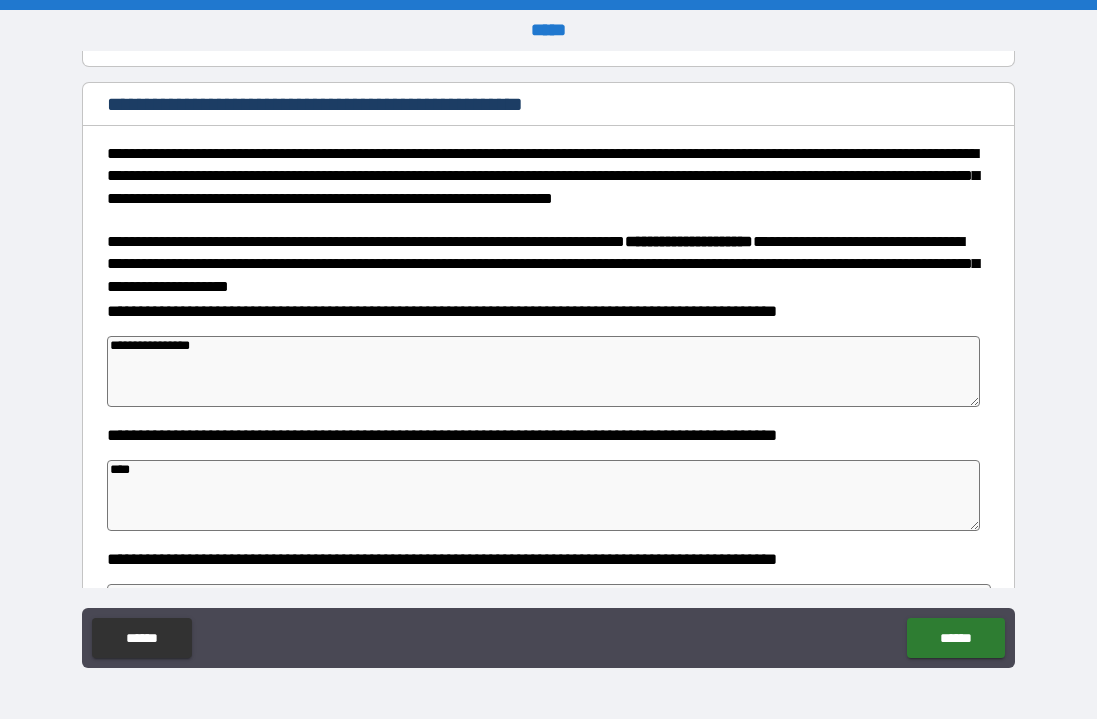 type on "*****" 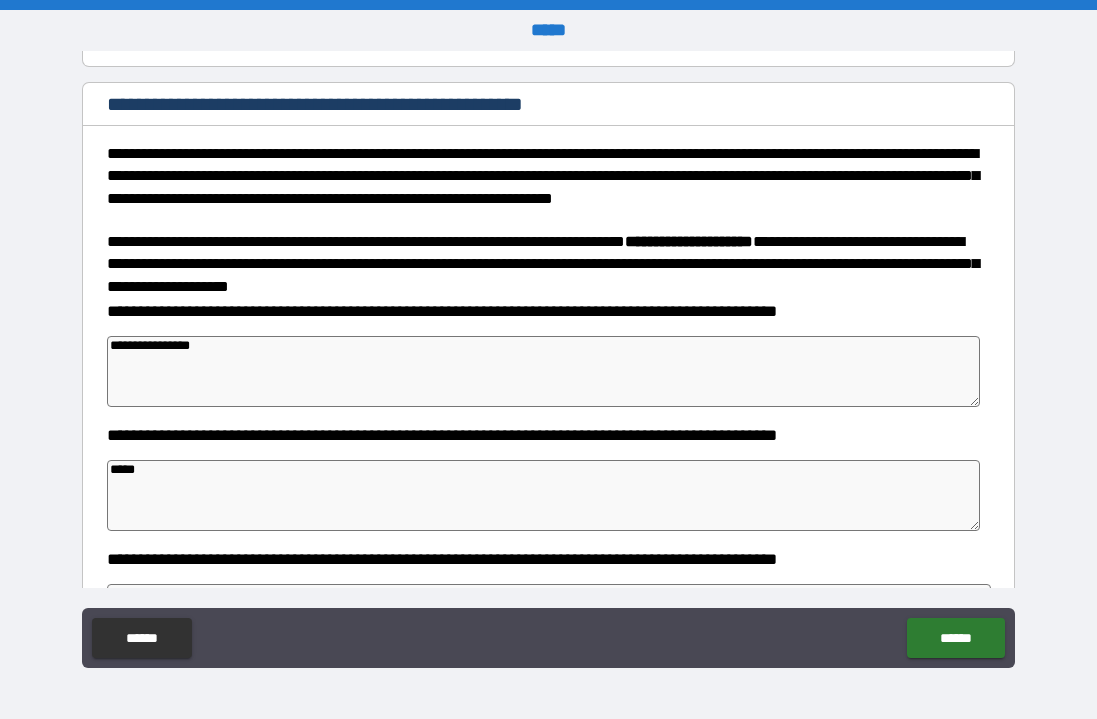 type on "*" 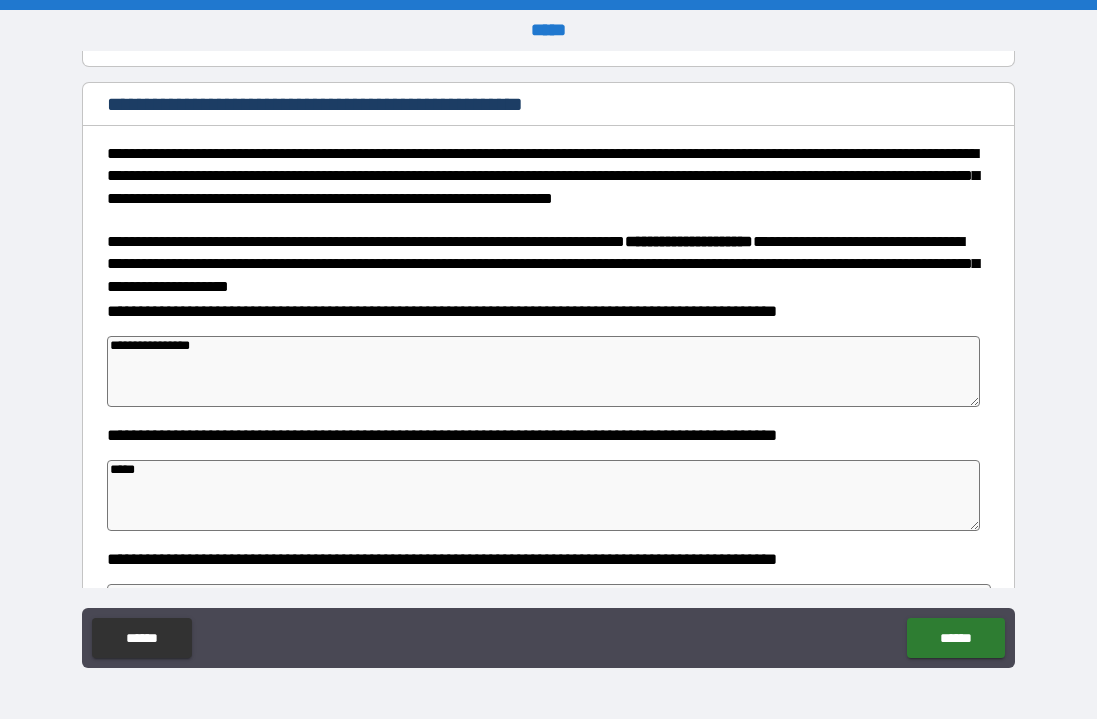 type on "*" 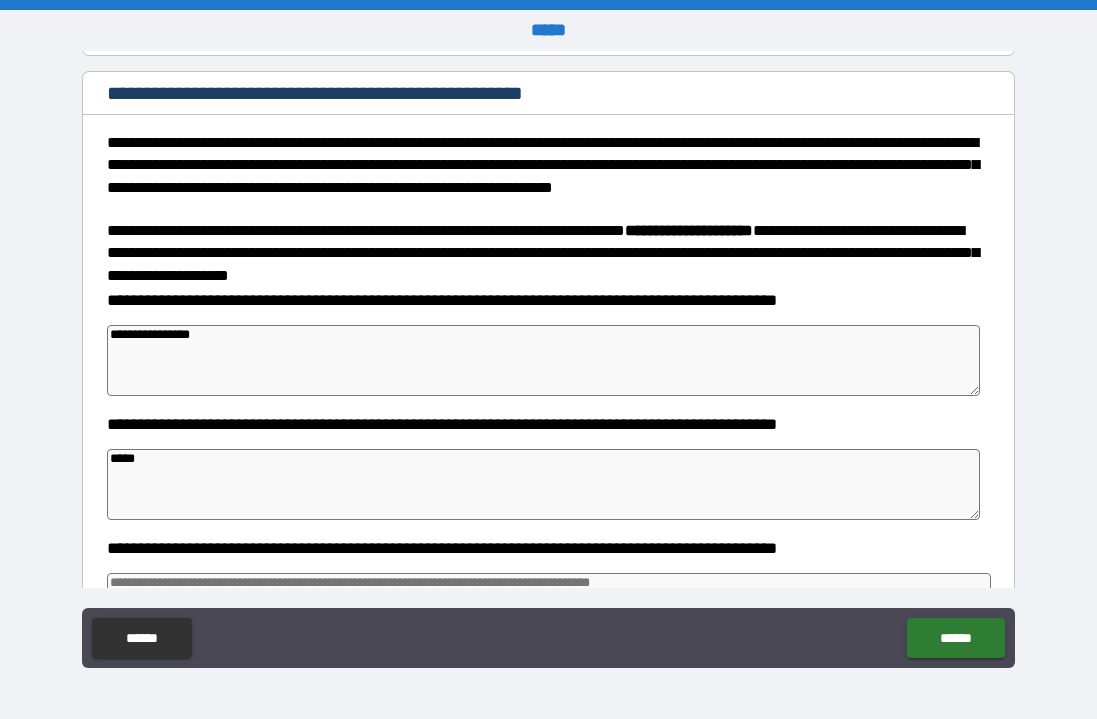 click on "*****" at bounding box center [544, 484] 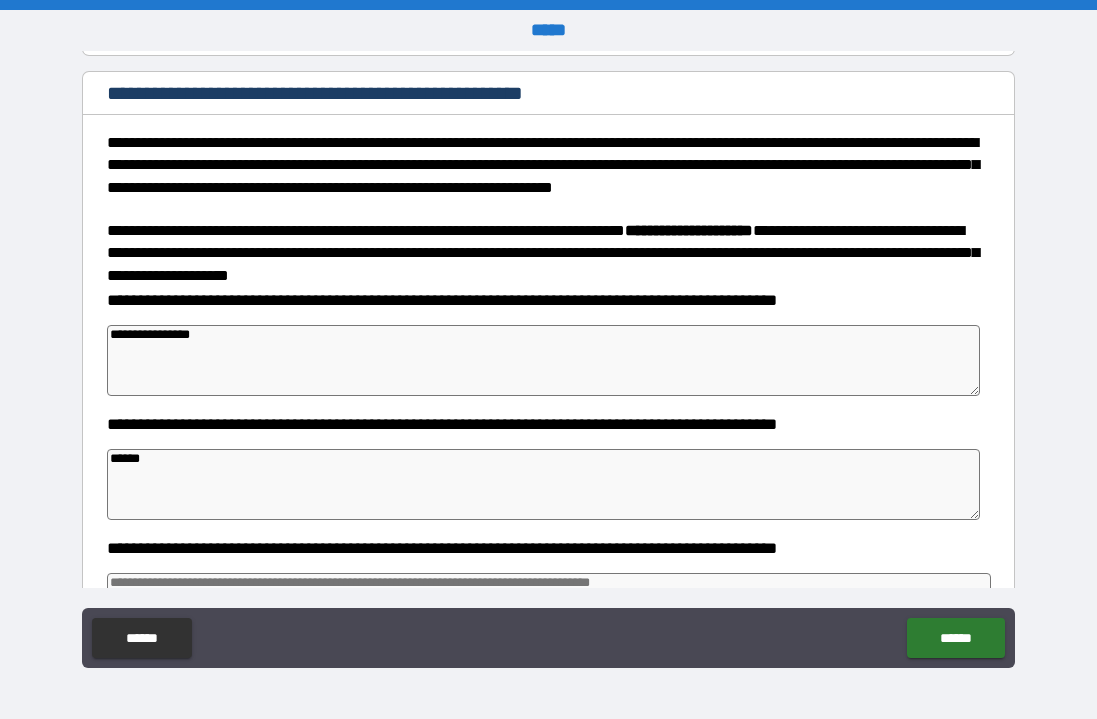 type on "*" 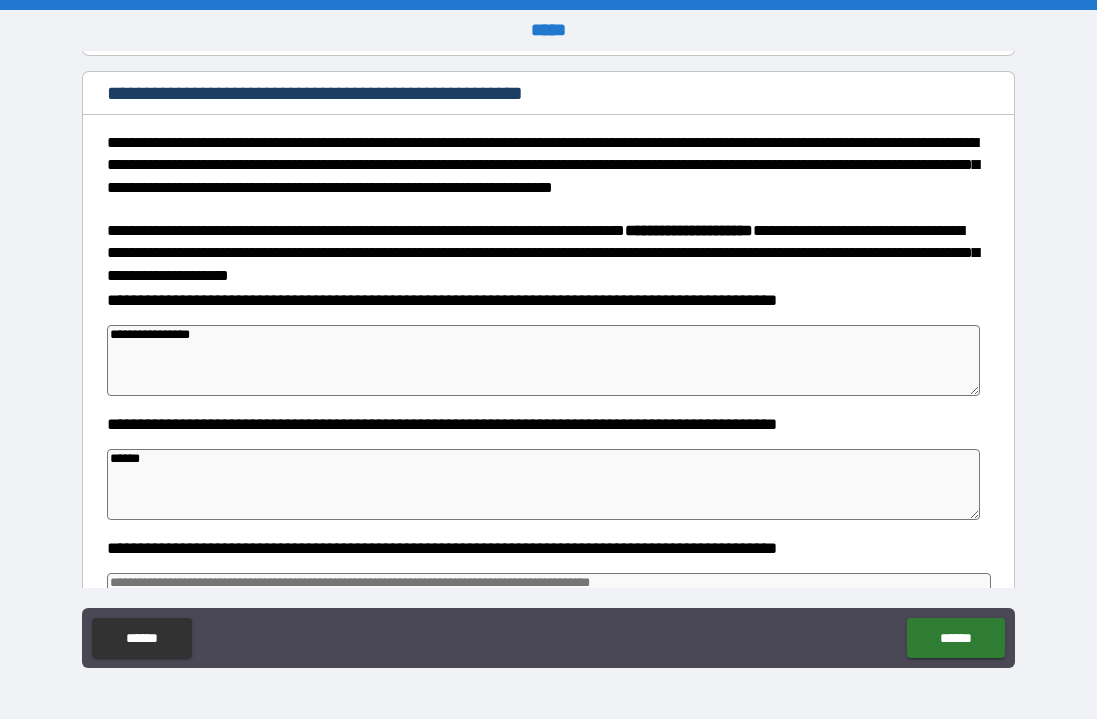 type on "*" 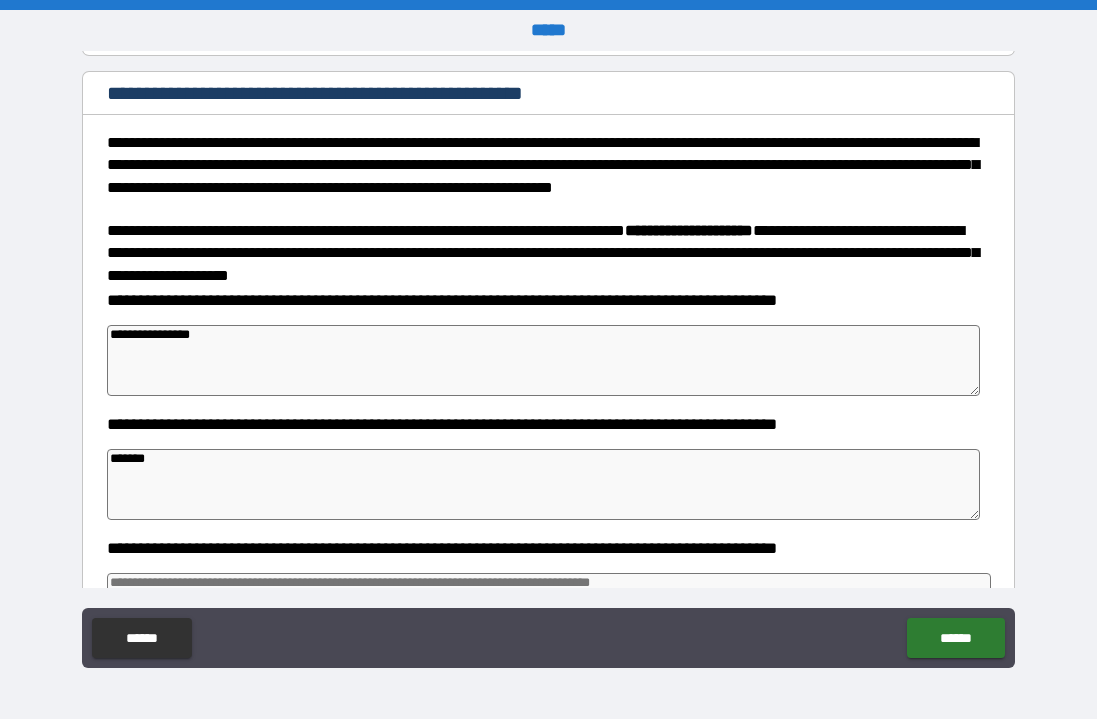 type on "*" 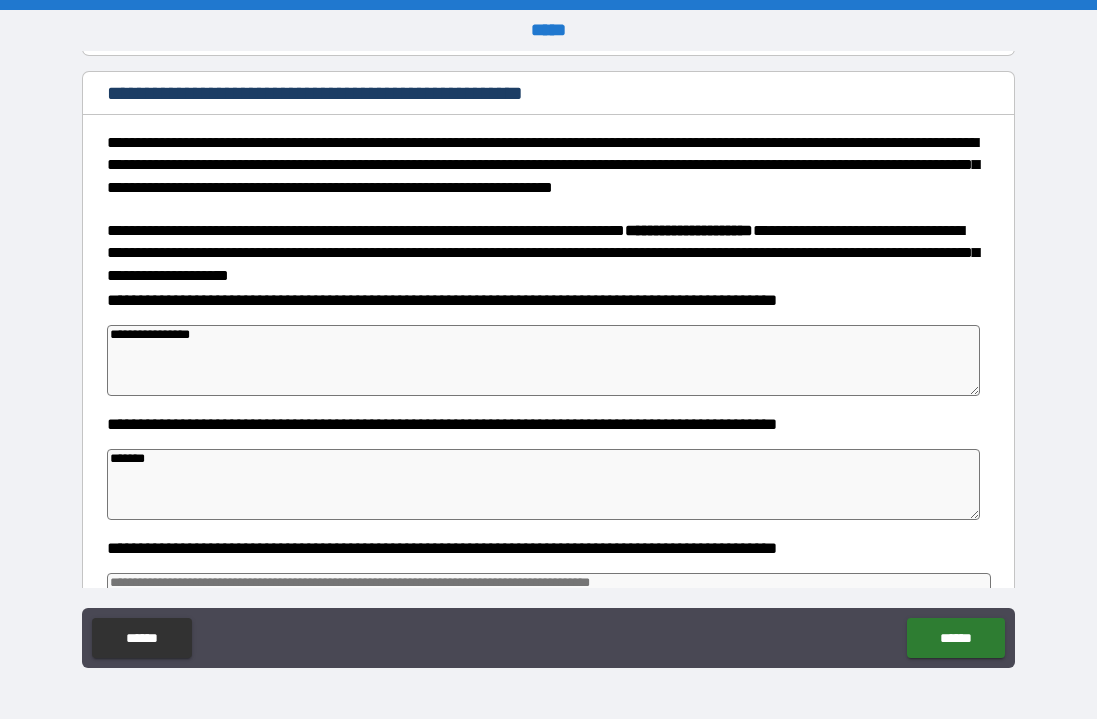 type on "********" 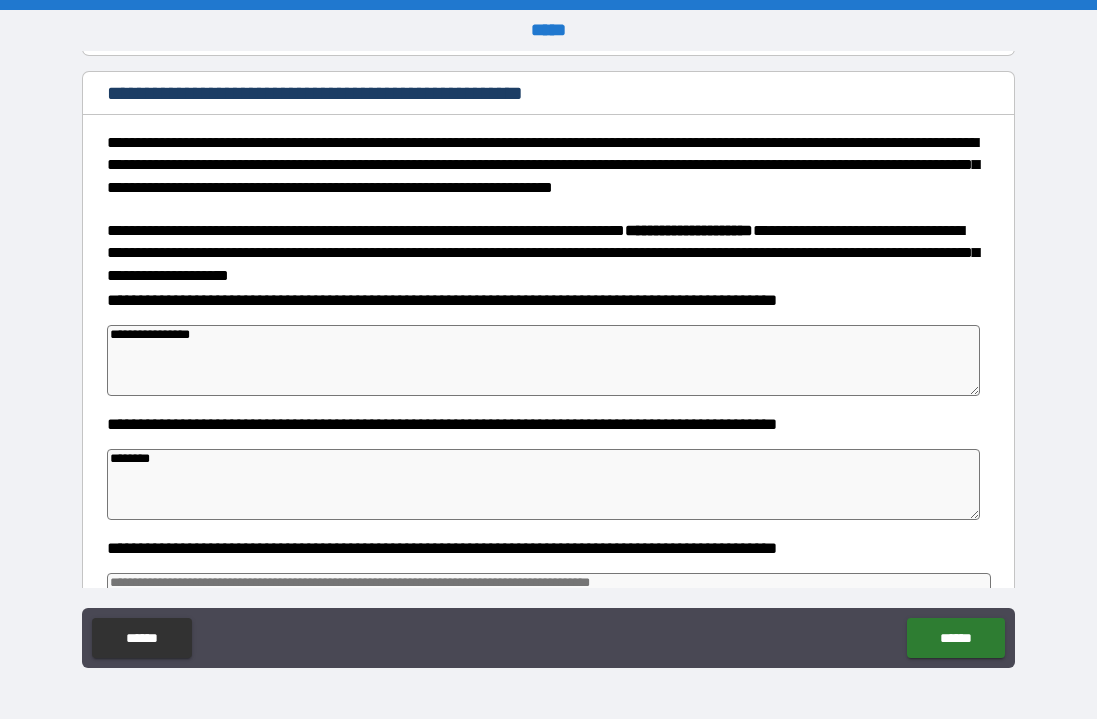 type on "*" 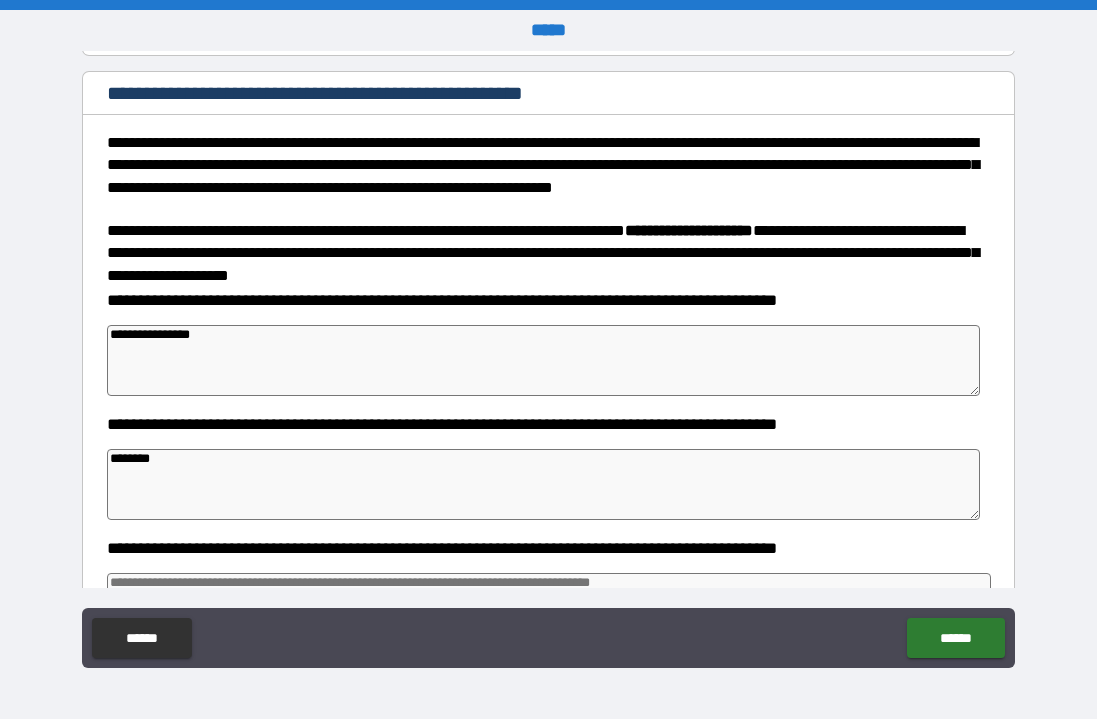 type on "*" 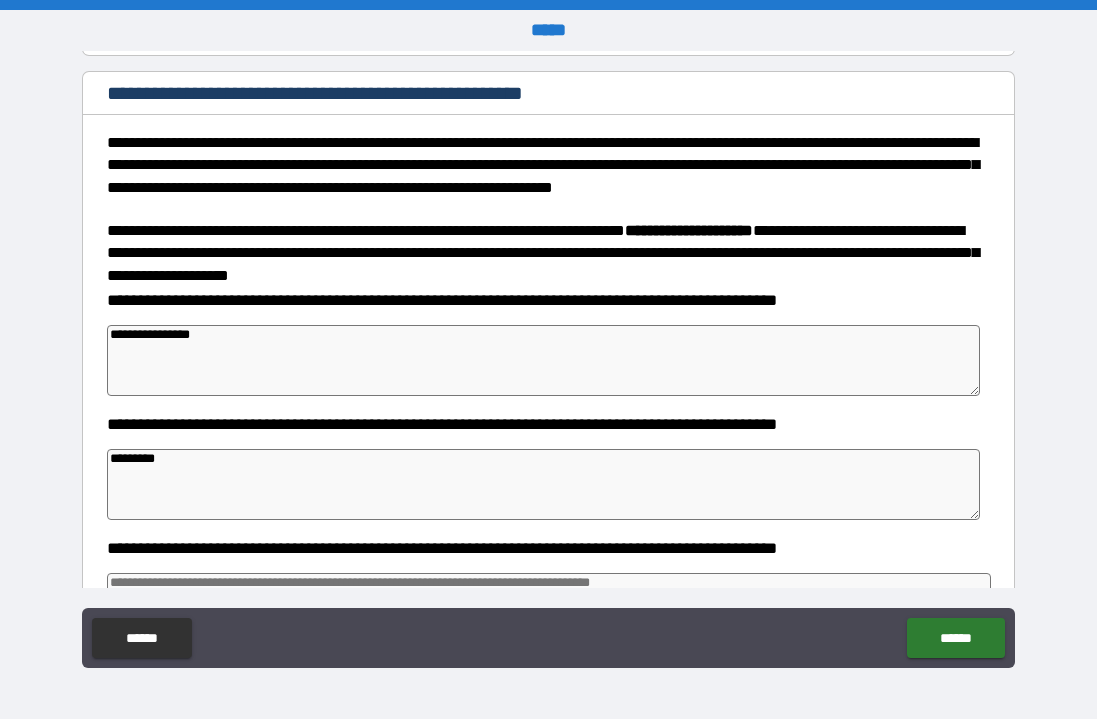 type on "*" 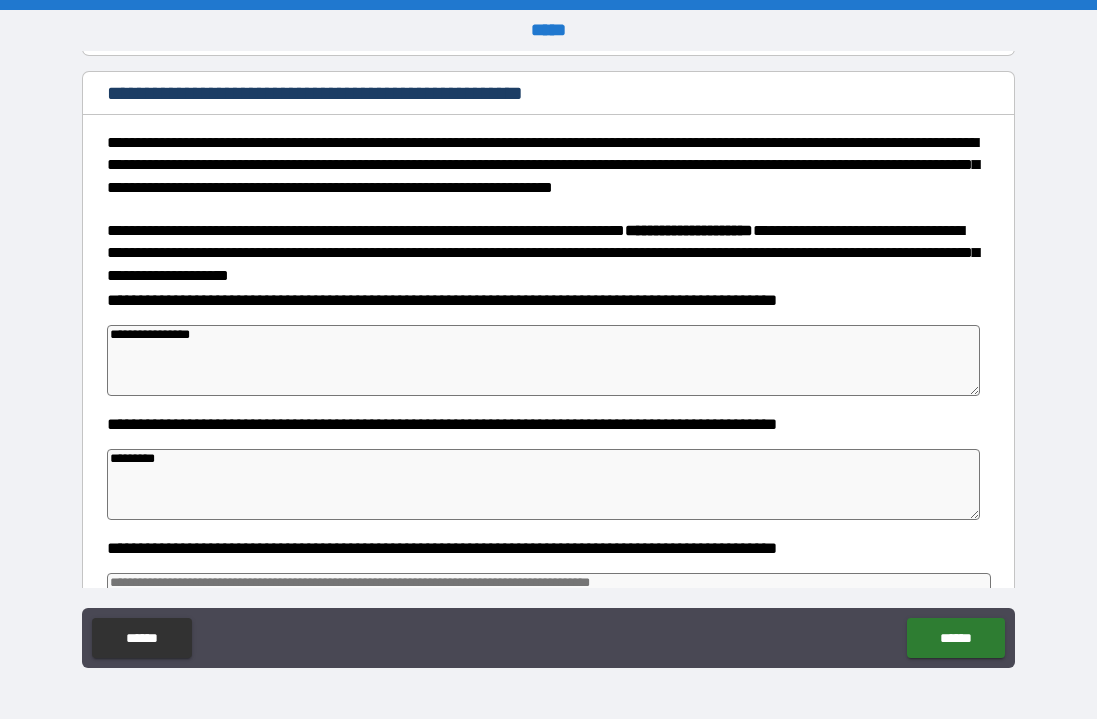 type on "*" 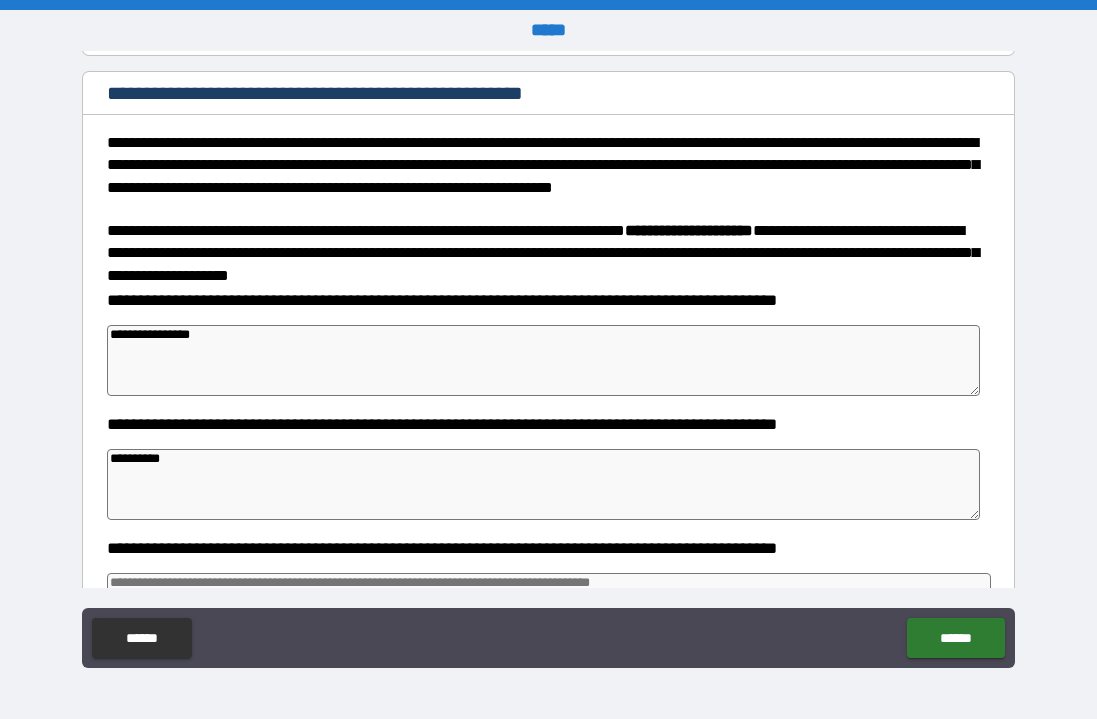 type on "*" 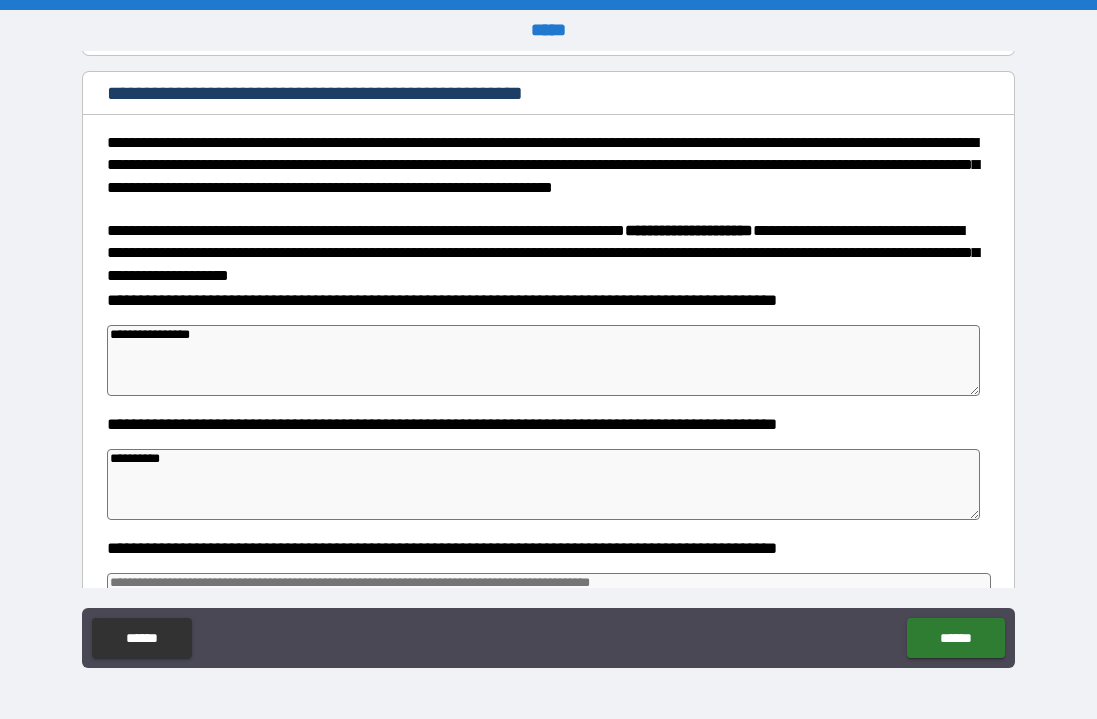 type on "*" 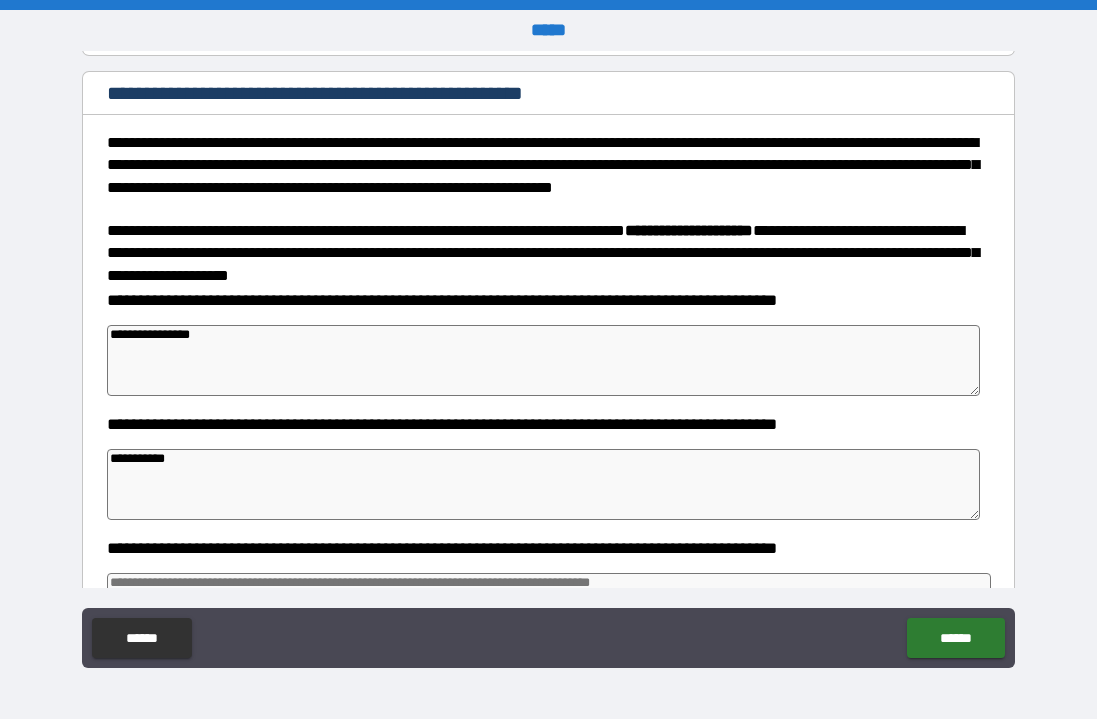 type on "*" 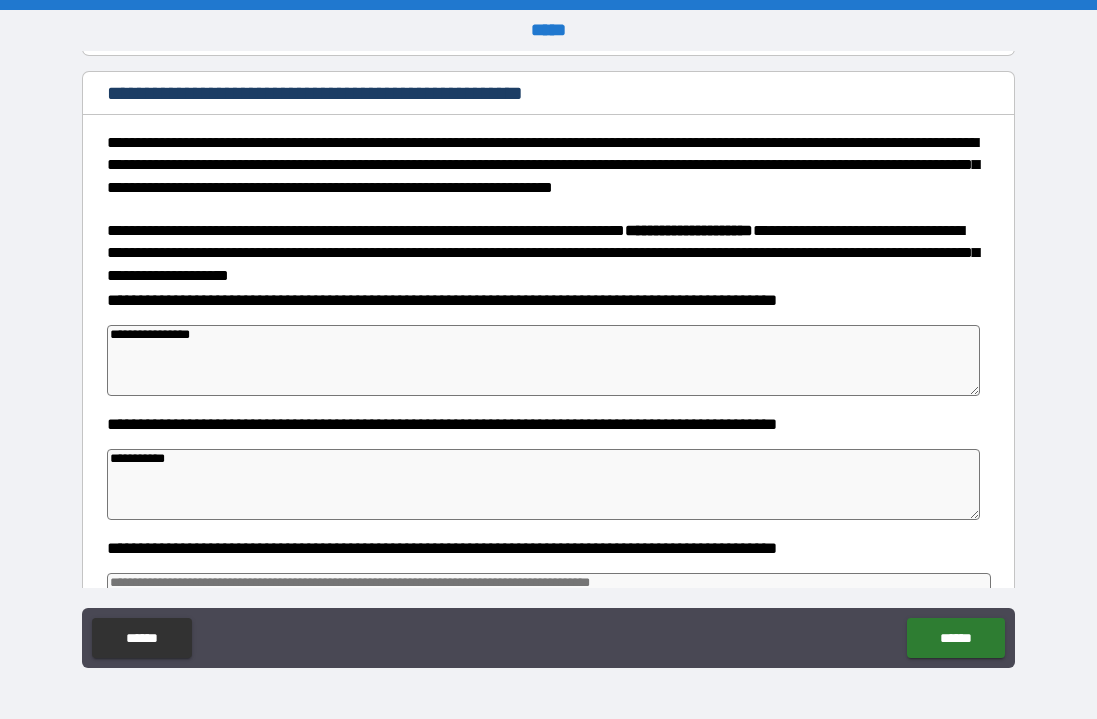 type on "**********" 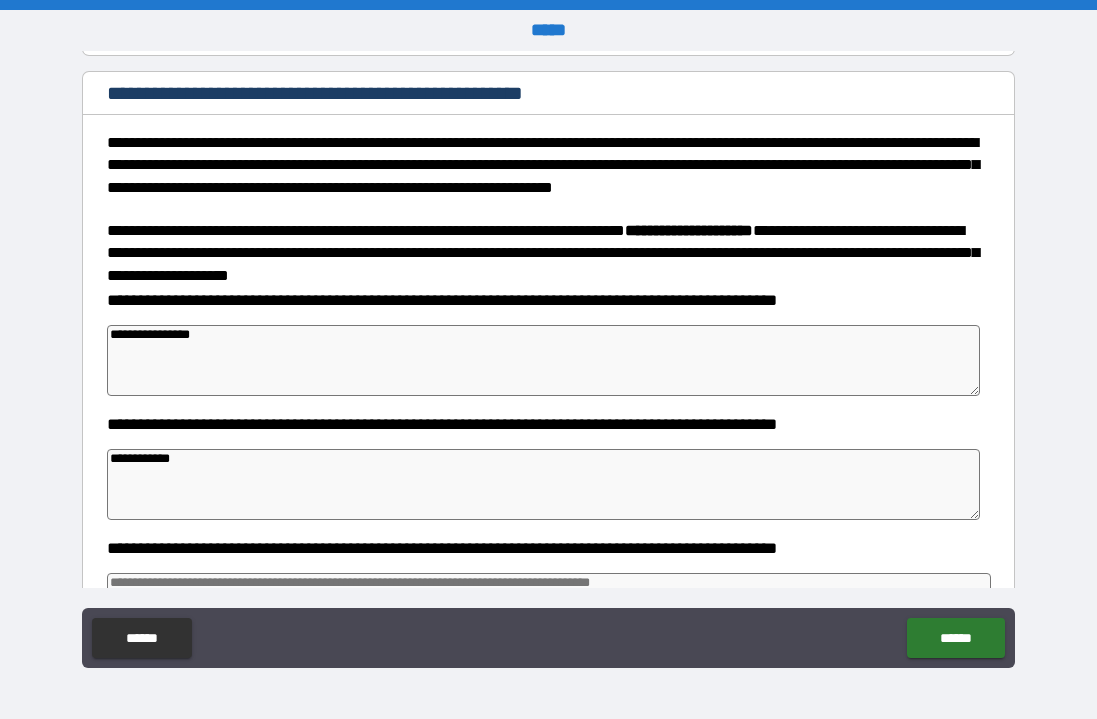 type on "*" 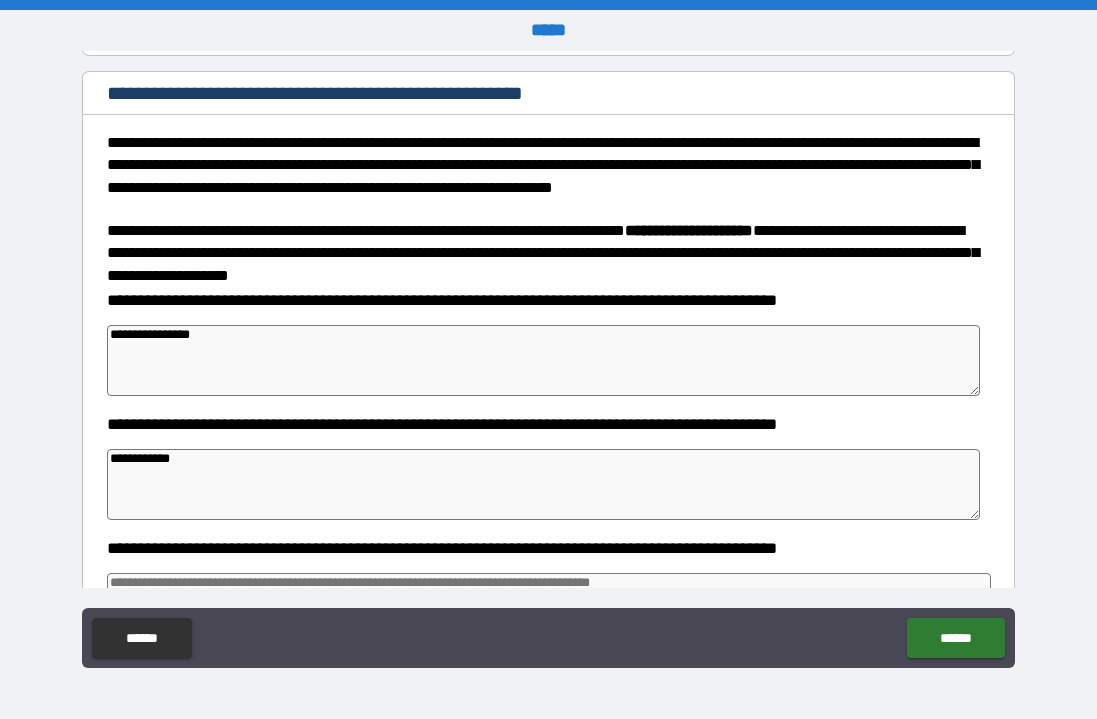 type on "*" 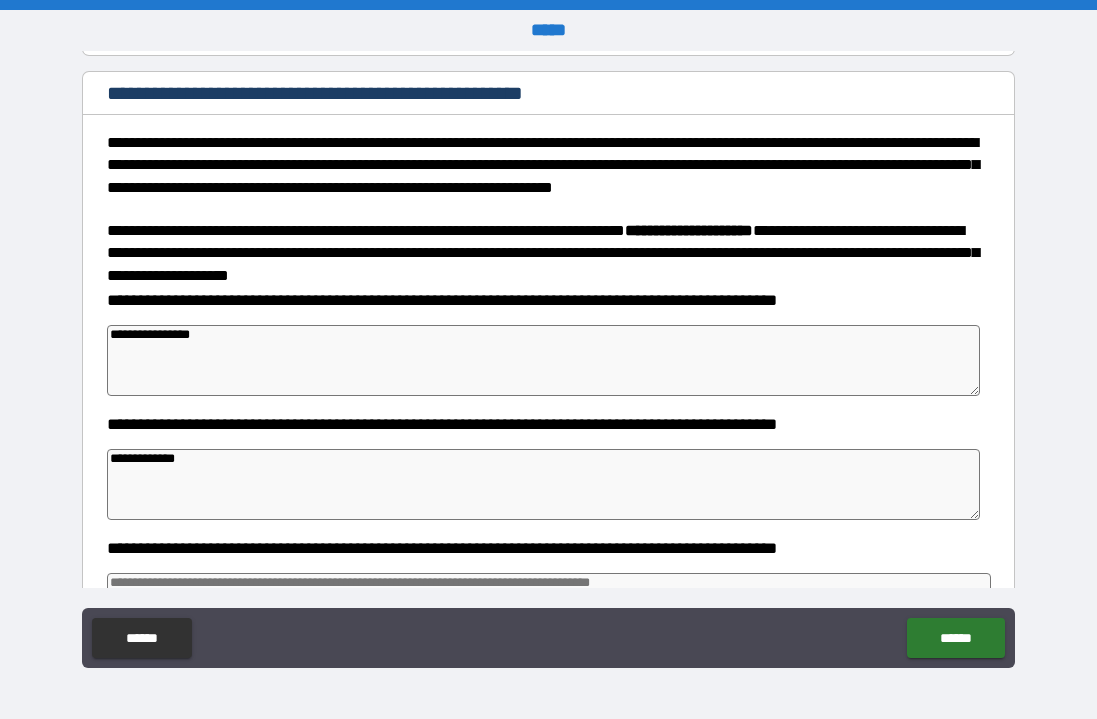 type on "*" 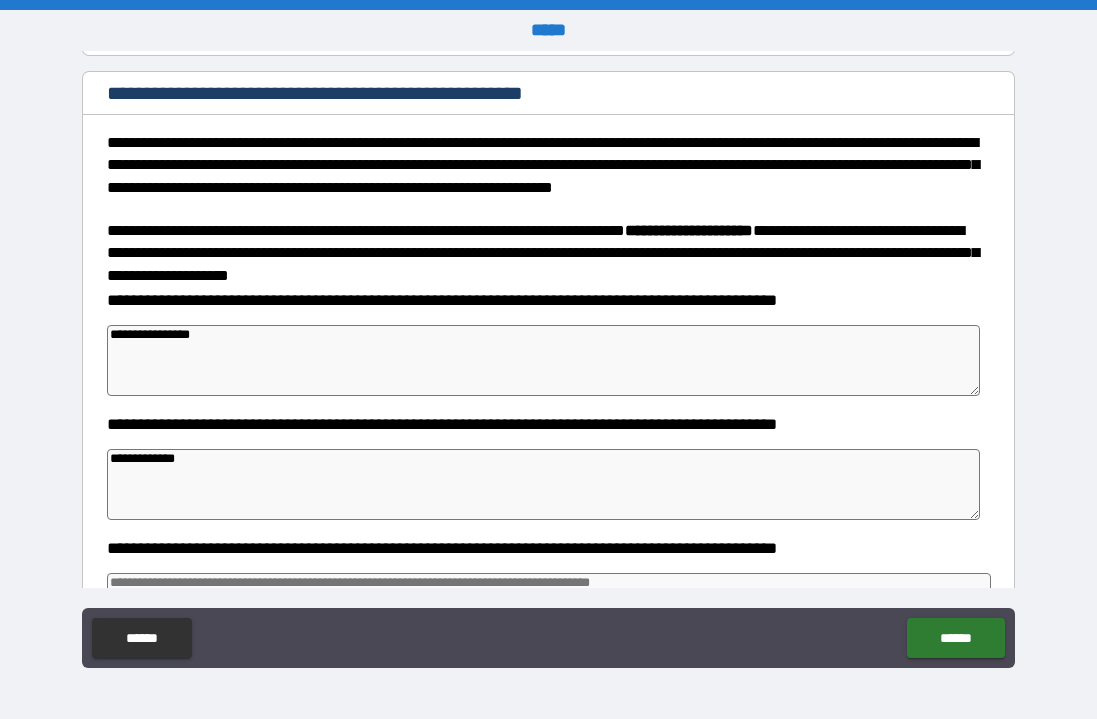 type on "**********" 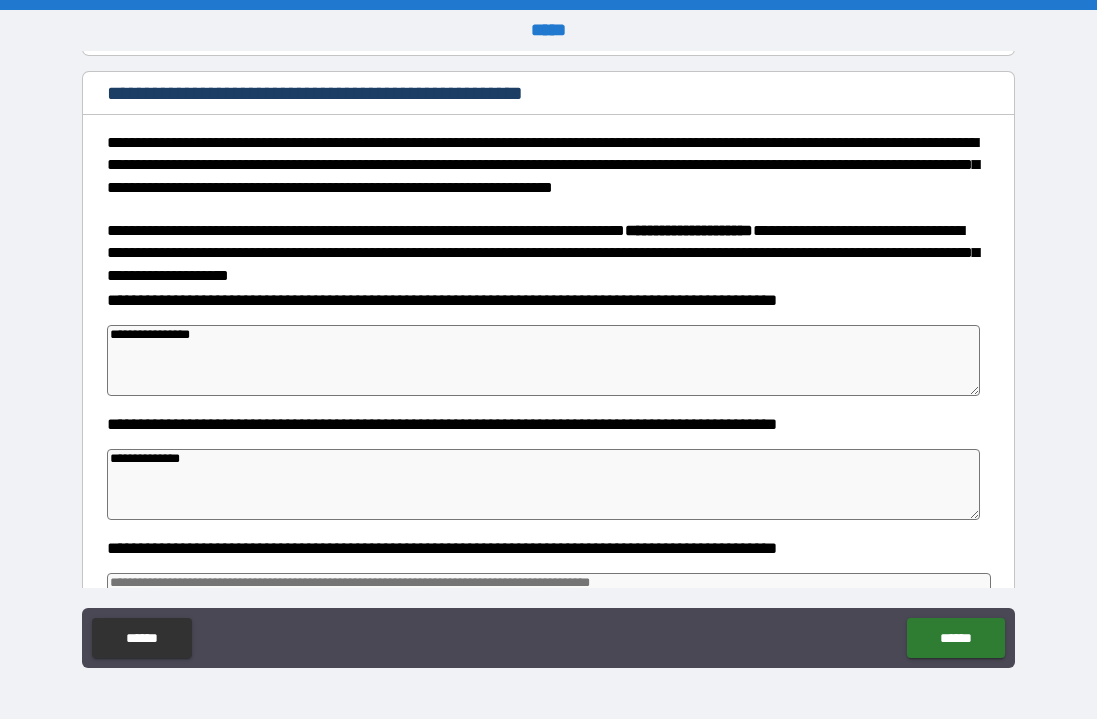 type on "*" 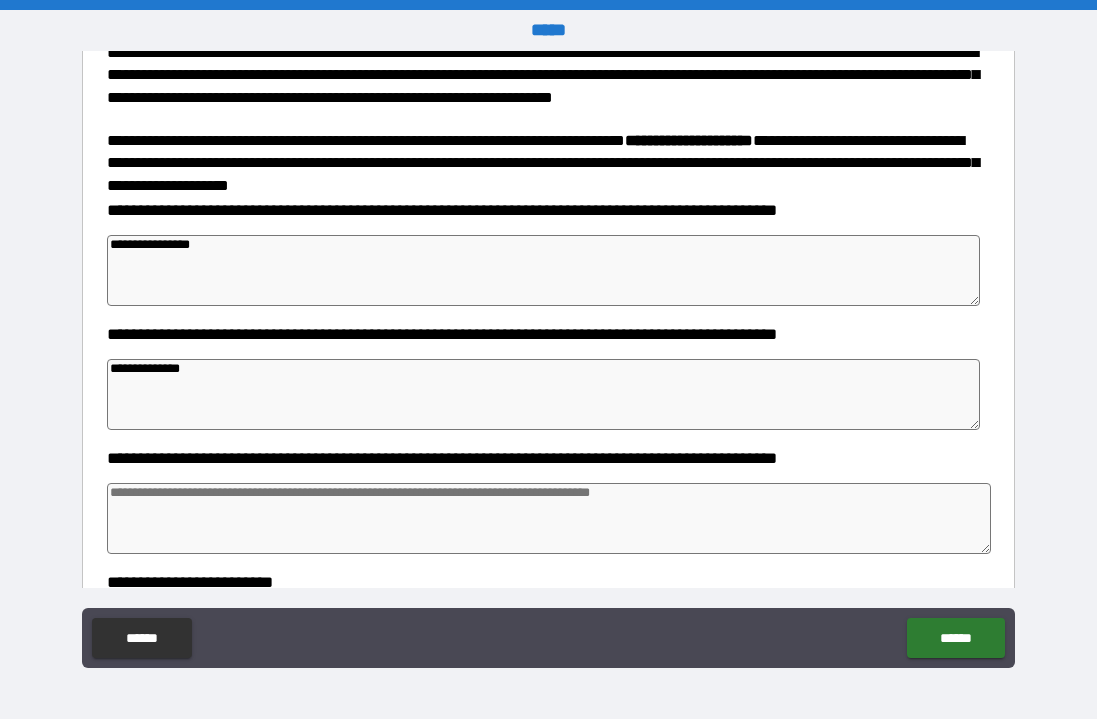 scroll, scrollTop: 3299, scrollLeft: 0, axis: vertical 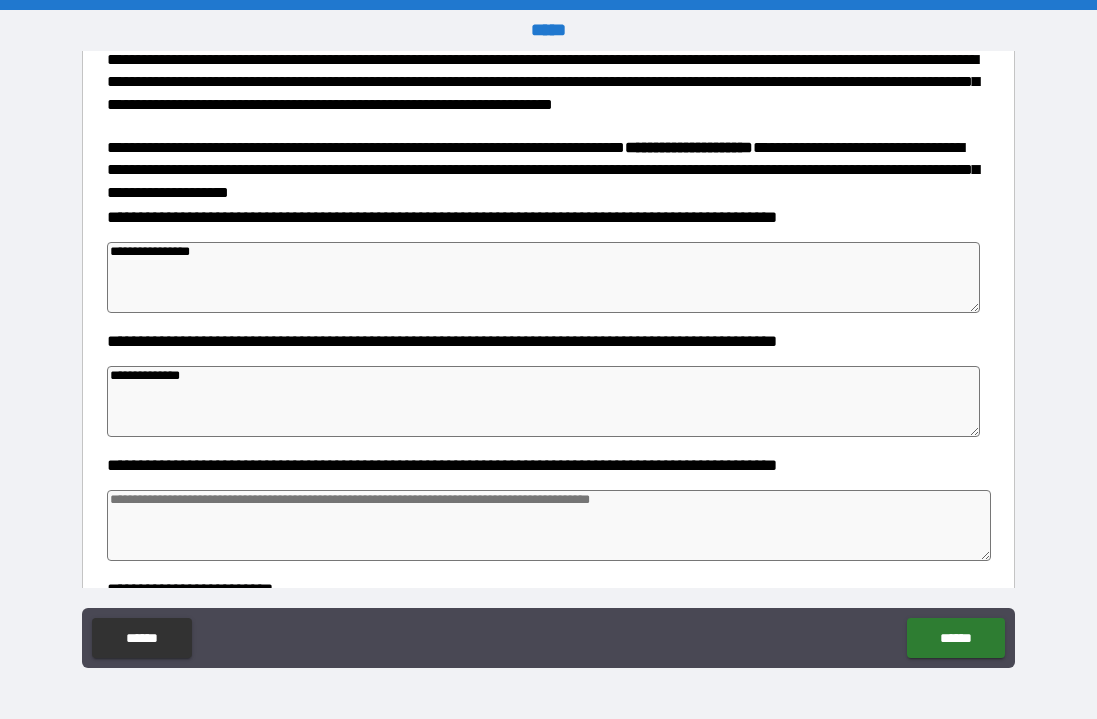 drag, startPoint x: 189, startPoint y: 370, endPoint x: 99, endPoint y: 372, distance: 90.02222 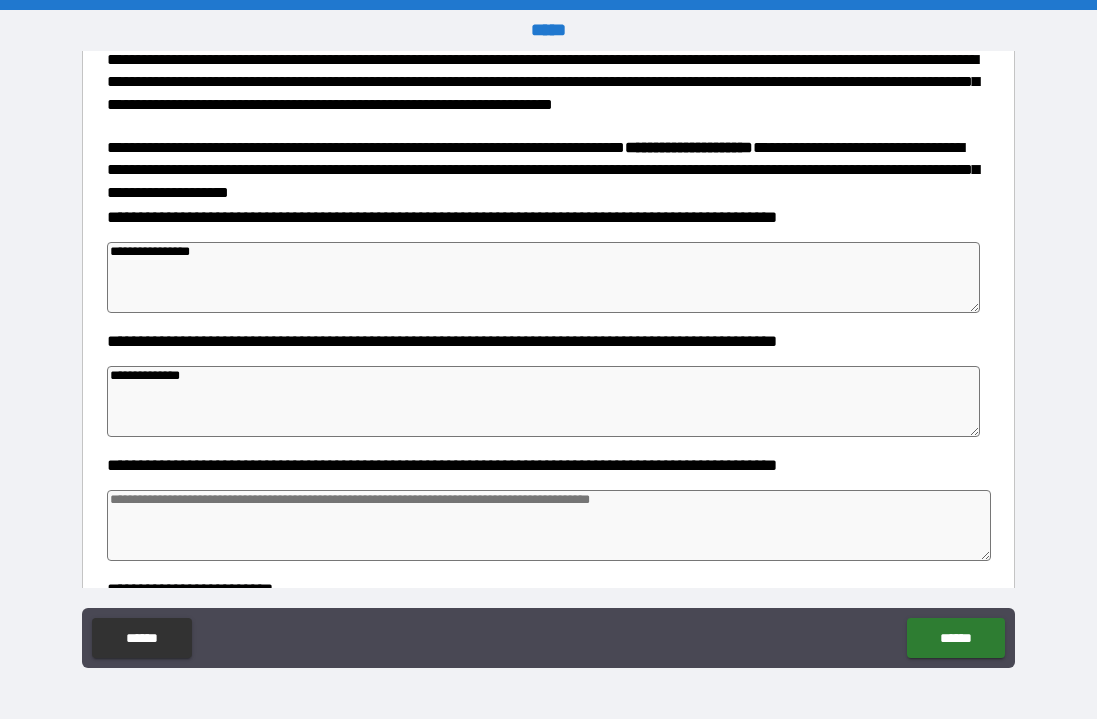 click on "**********" at bounding box center [548, 389] 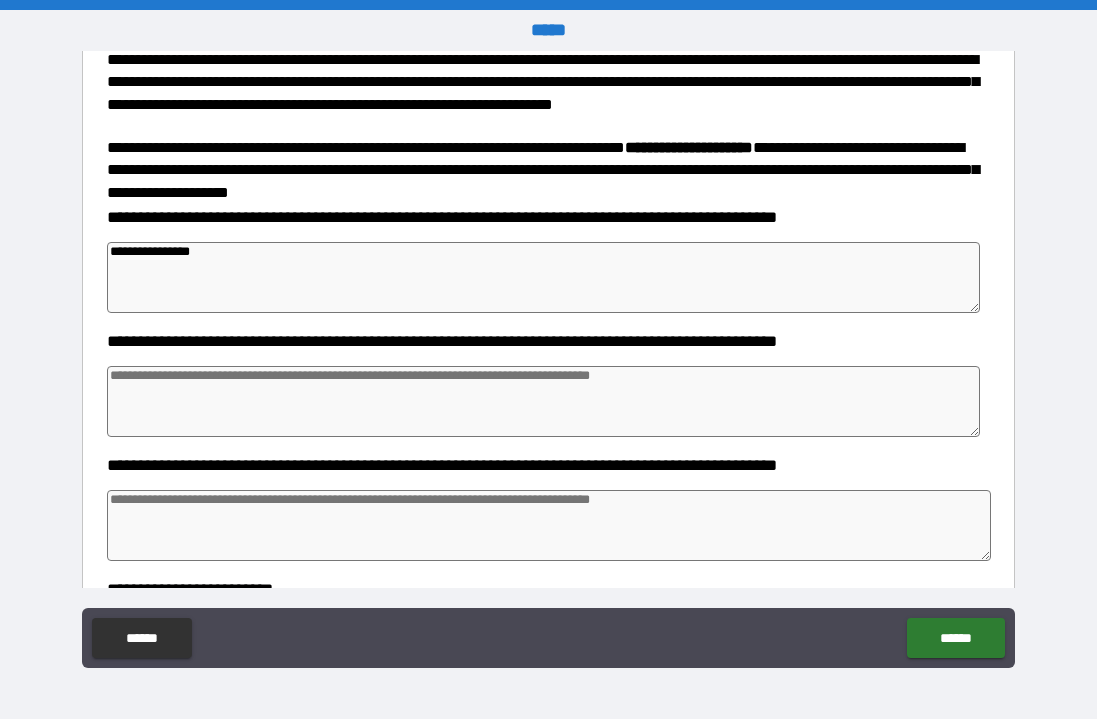 type on "*" 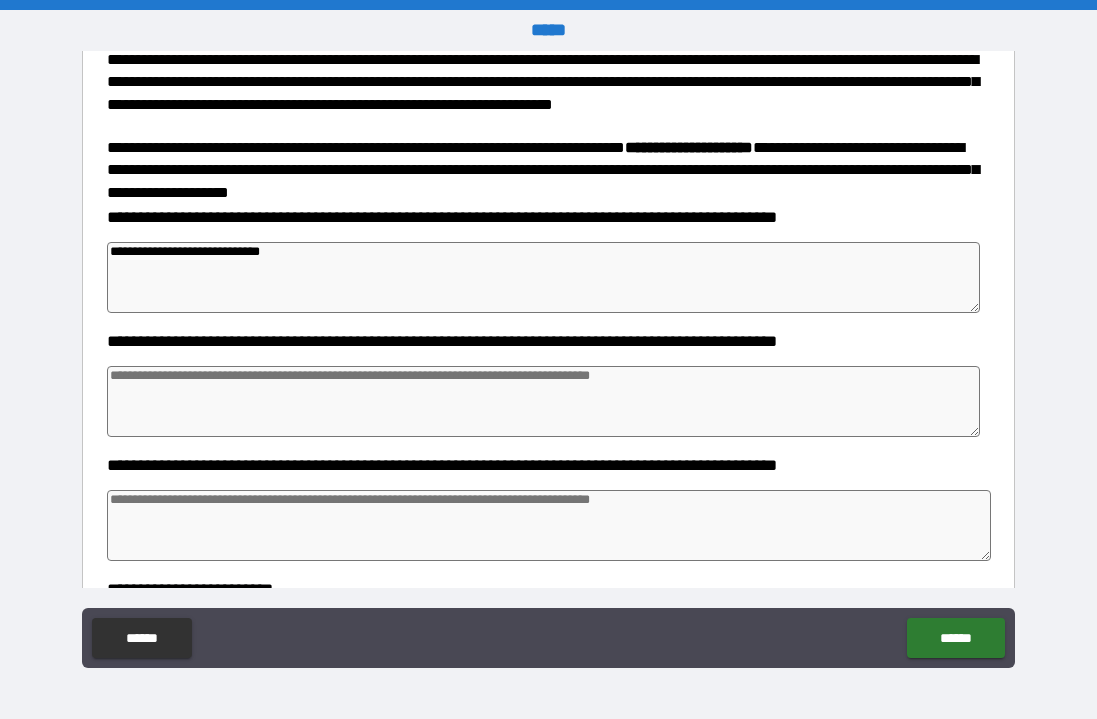 type on "*" 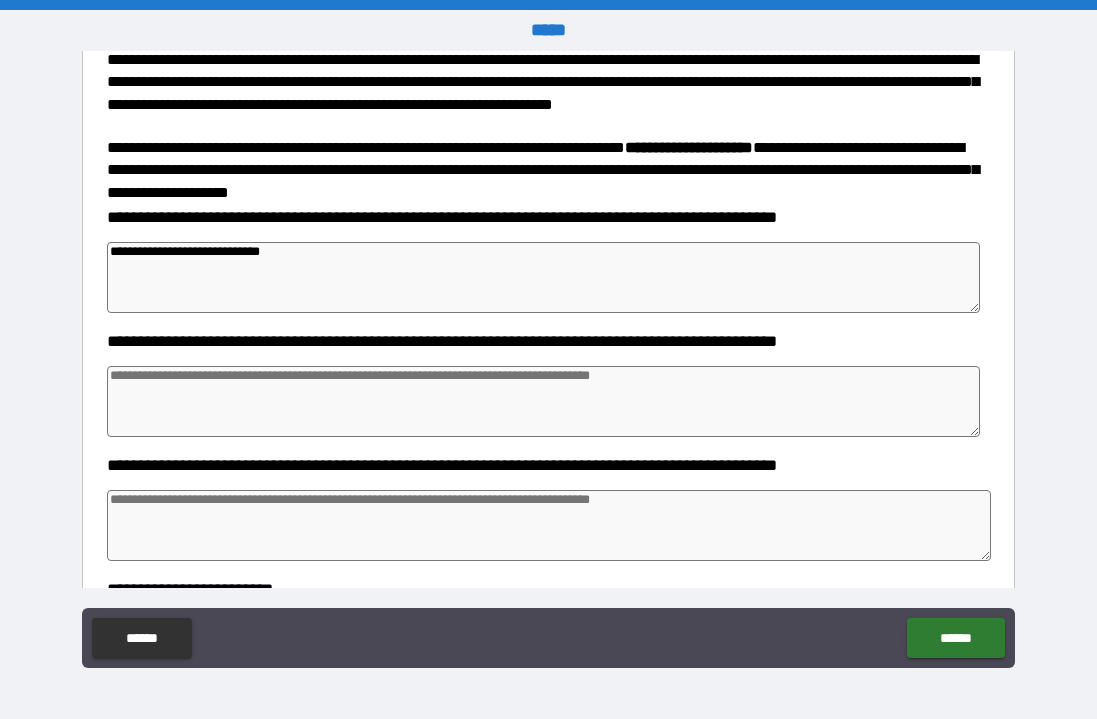 type on "*" 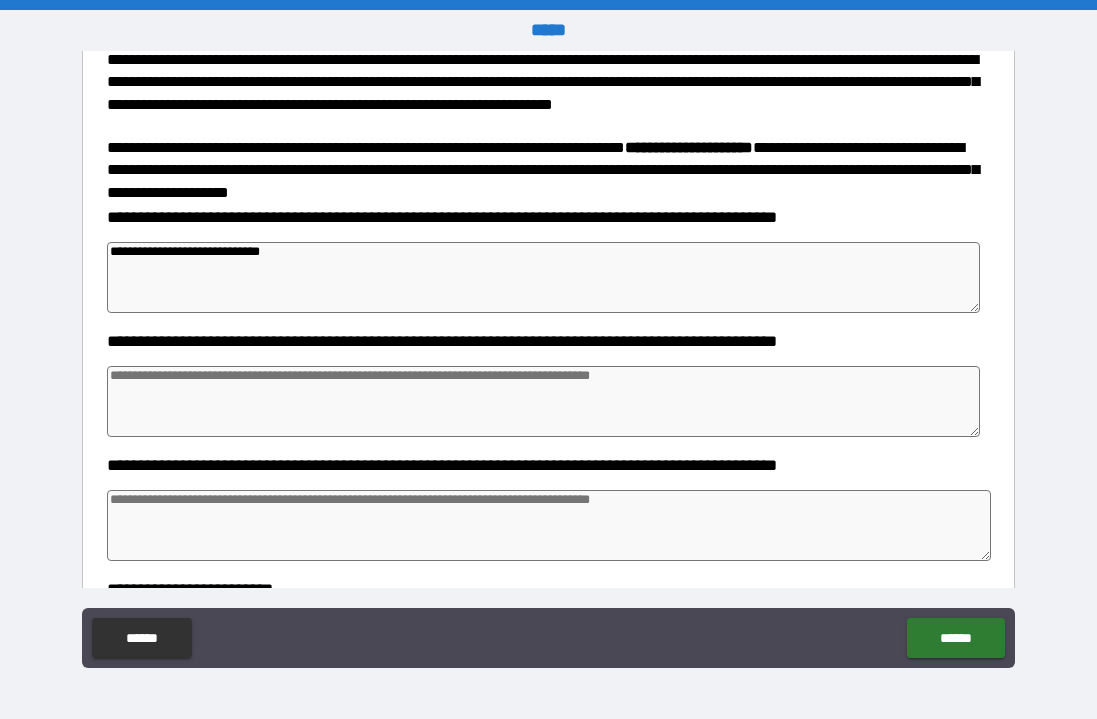type on "**********" 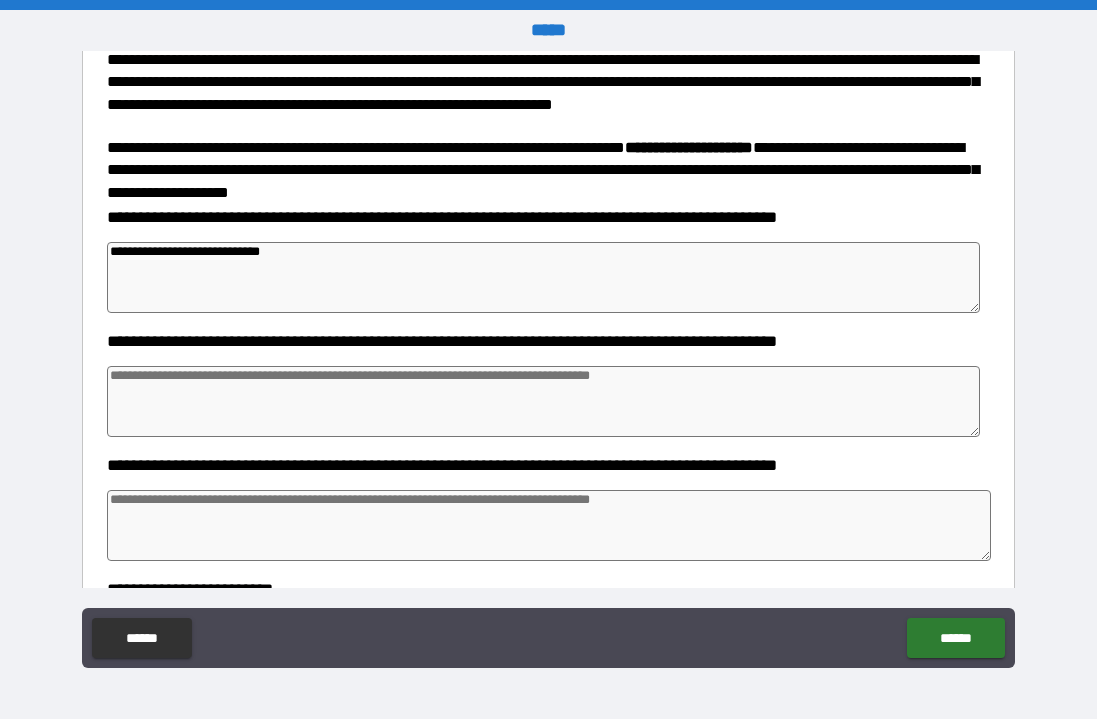 type 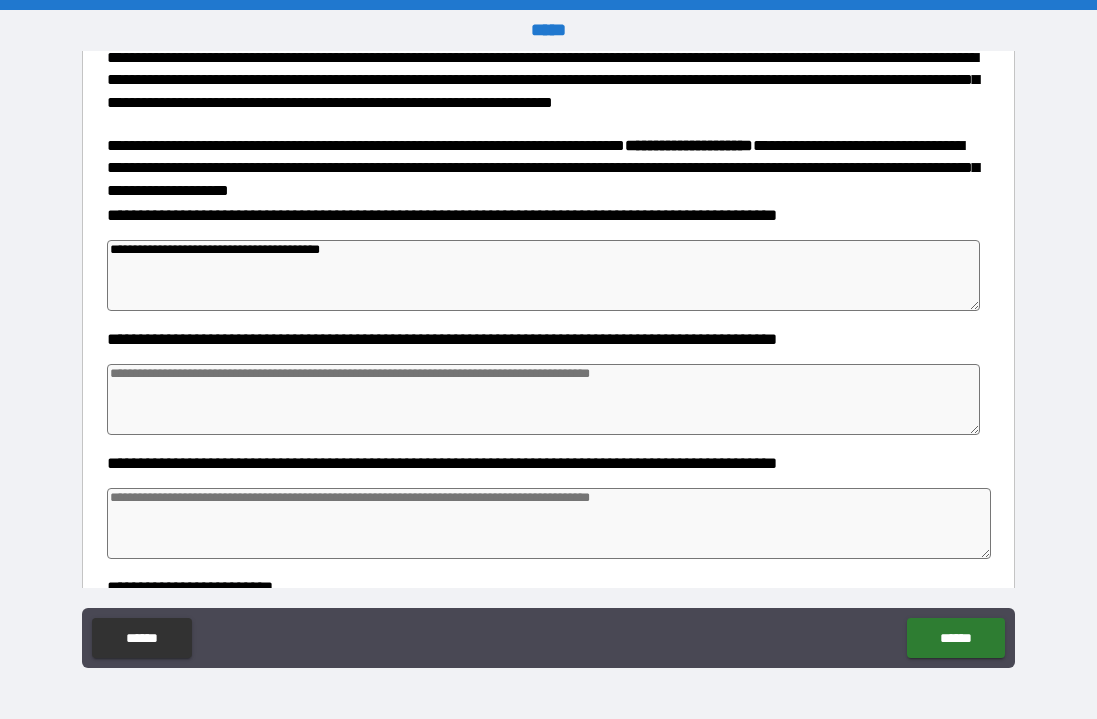 scroll, scrollTop: 3281, scrollLeft: 0, axis: vertical 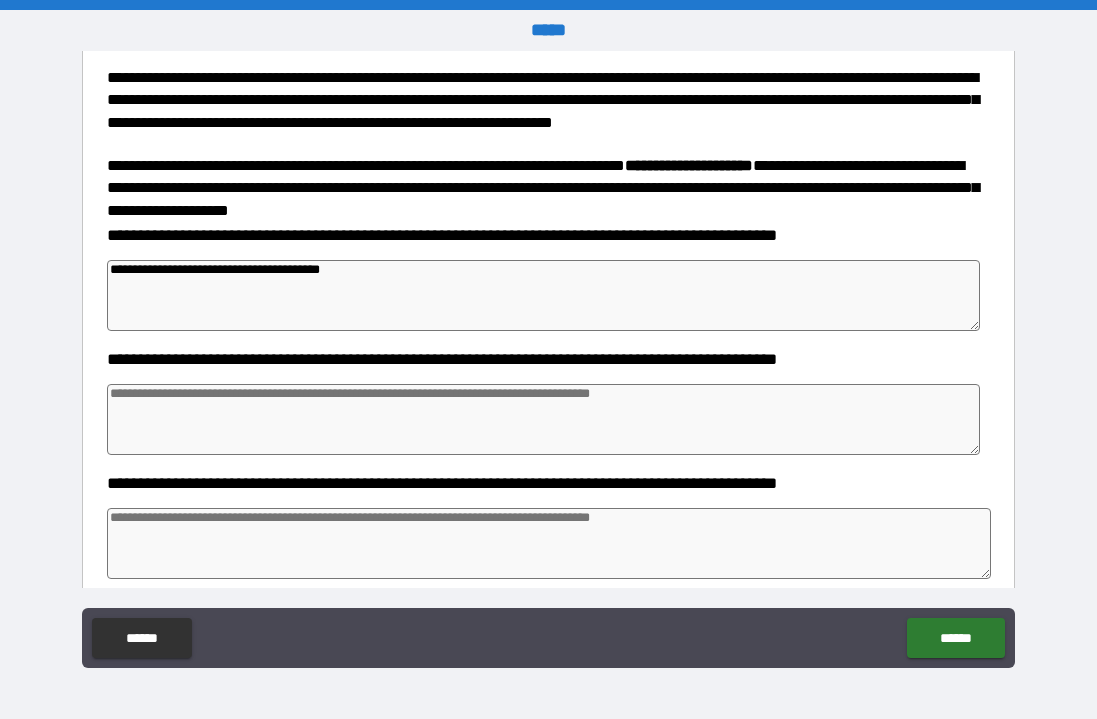 drag, startPoint x: 334, startPoint y: 285, endPoint x: 96, endPoint y: 268, distance: 238.60637 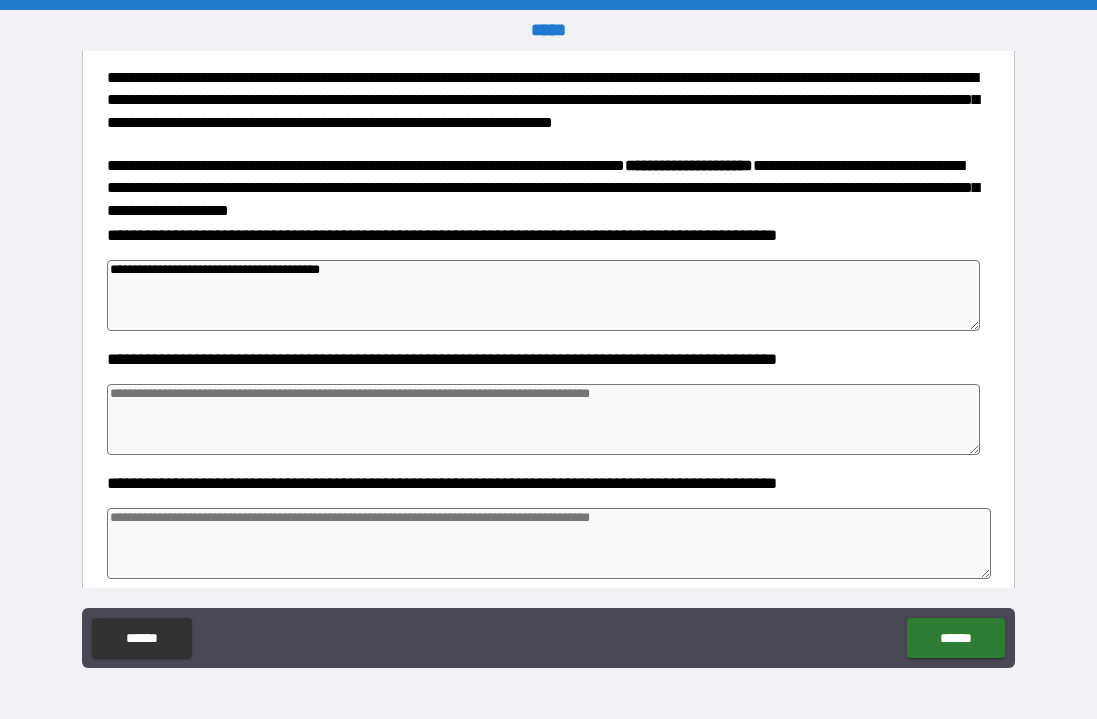 click on "**********" at bounding box center [548, 283] 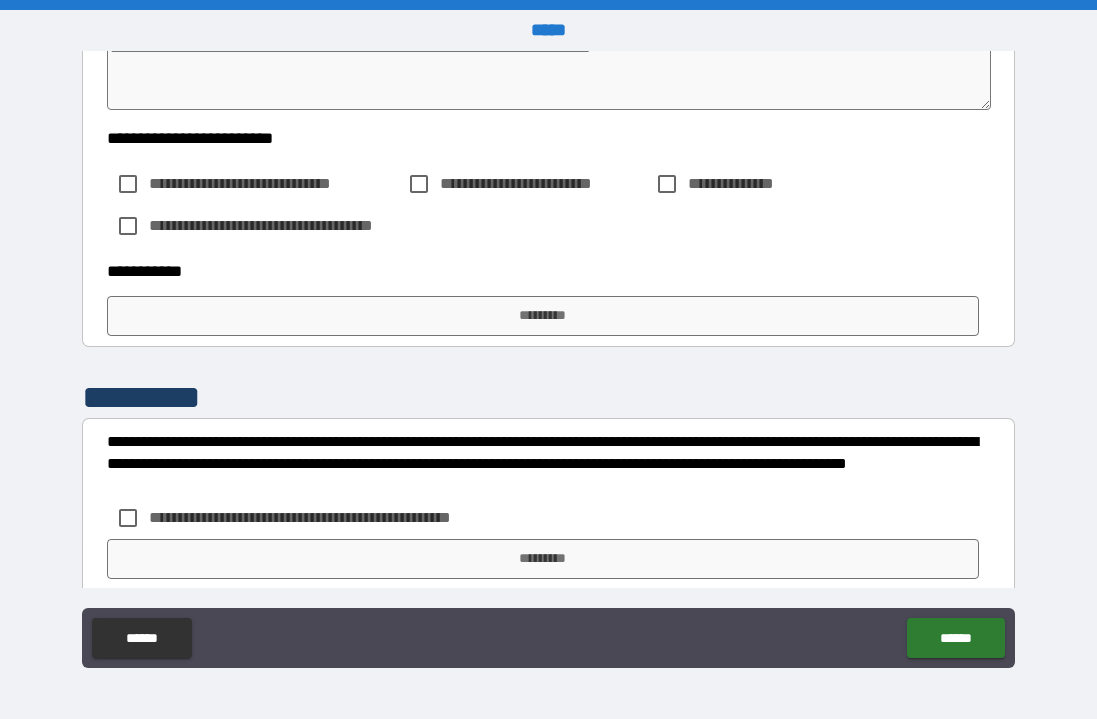 scroll, scrollTop: 3760, scrollLeft: 0, axis: vertical 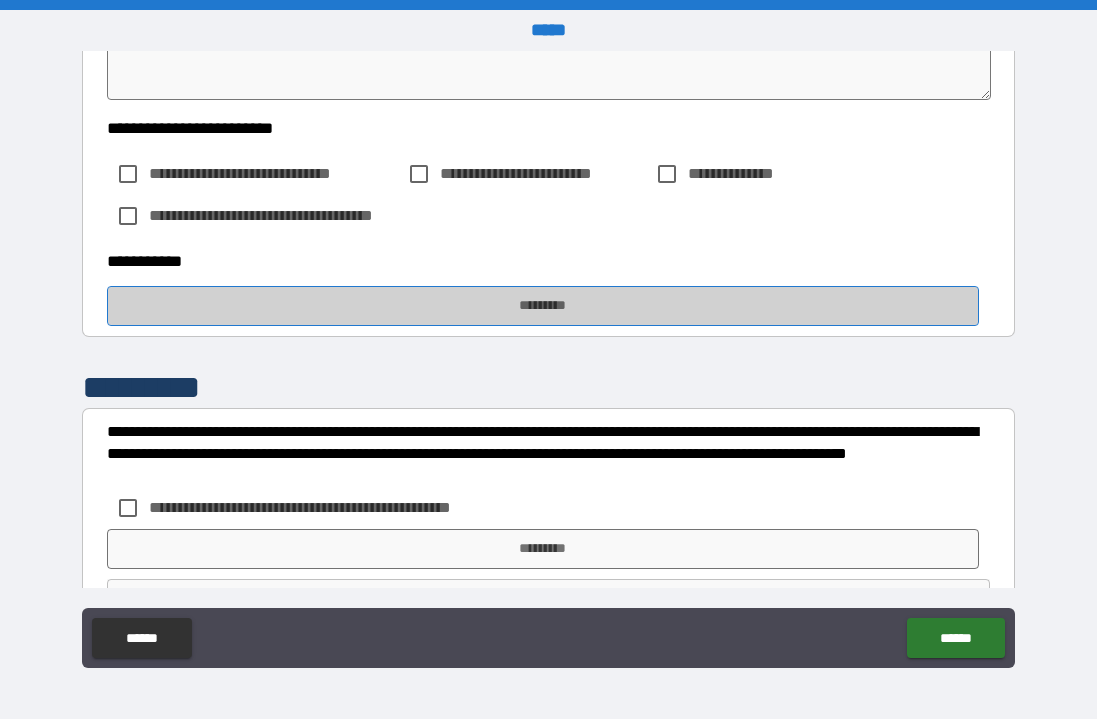 click on "*********" at bounding box center (543, 306) 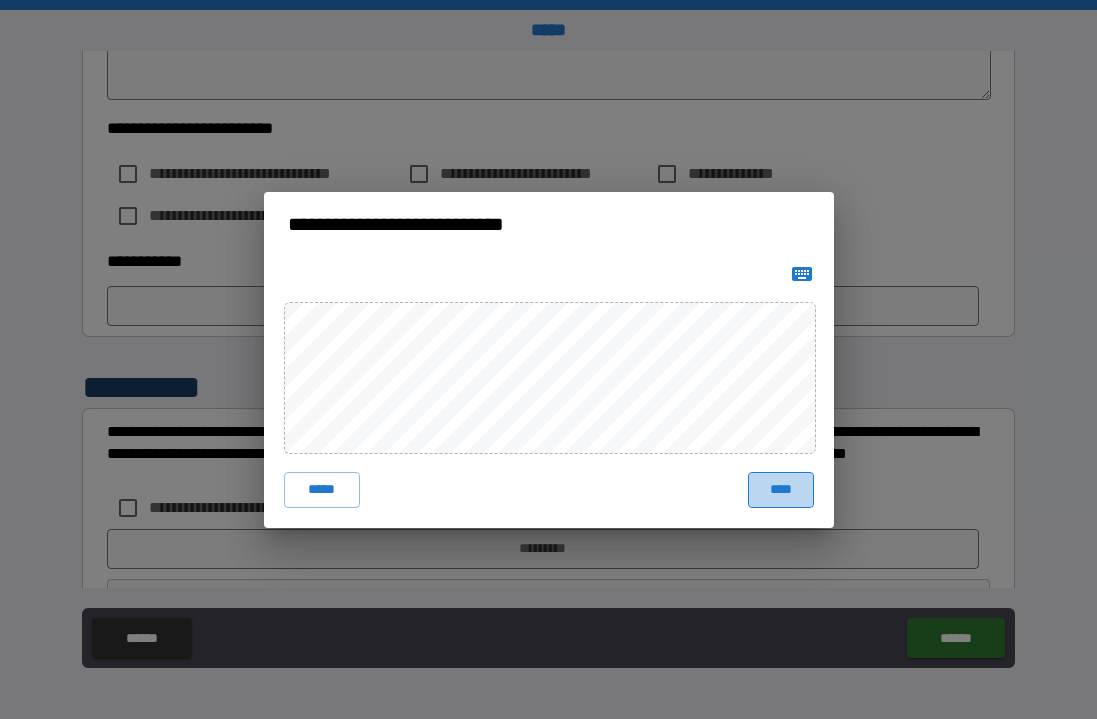 click on "****" at bounding box center [781, 490] 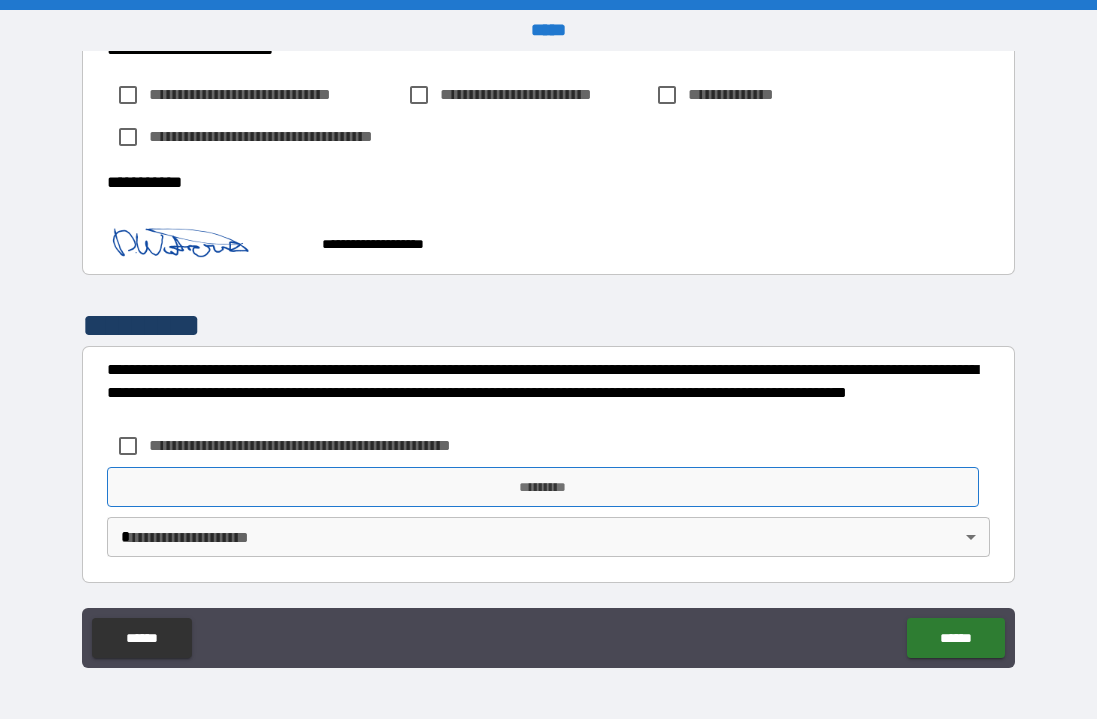 scroll, scrollTop: 3838, scrollLeft: 0, axis: vertical 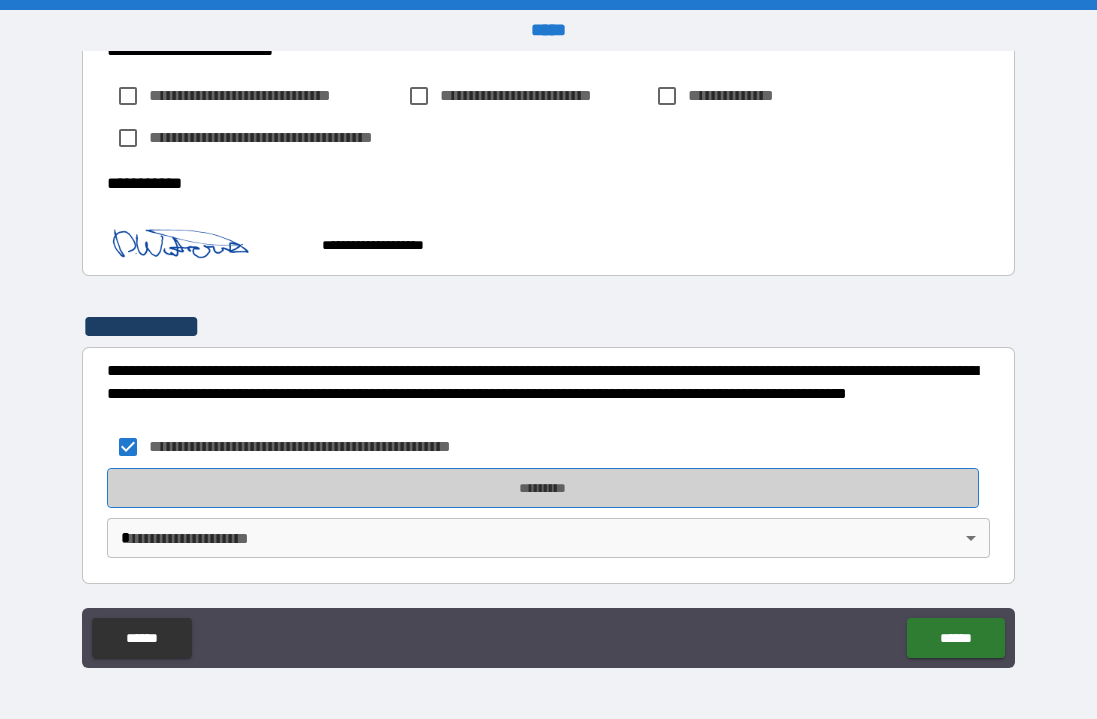 click on "*********" at bounding box center [543, 488] 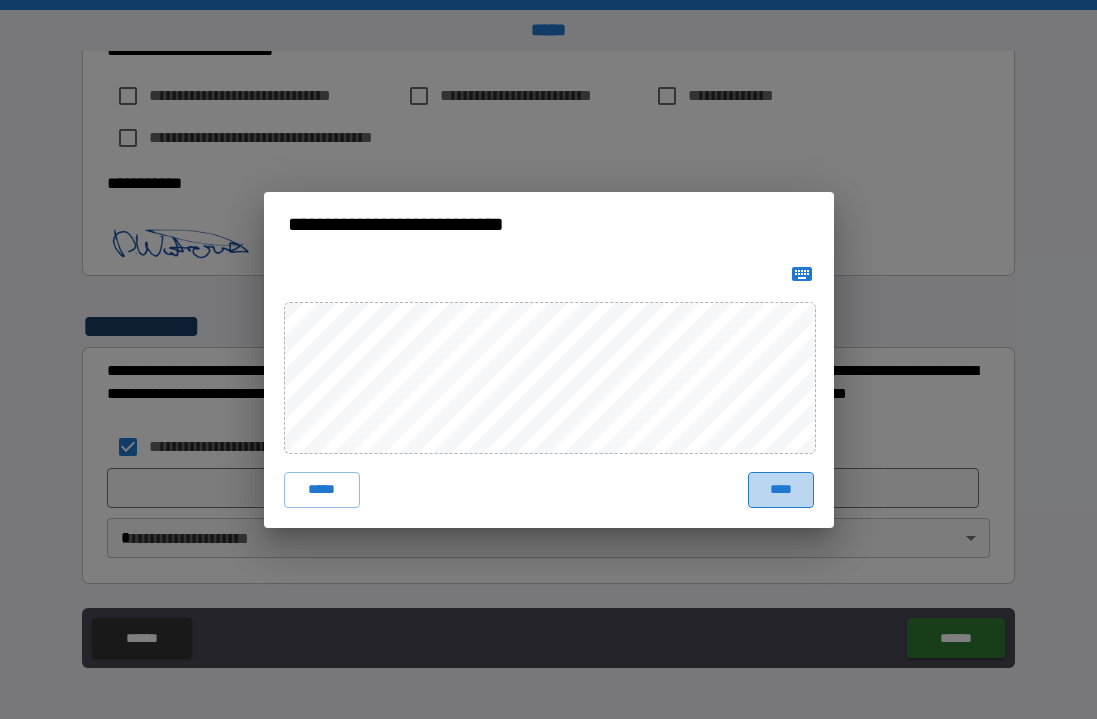 click on "****" at bounding box center [781, 490] 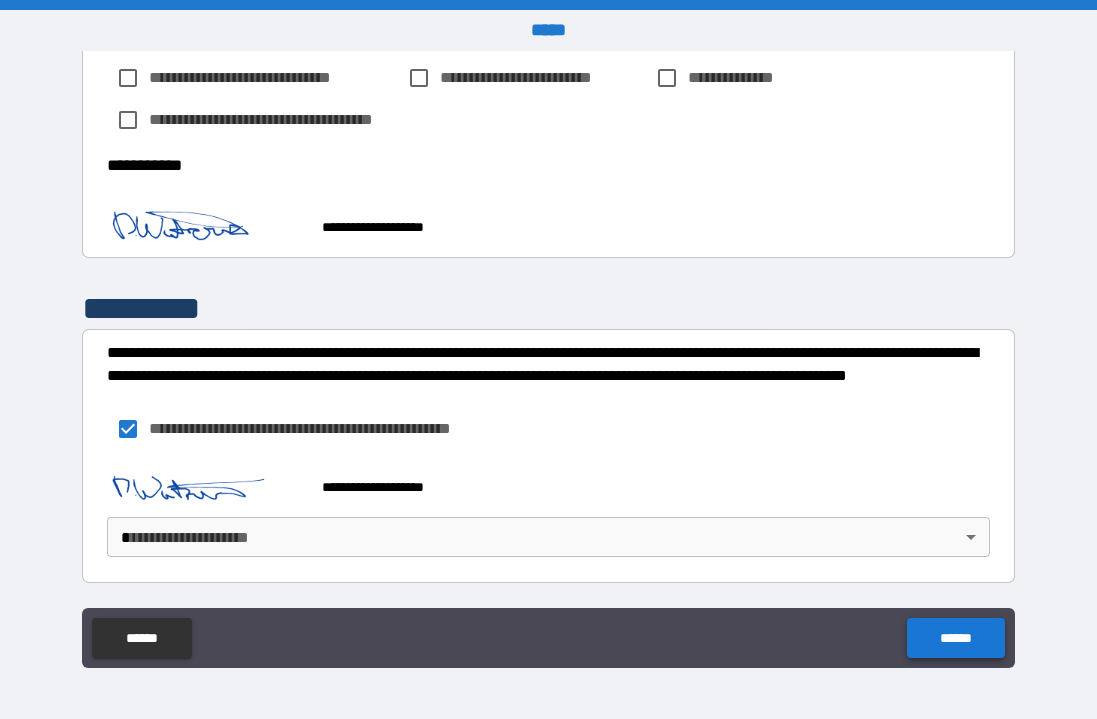 scroll, scrollTop: 3855, scrollLeft: 0, axis: vertical 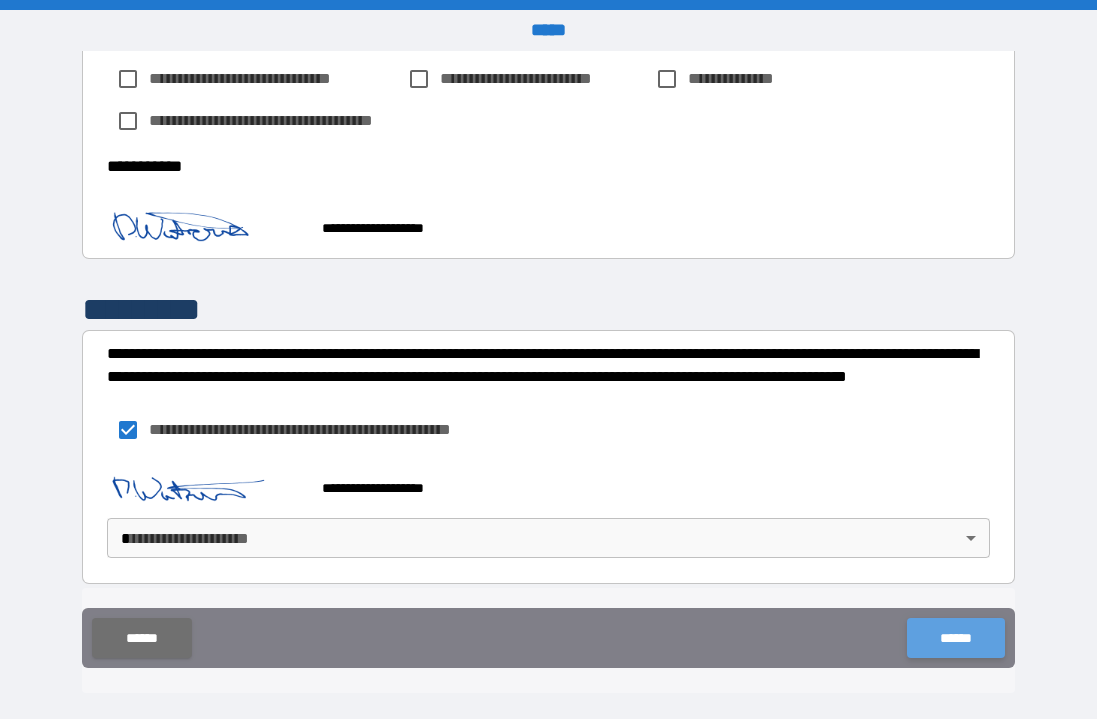 click on "******" at bounding box center [955, 638] 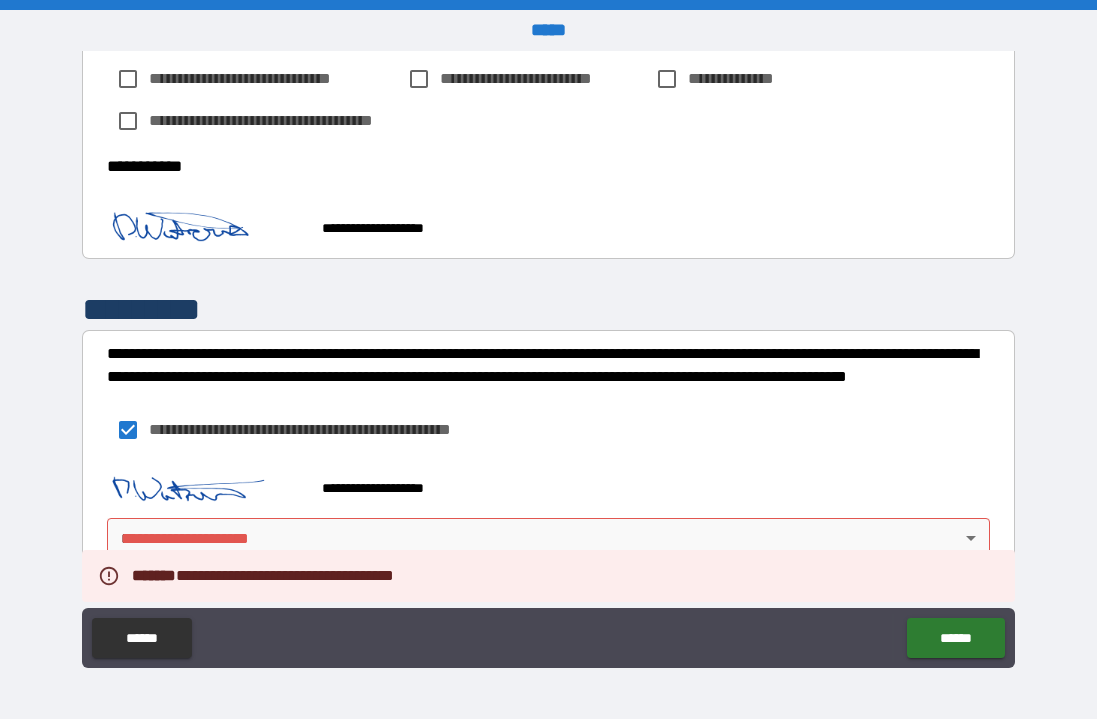 click on "**********" at bounding box center (548, 359) 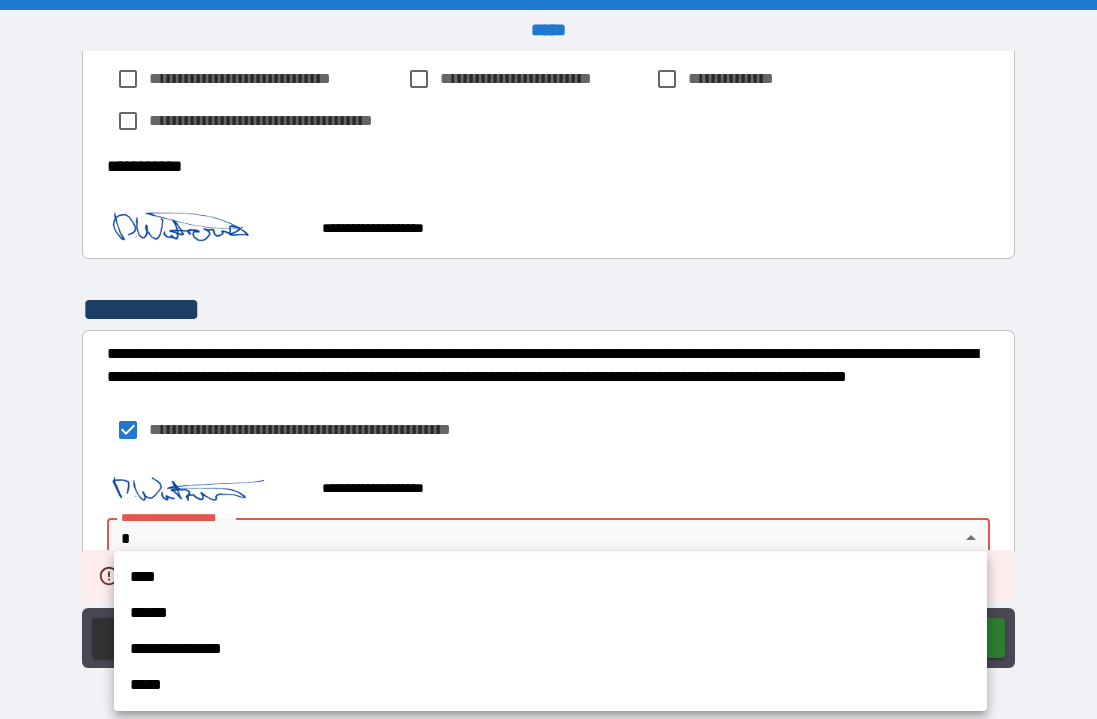 click on "****" at bounding box center (550, 577) 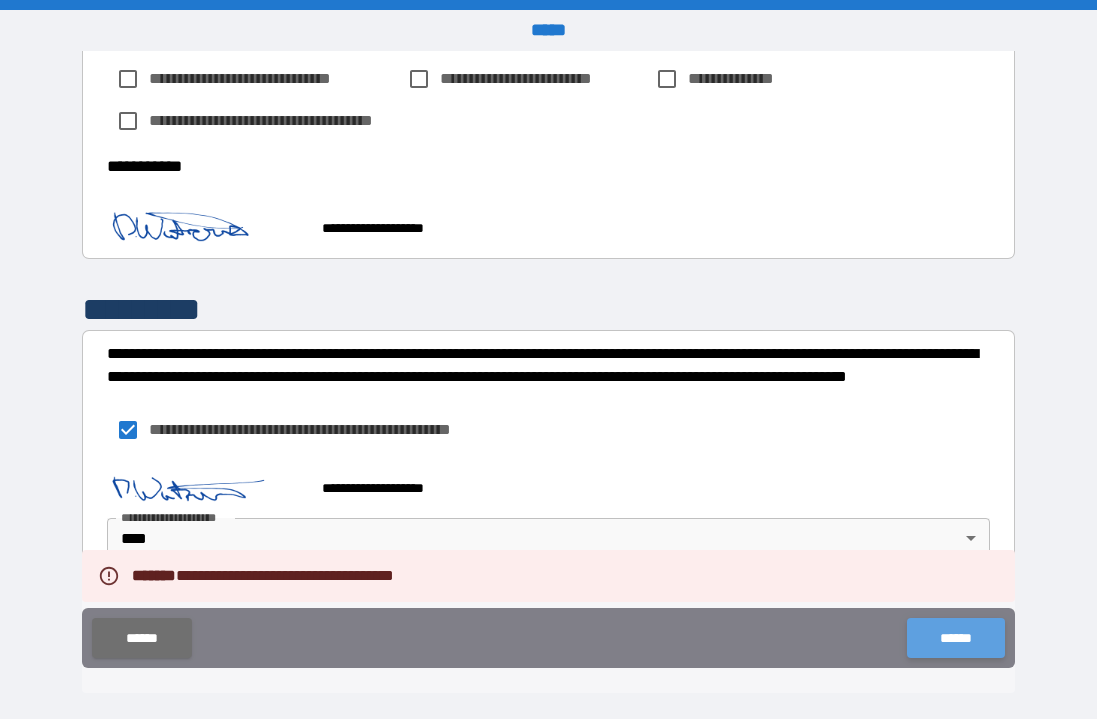 click on "******" at bounding box center (955, 638) 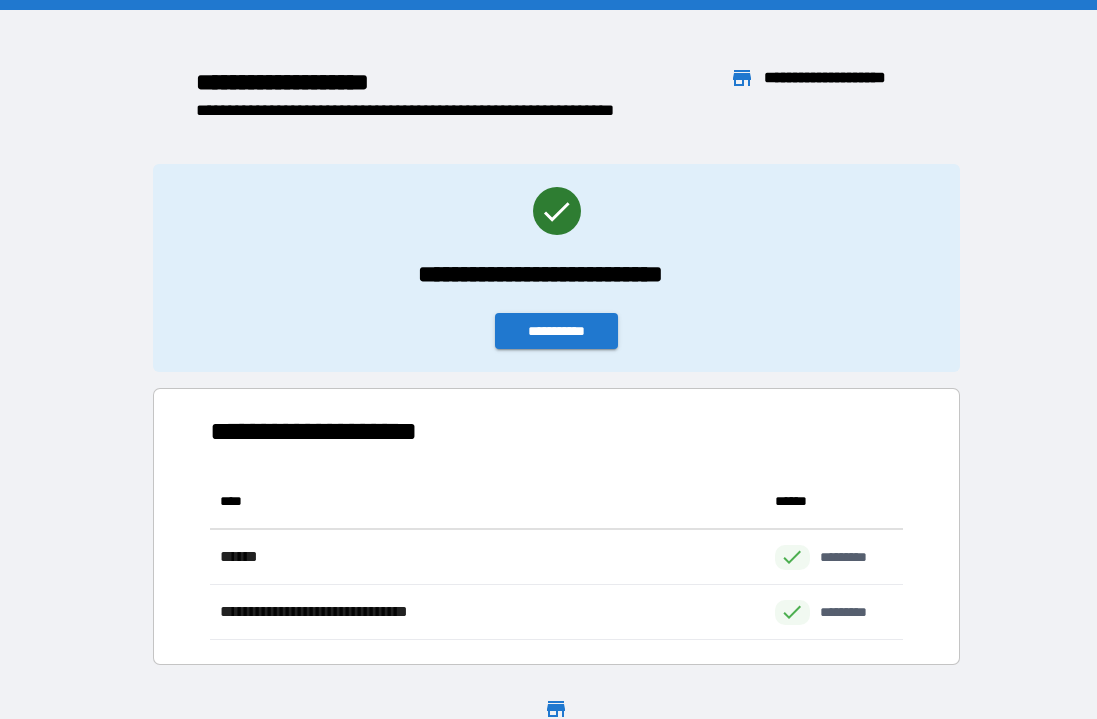 scroll, scrollTop: 1, scrollLeft: 1, axis: both 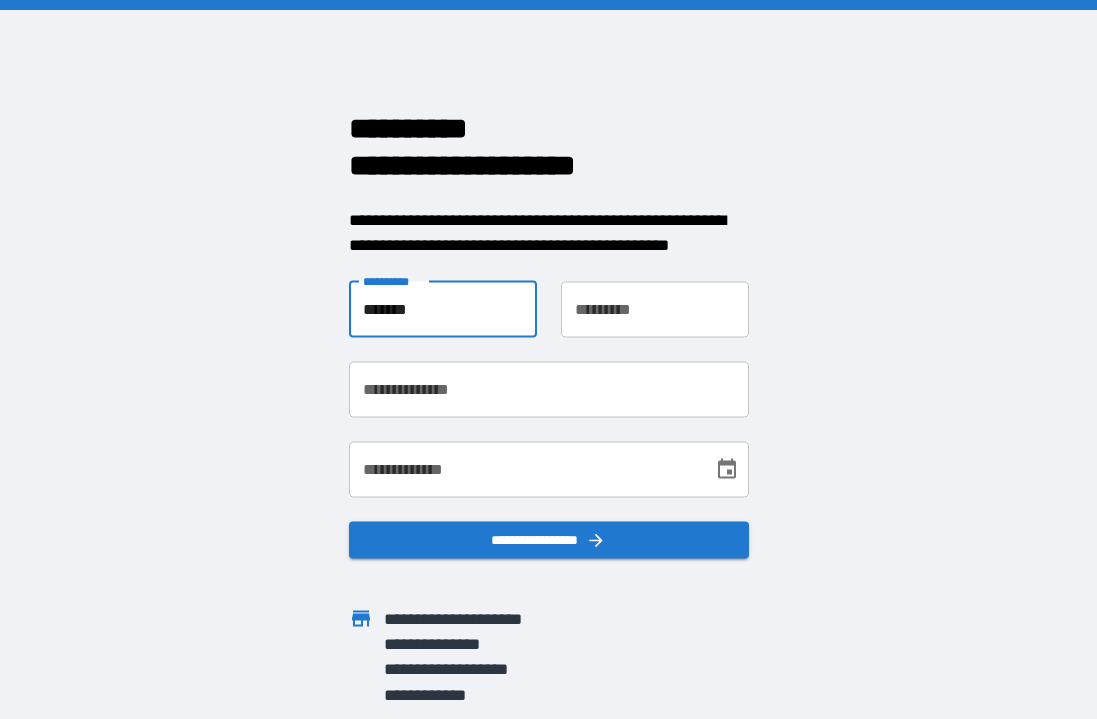 type on "*******" 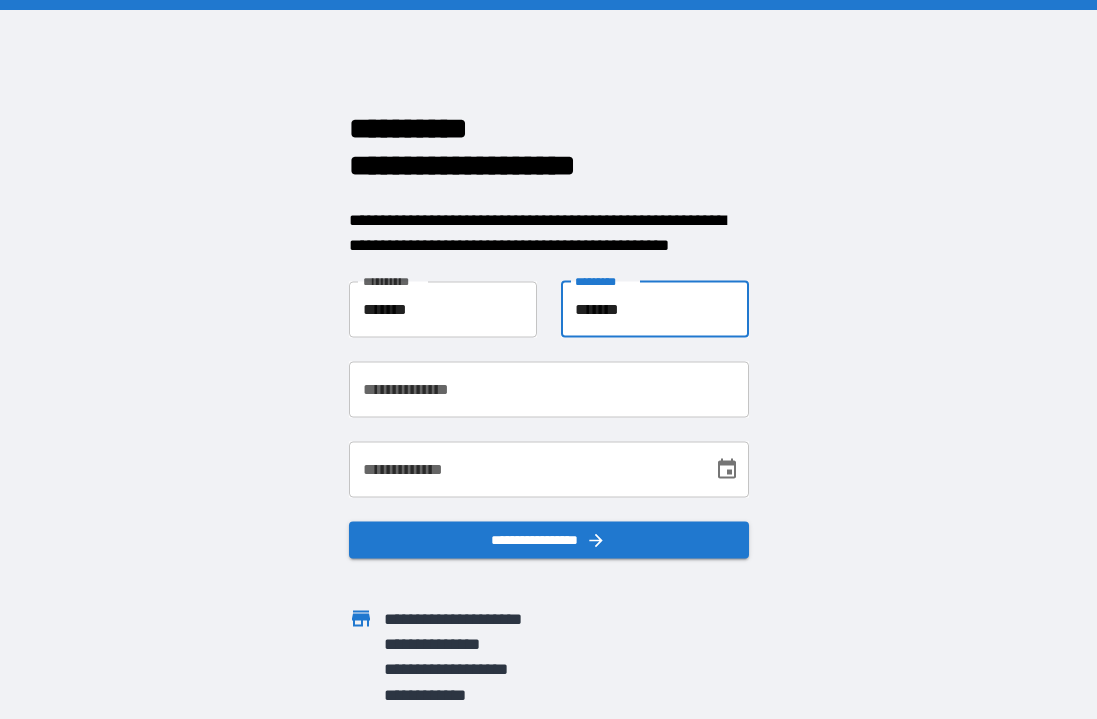 type on "*******" 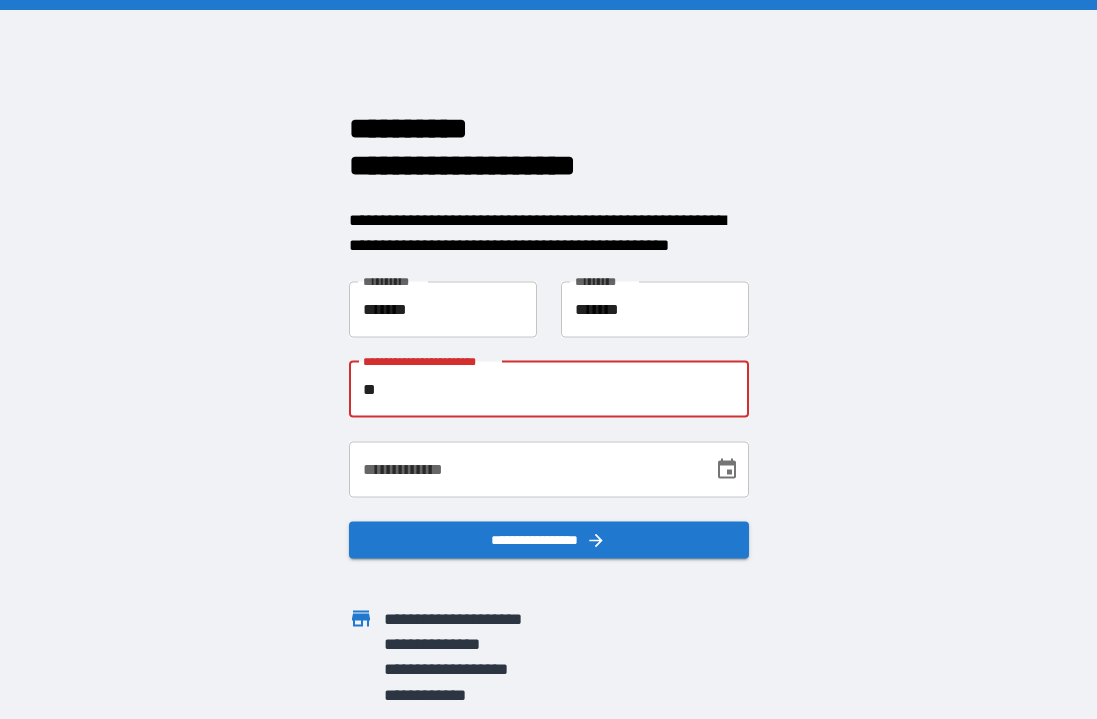 type on "***" 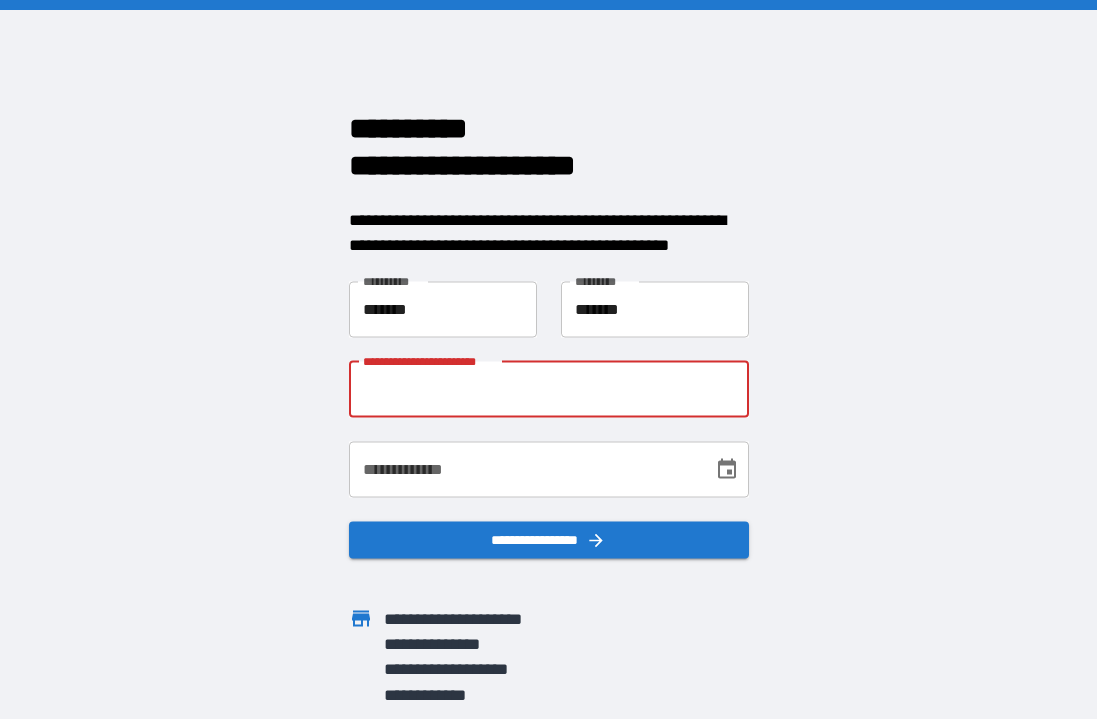 type on "**********" 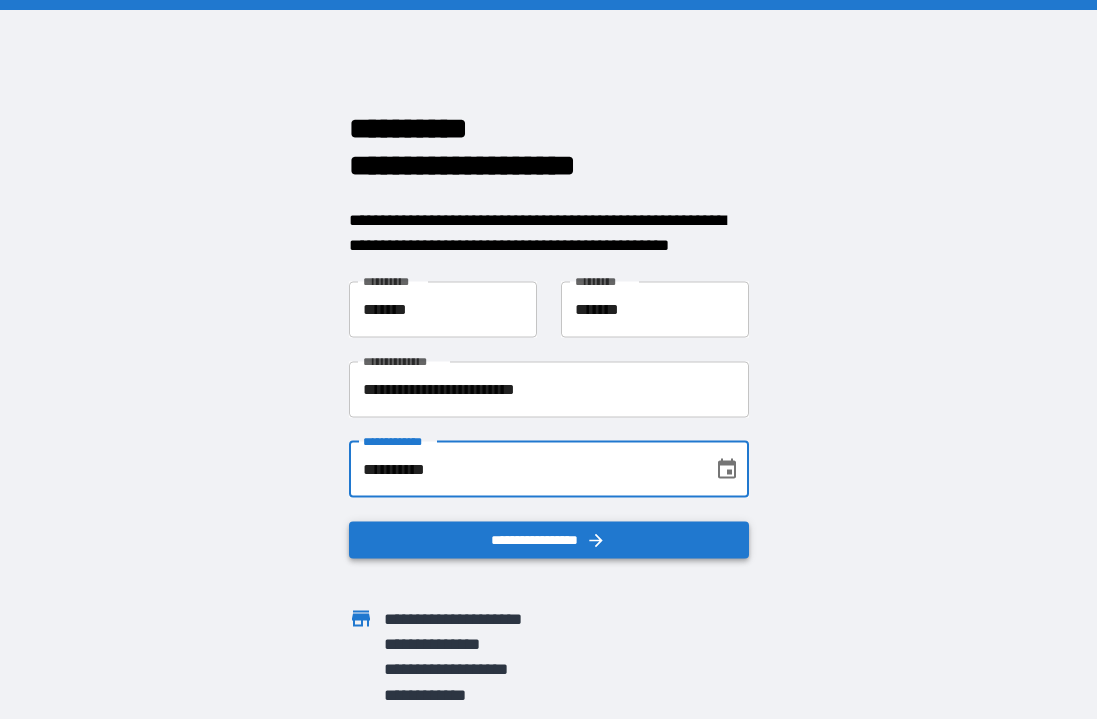type on "**********" 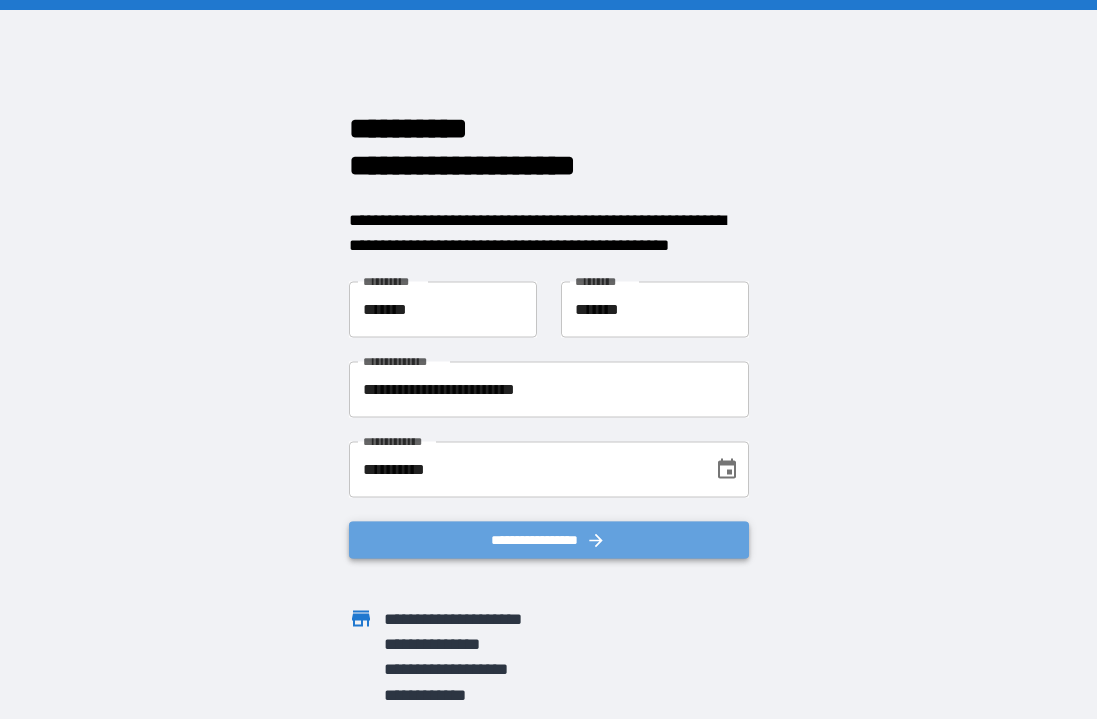 click on "**********" at bounding box center (549, 539) 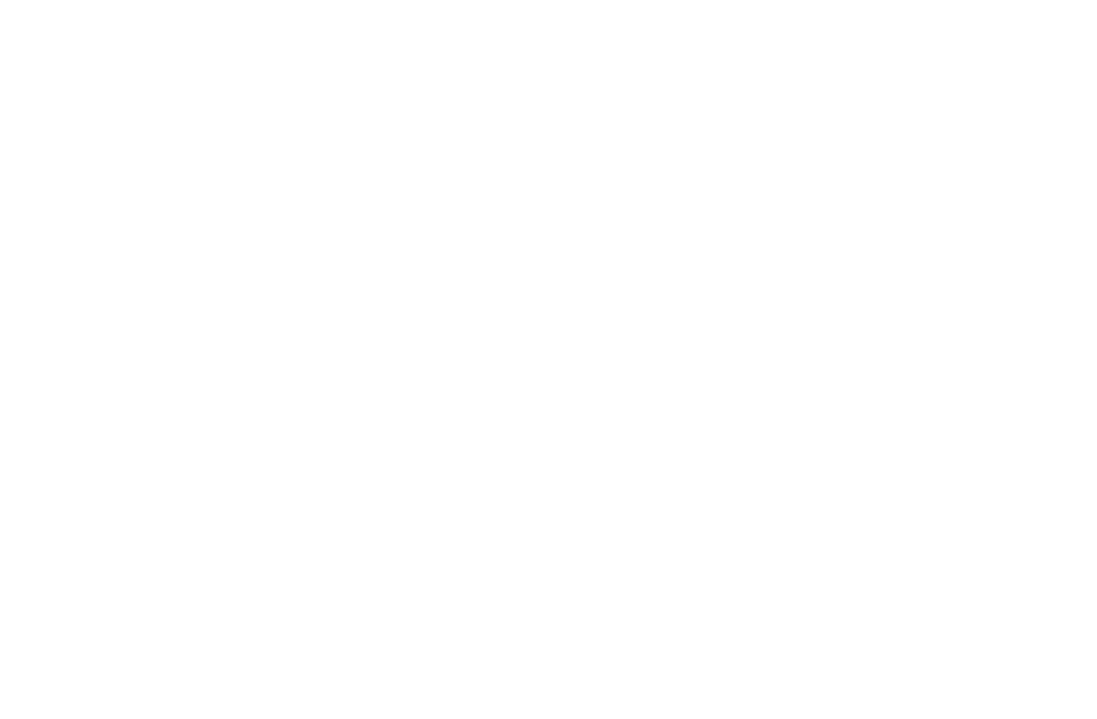 scroll, scrollTop: 0, scrollLeft: 0, axis: both 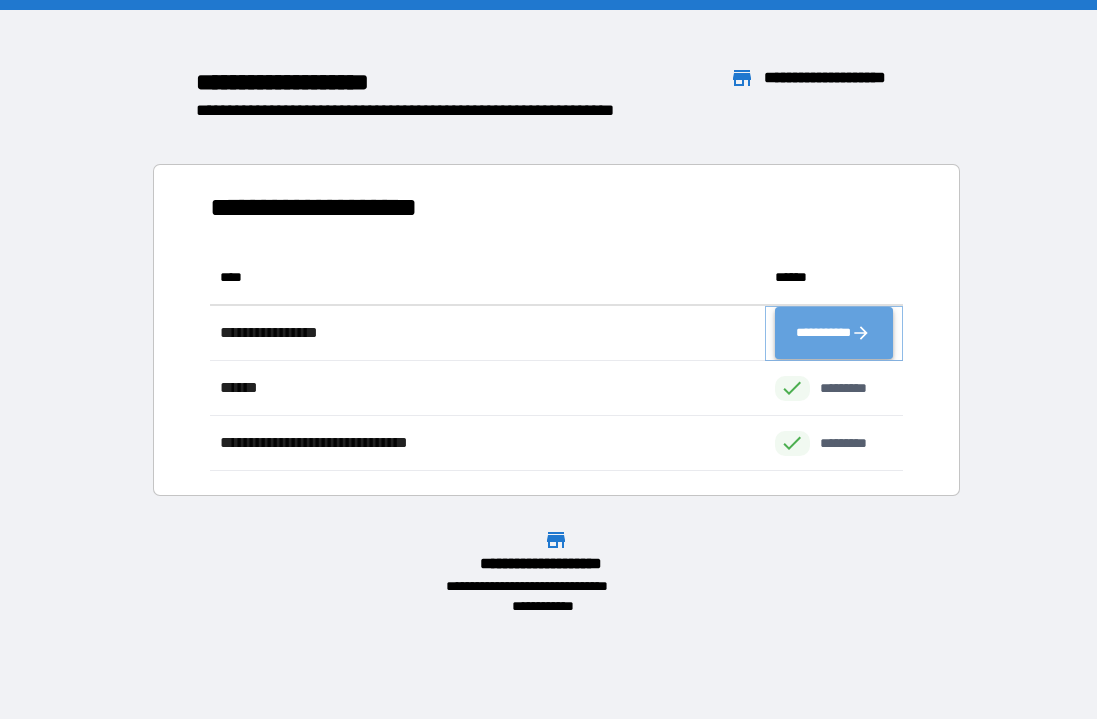 click on "**********" at bounding box center (834, 333) 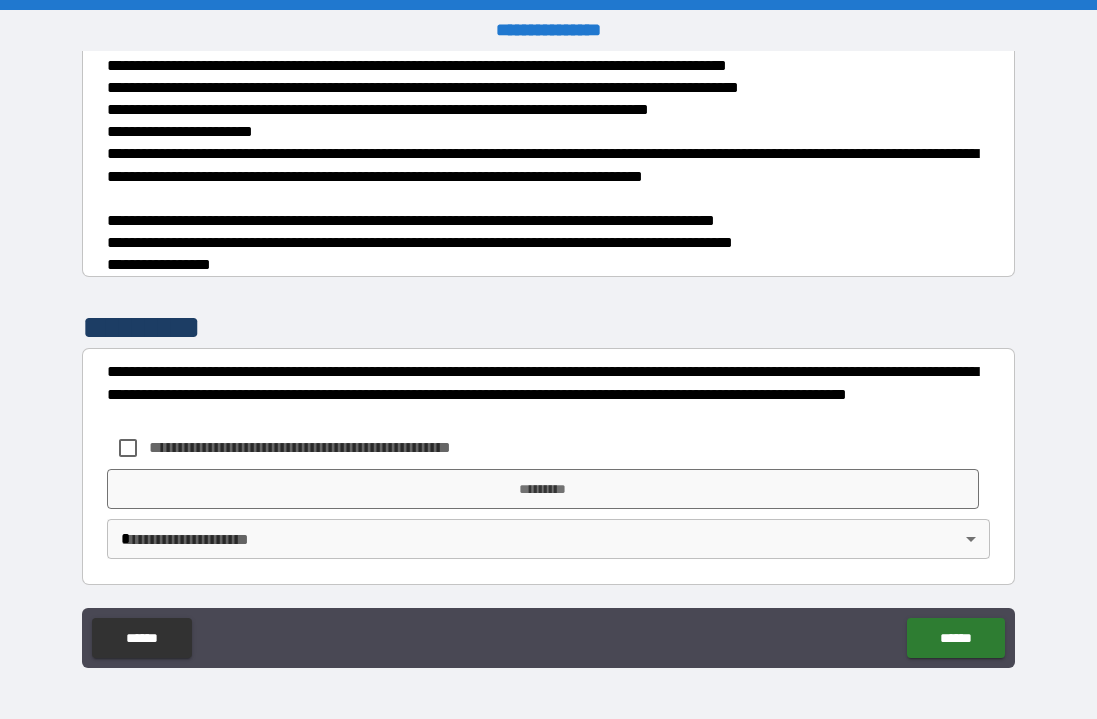 scroll, scrollTop: 1841, scrollLeft: 0, axis: vertical 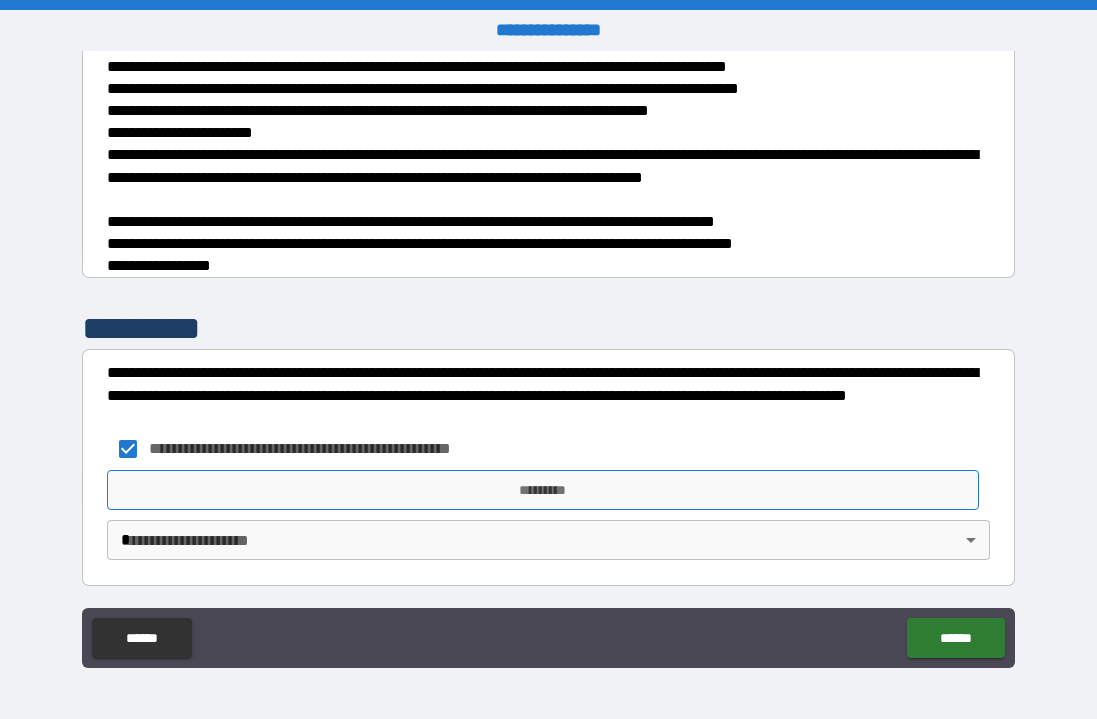 click on "*********" at bounding box center [543, 490] 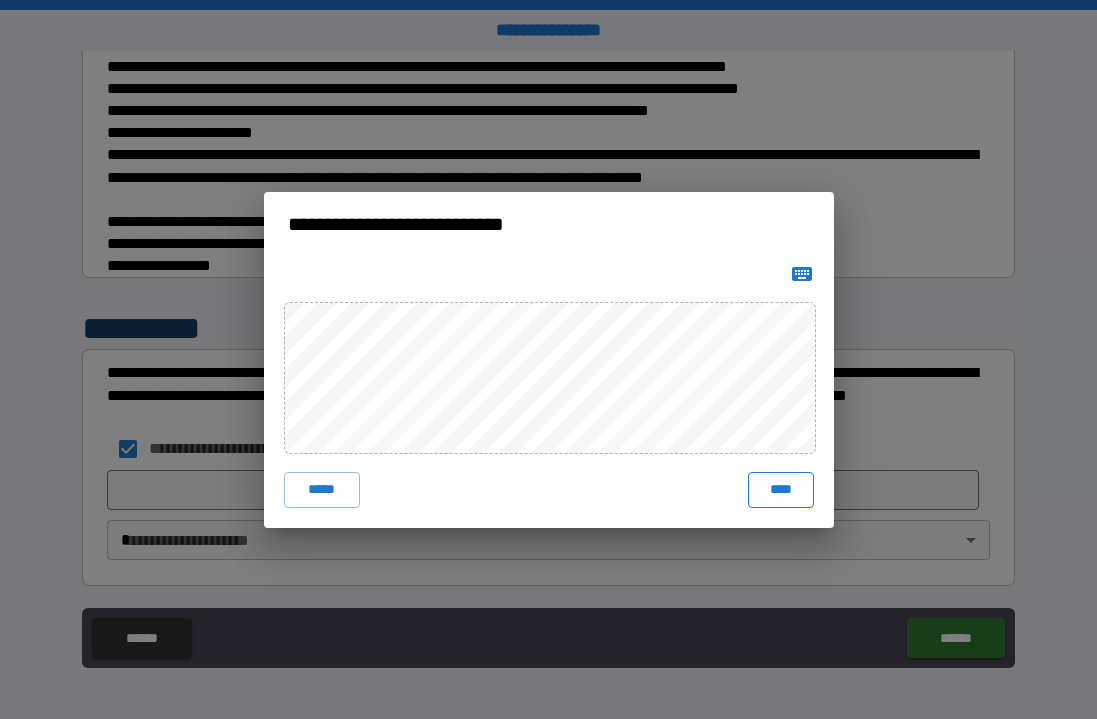 click on "****" at bounding box center (781, 490) 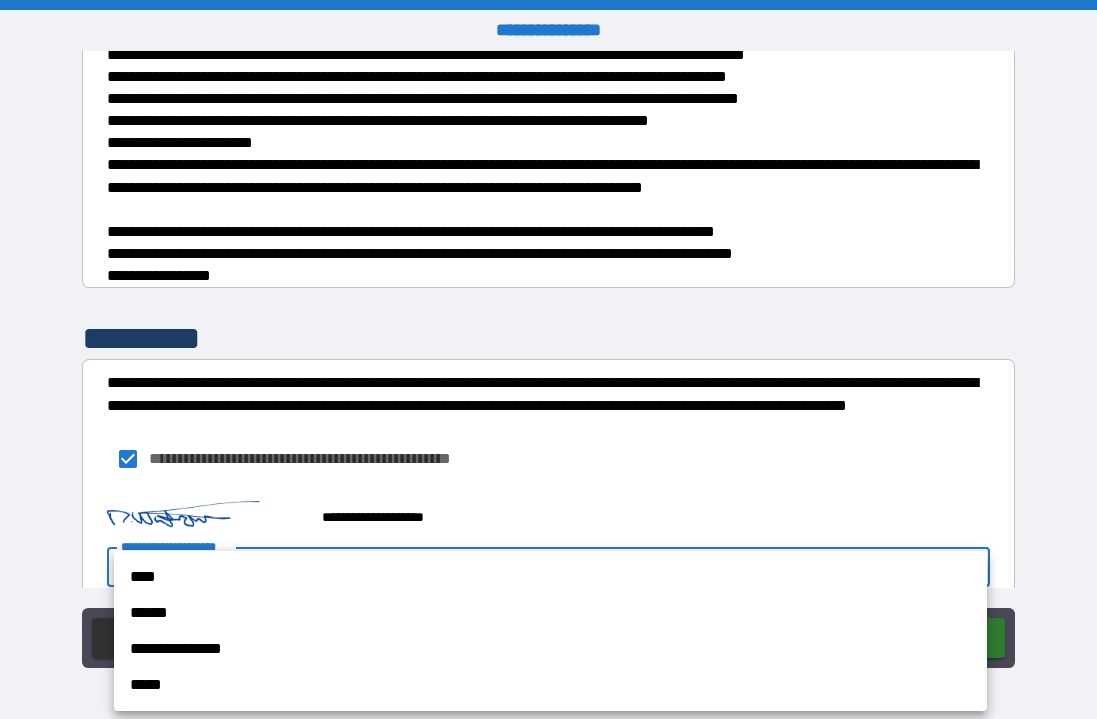 click on "**********" at bounding box center (548, 359) 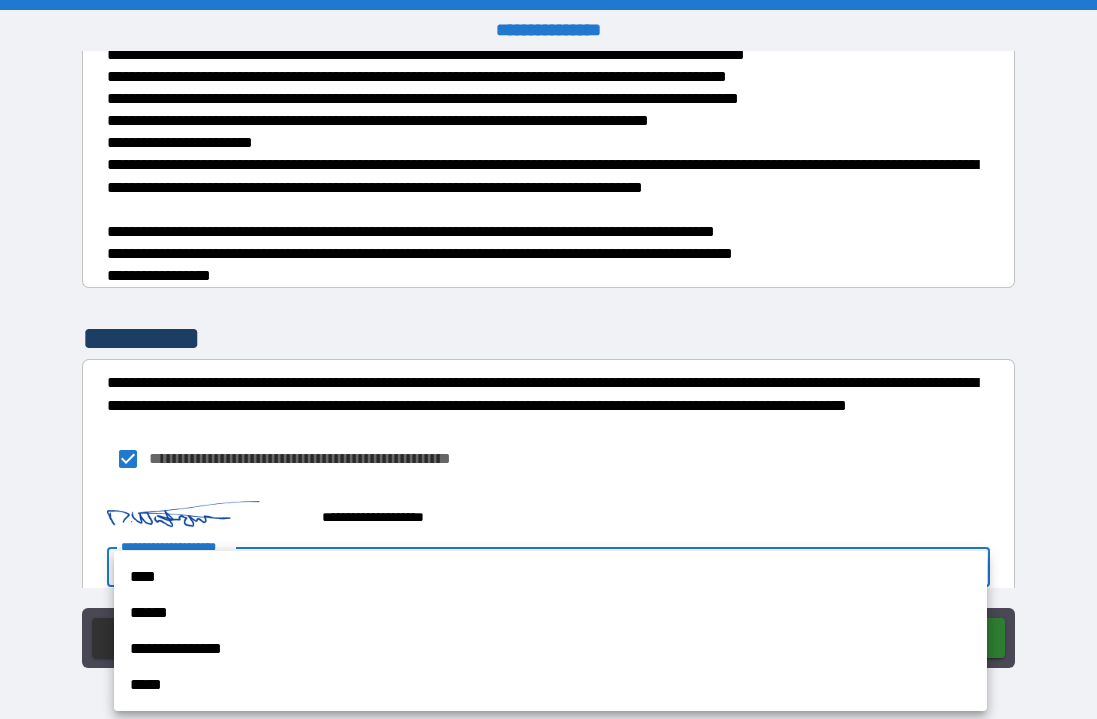 click on "****" at bounding box center [550, 577] 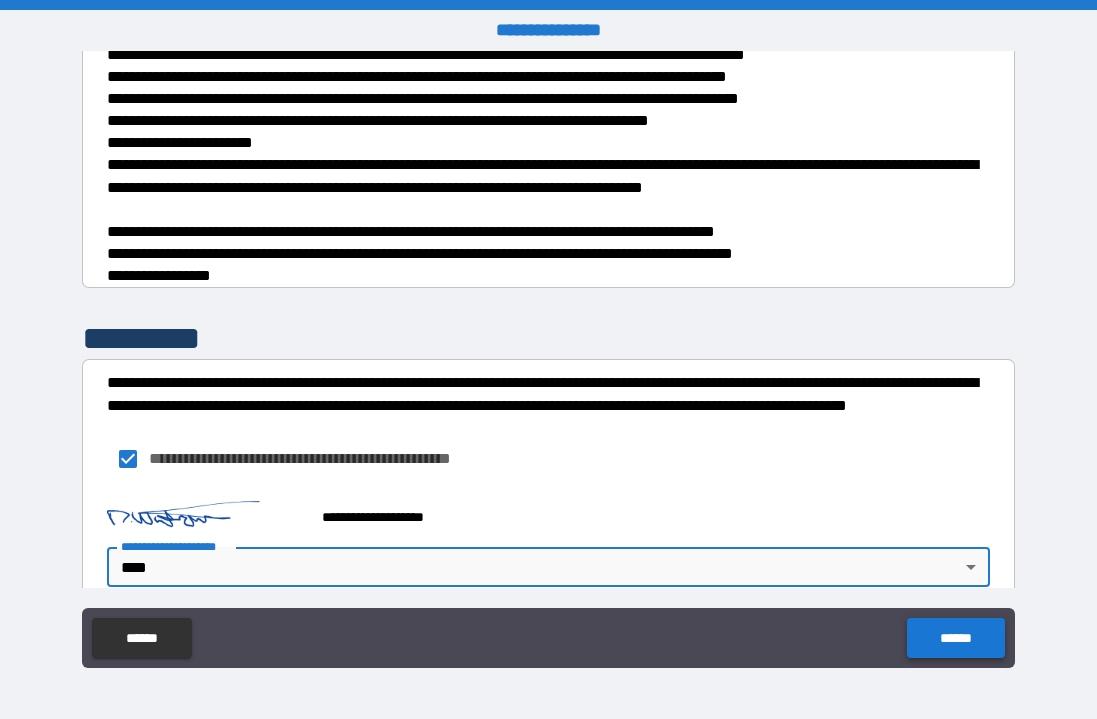 click on "******" at bounding box center [955, 638] 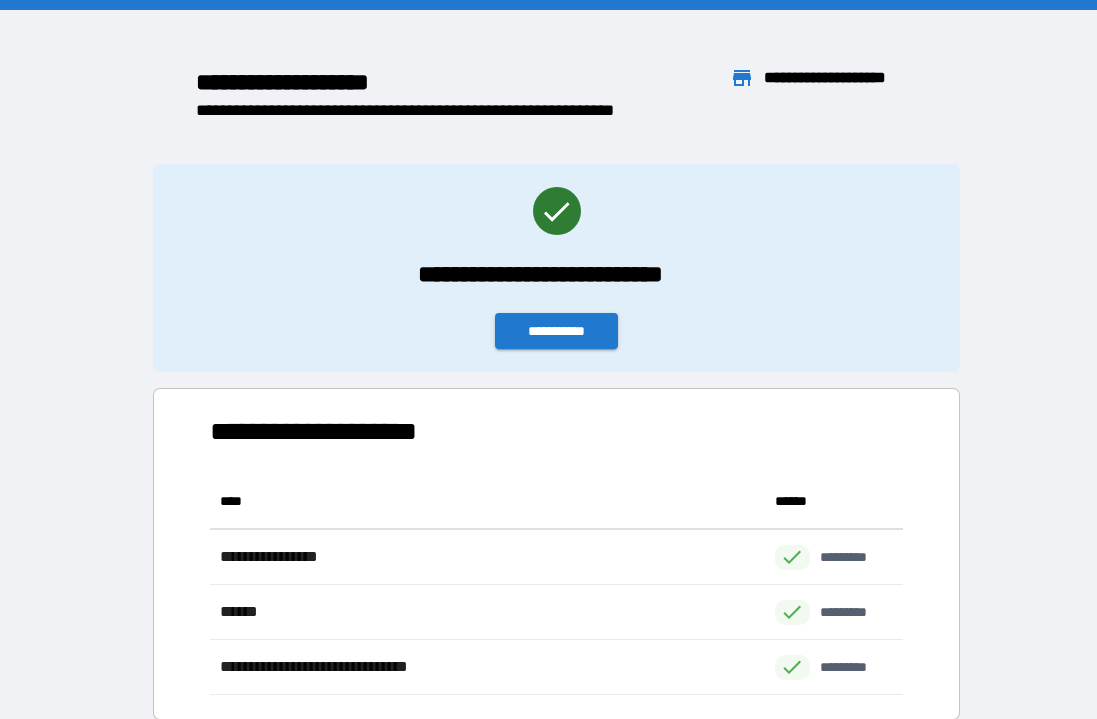 scroll, scrollTop: 1, scrollLeft: 1, axis: both 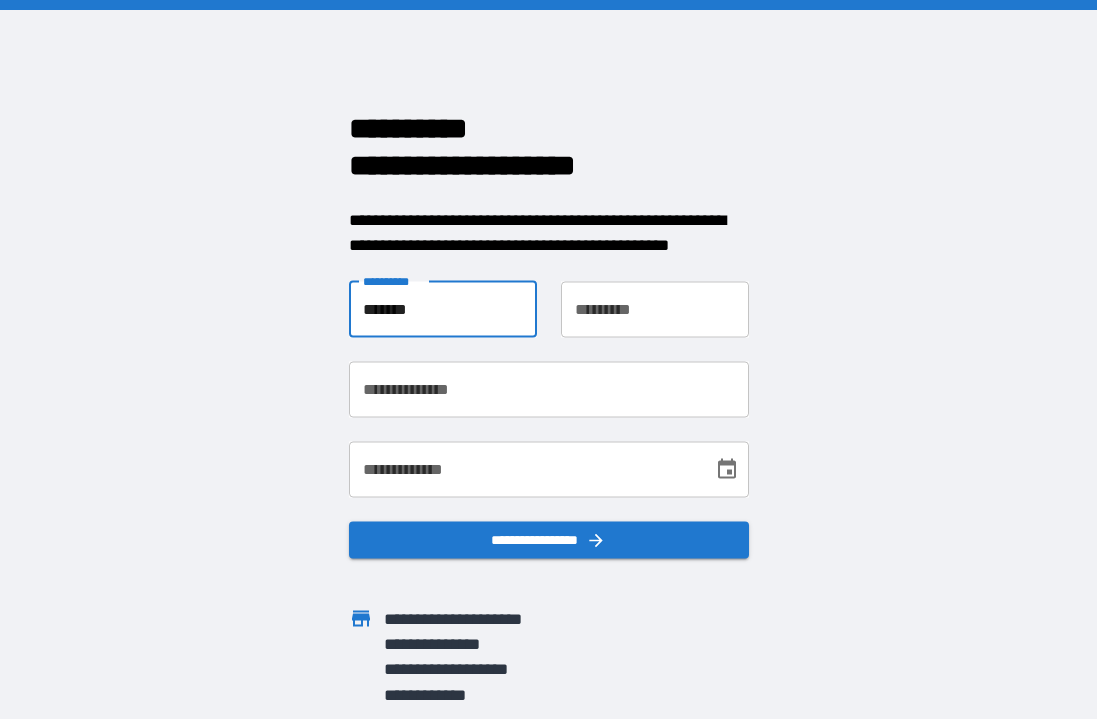 type on "*******" 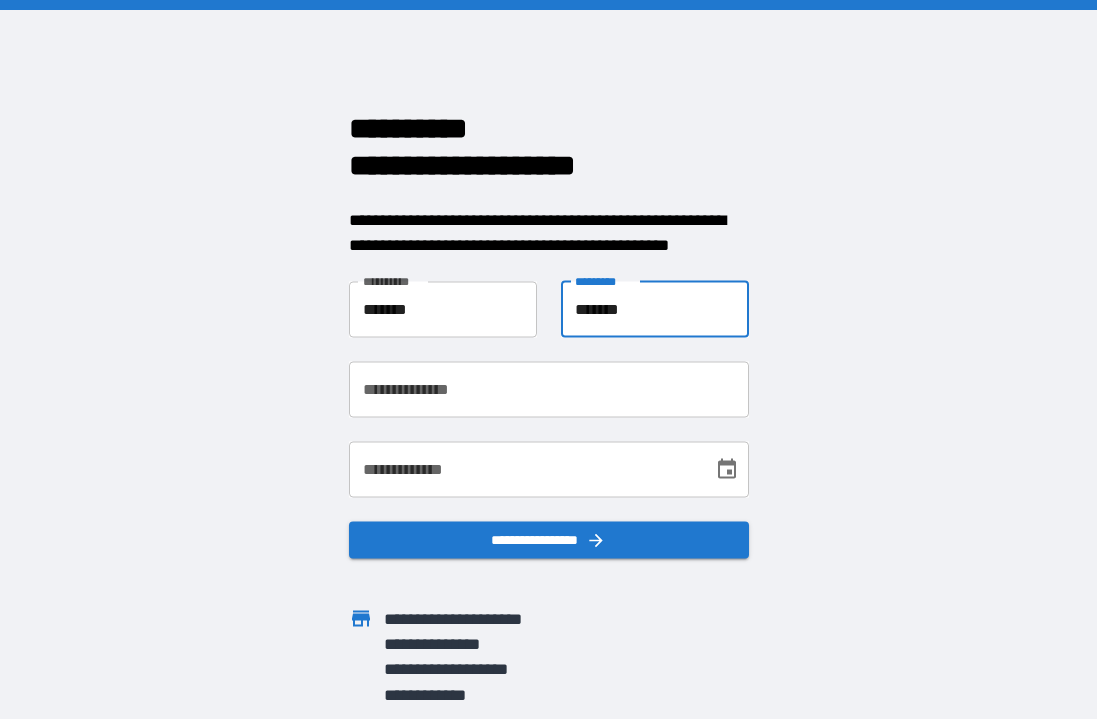 type on "*******" 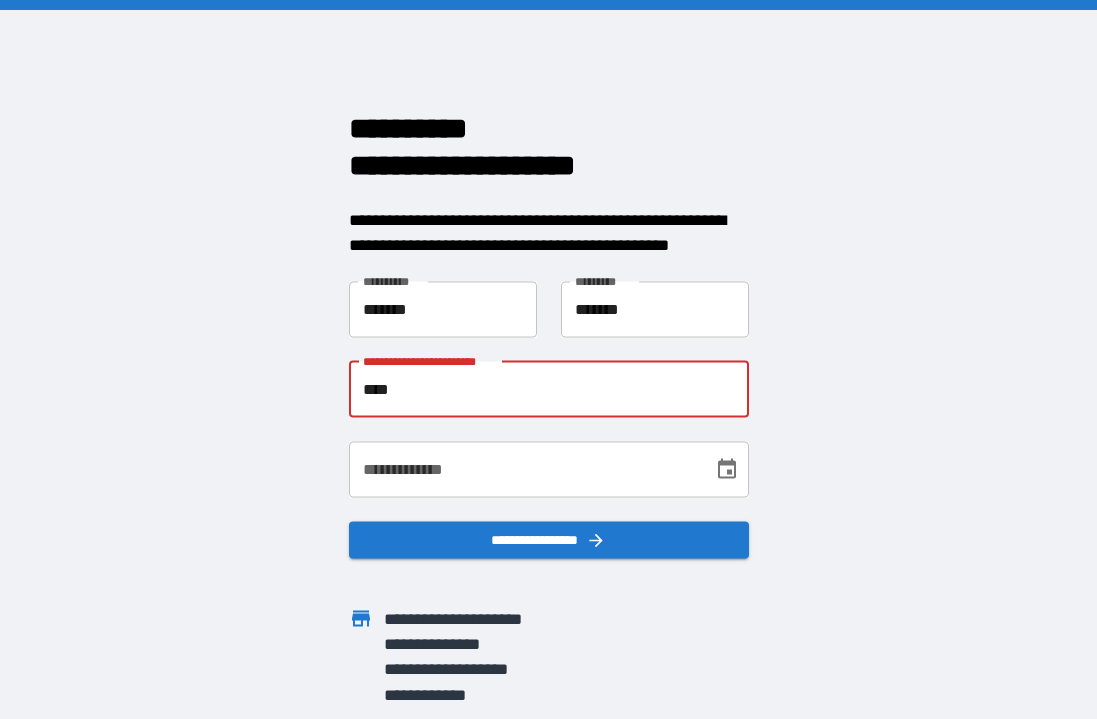 type on "*****" 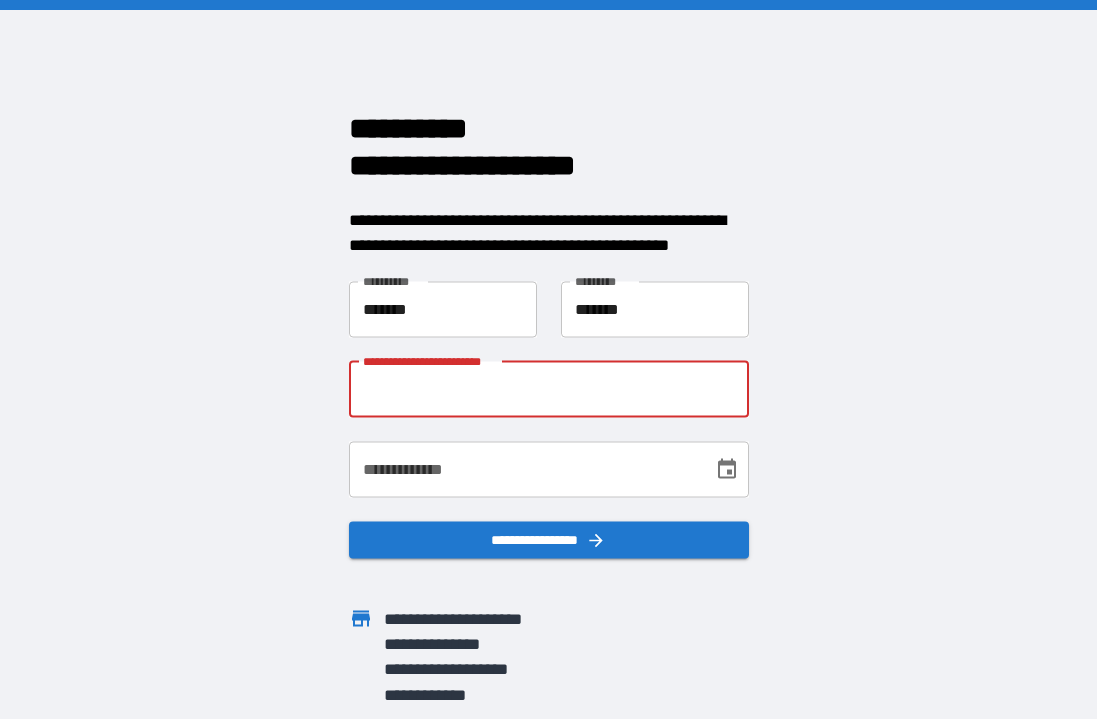 type on "**********" 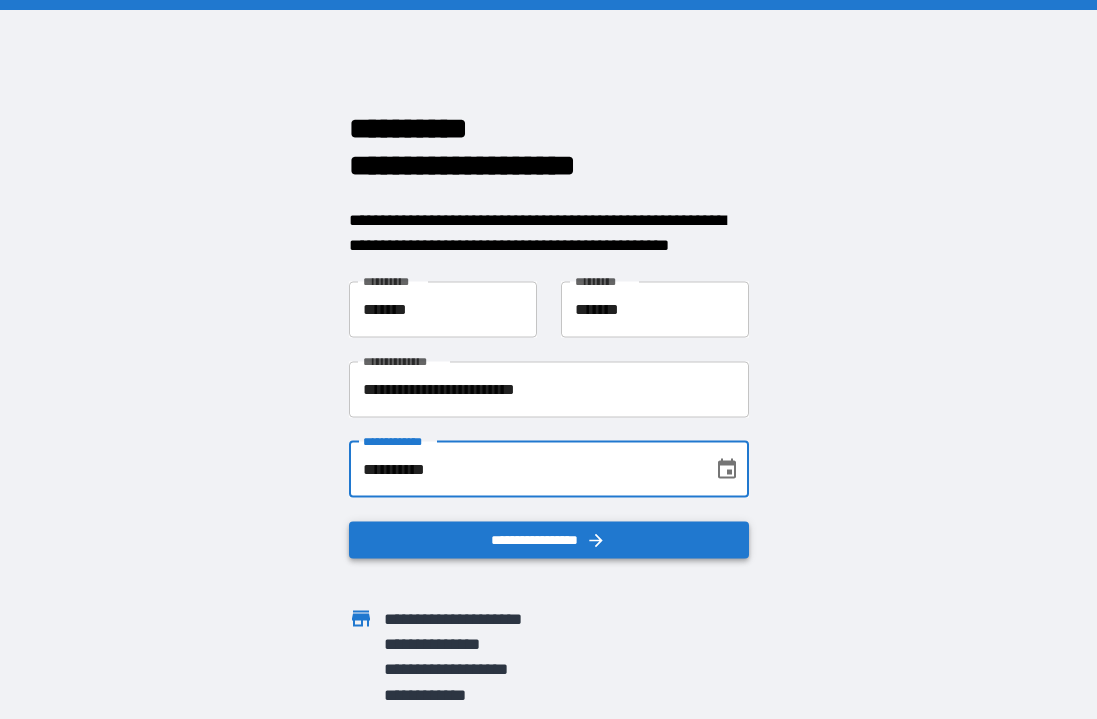 type on "**********" 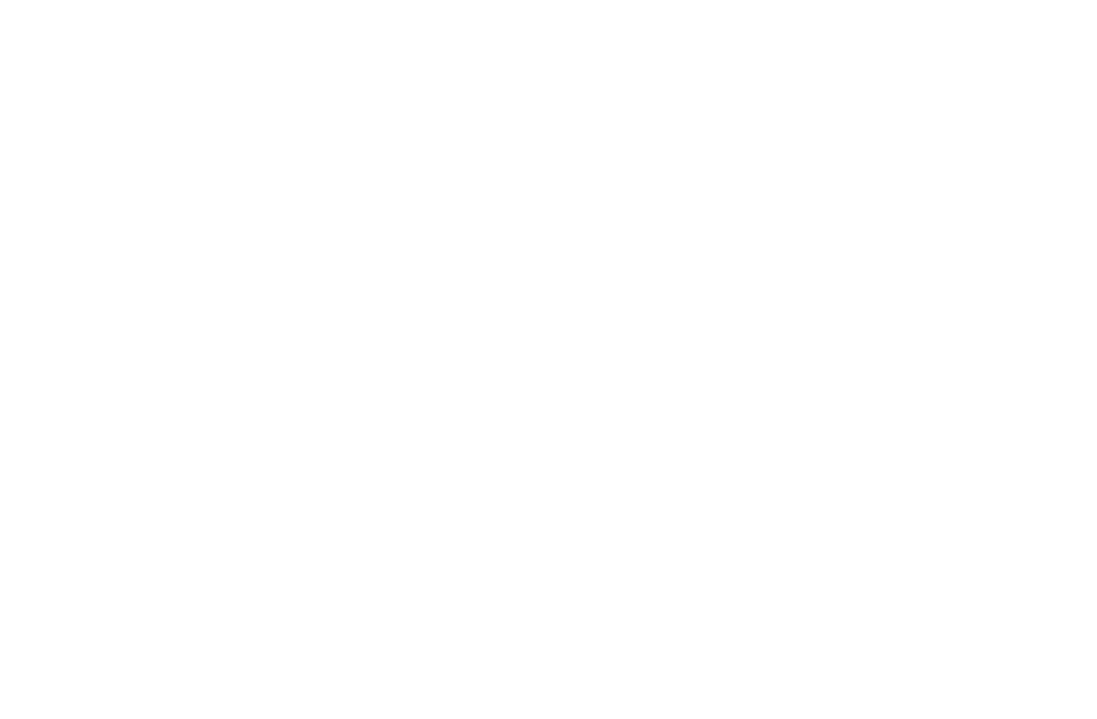 scroll, scrollTop: 0, scrollLeft: 0, axis: both 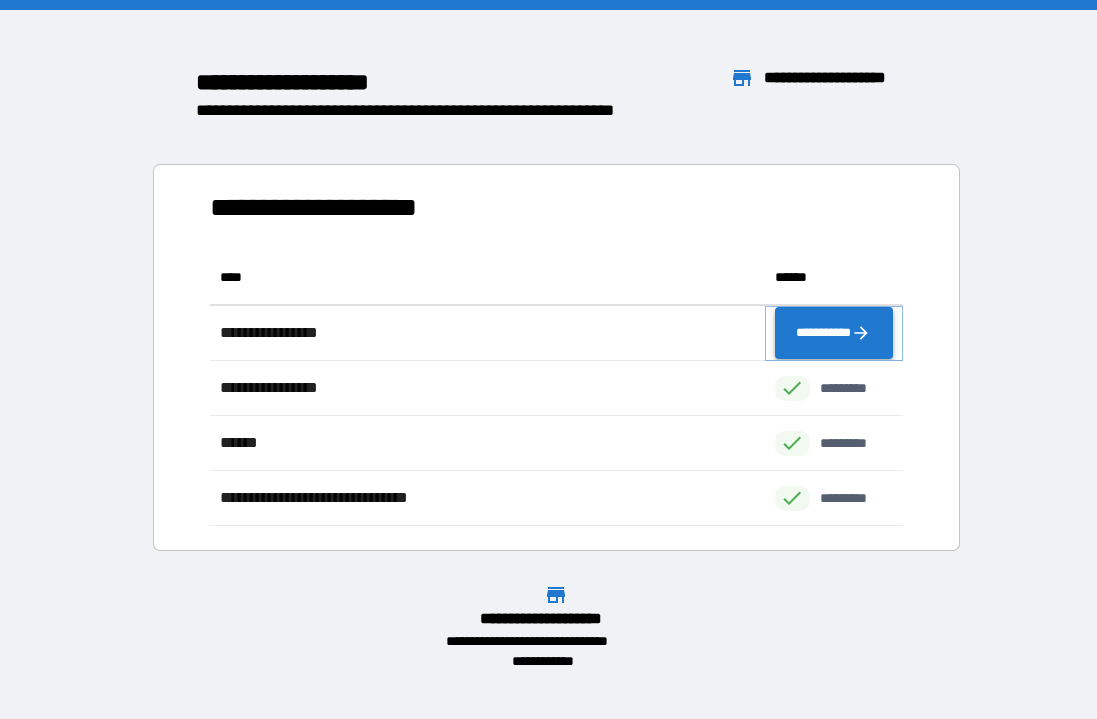 click on "**********" at bounding box center [834, 333] 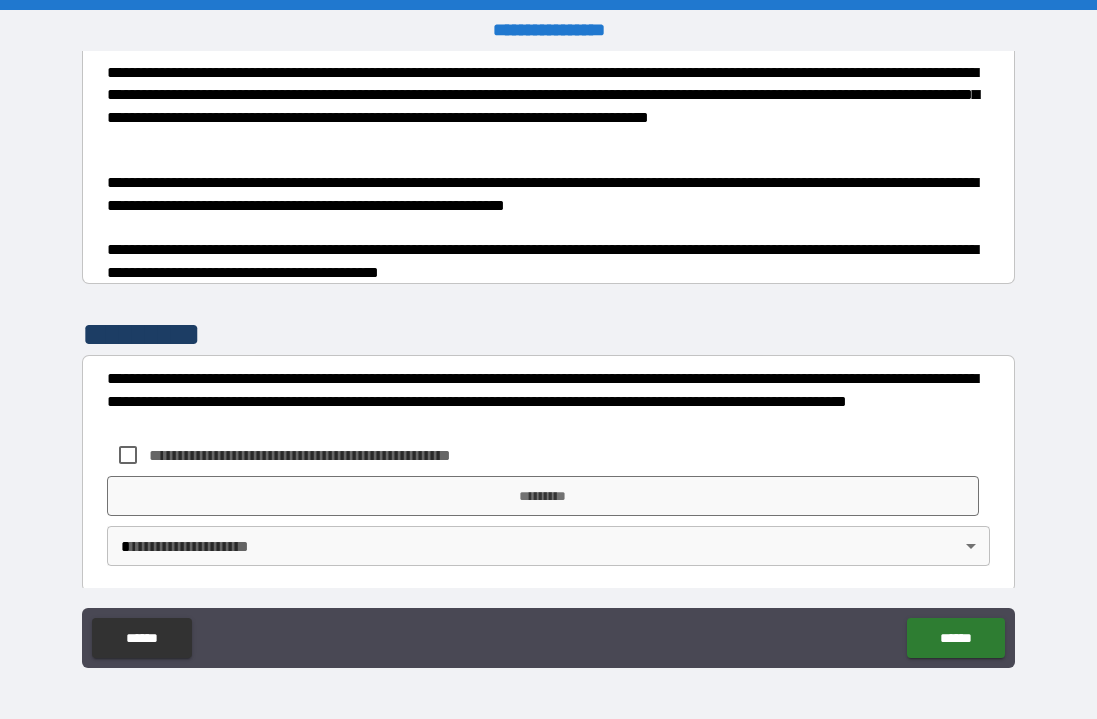 scroll, scrollTop: 1020, scrollLeft: 0, axis: vertical 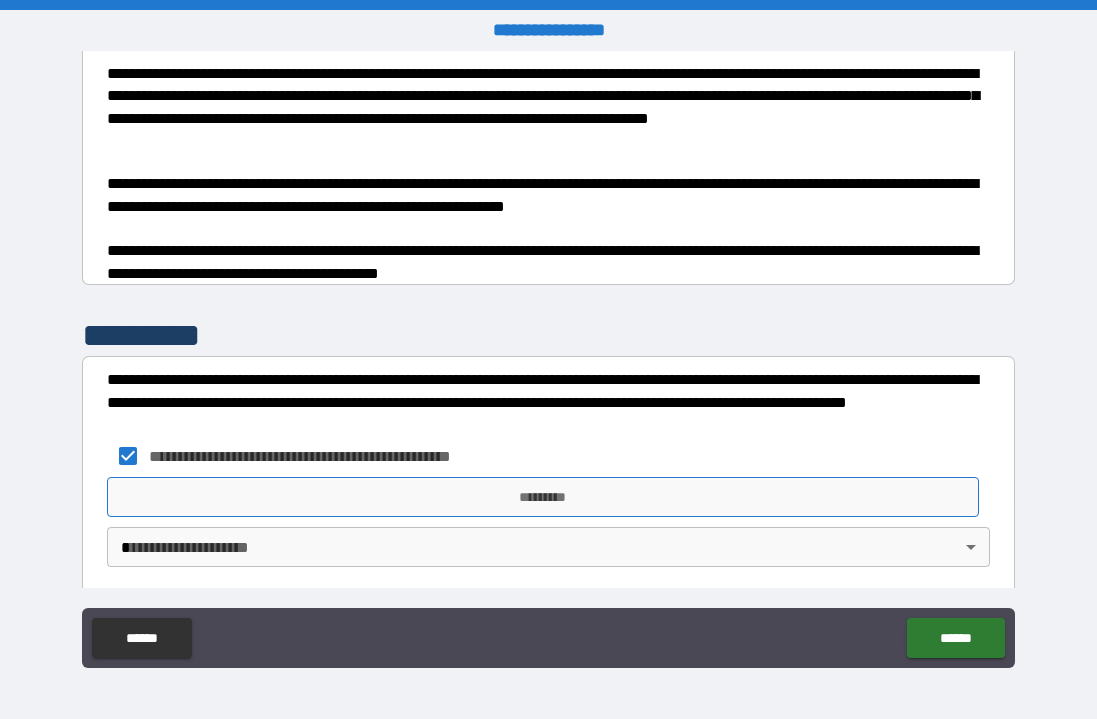 click on "*********" at bounding box center [543, 497] 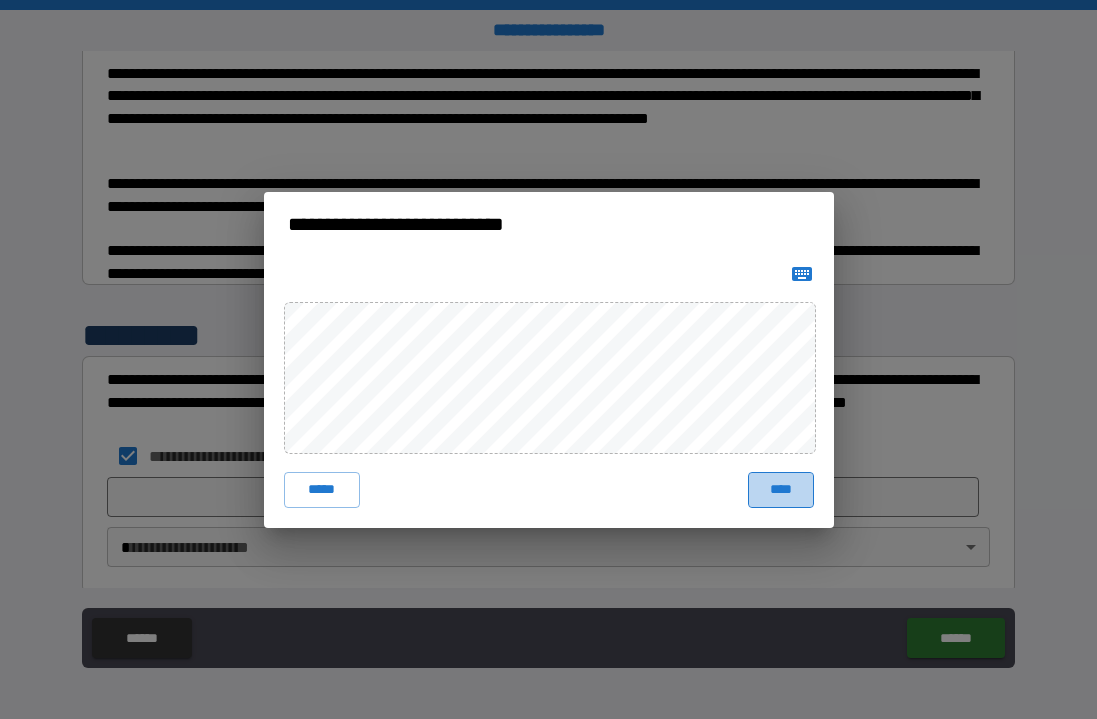 click on "****" at bounding box center [781, 490] 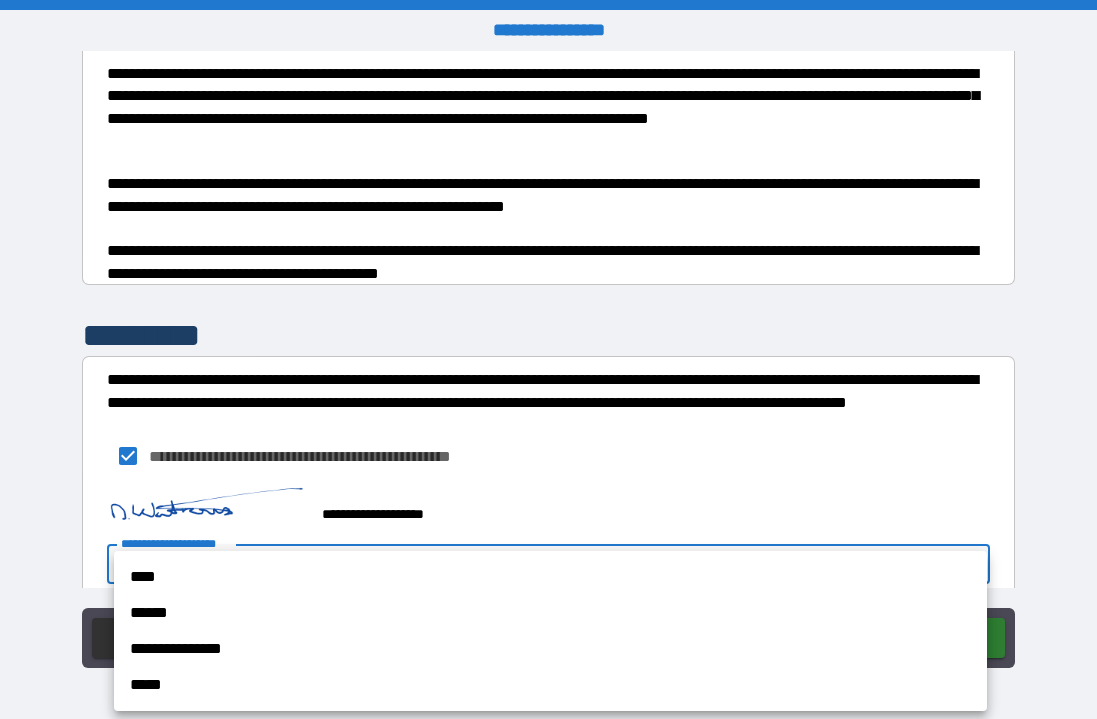 click on "**********" at bounding box center (548, 359) 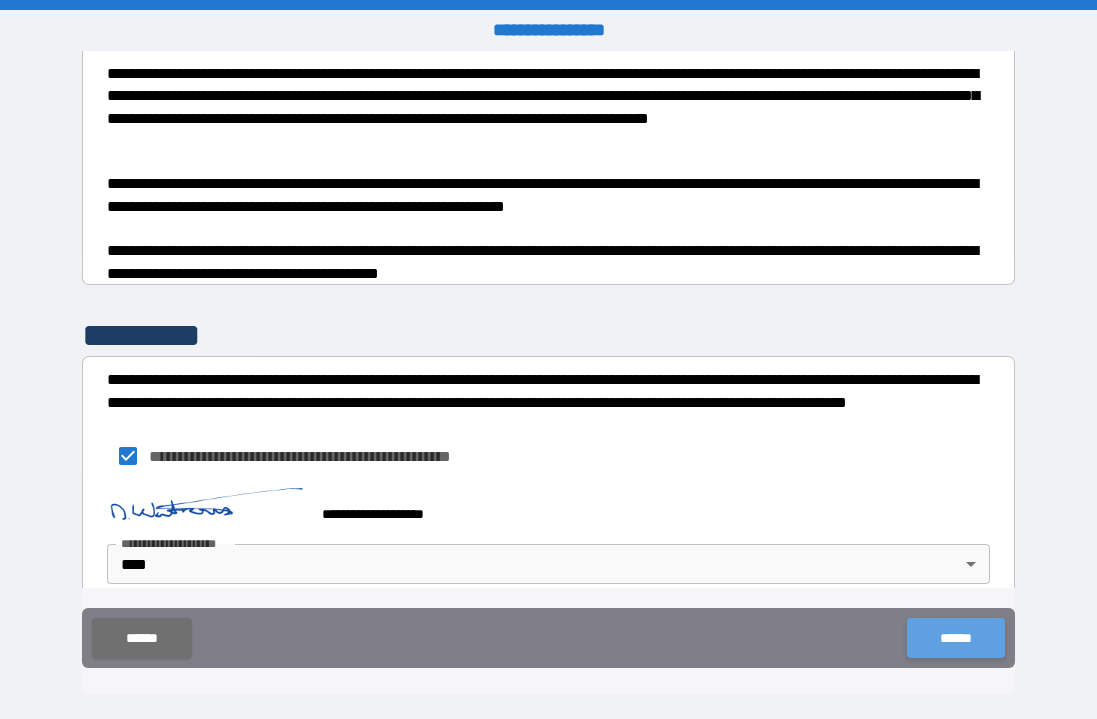 click on "******" at bounding box center [955, 638] 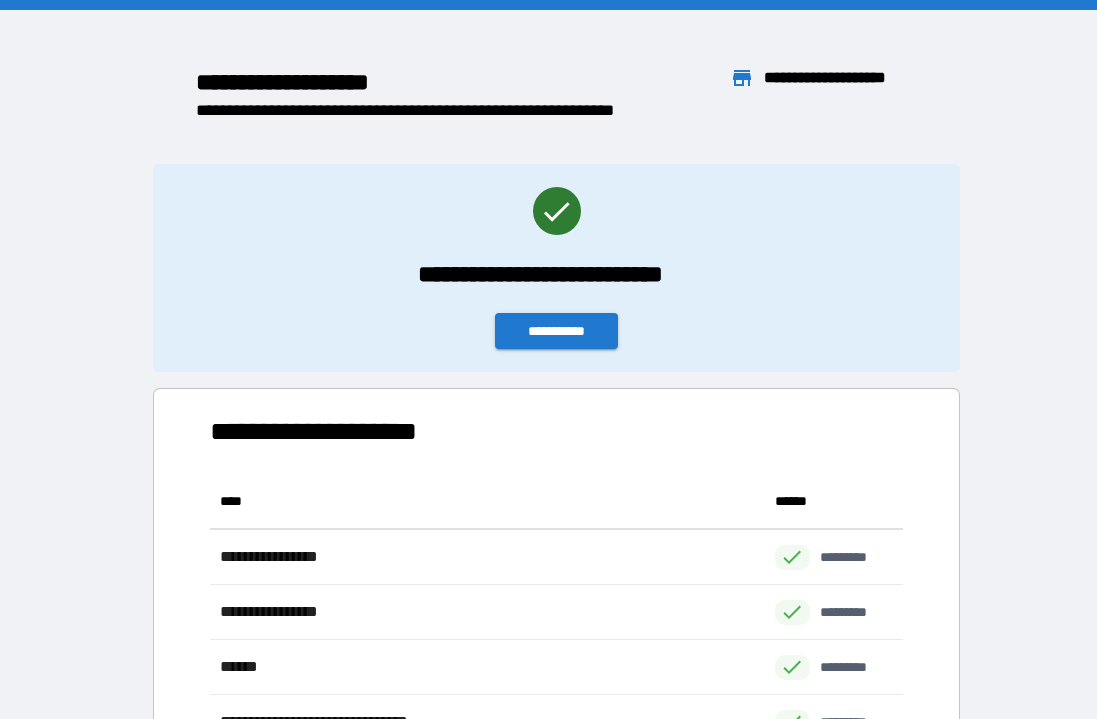 scroll, scrollTop: 1, scrollLeft: 1, axis: both 